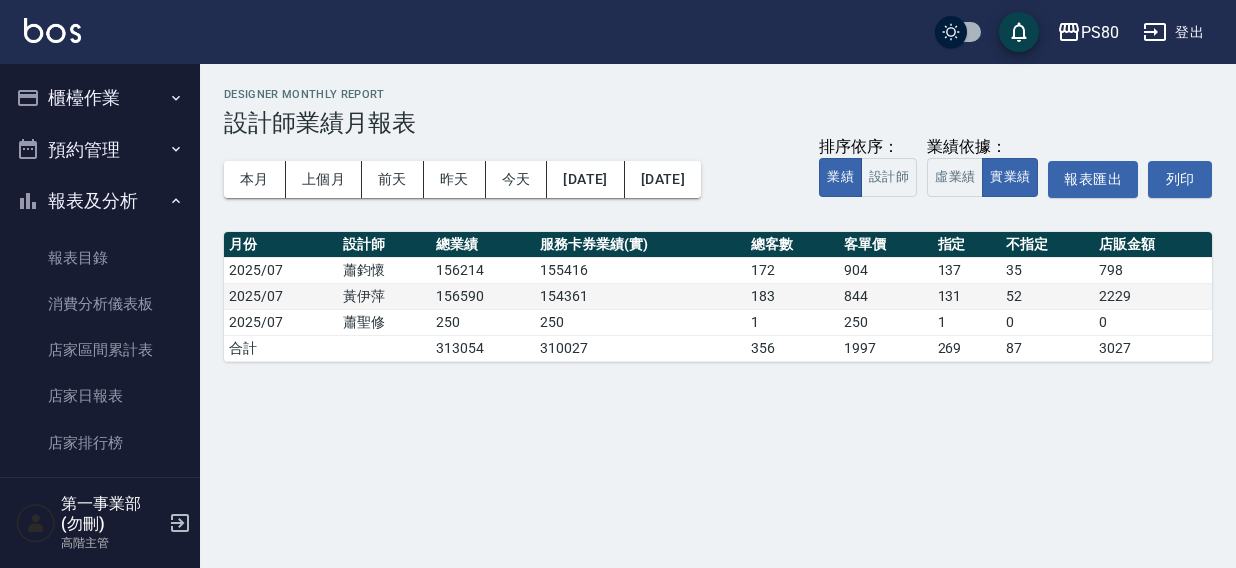 scroll, scrollTop: 0, scrollLeft: 0, axis: both 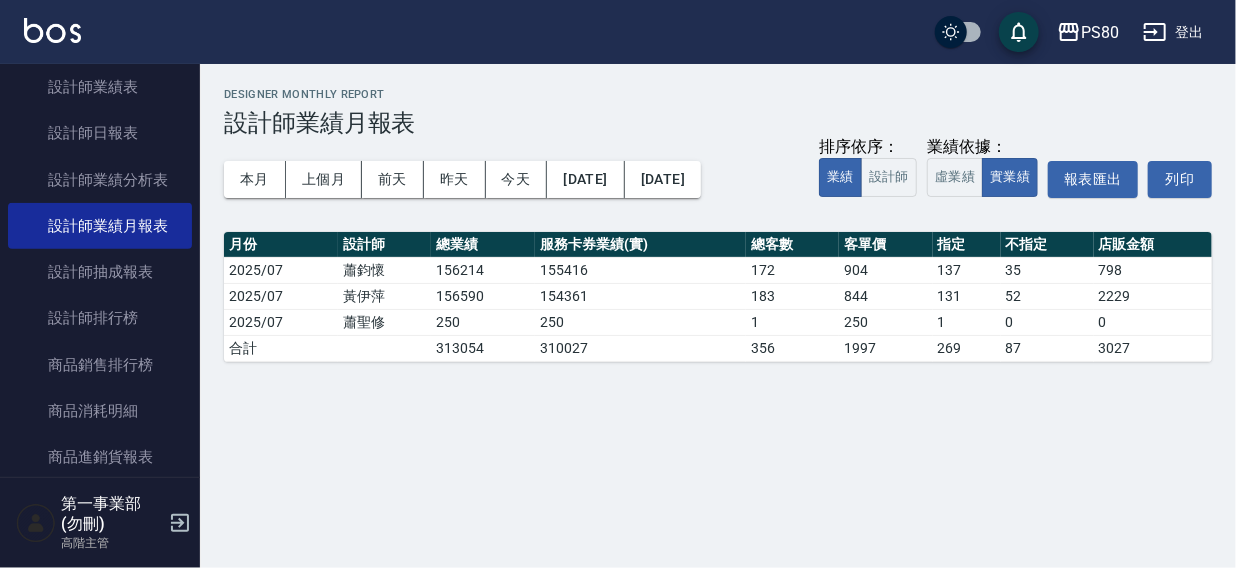 click on "PS80 登出" at bounding box center [618, 32] 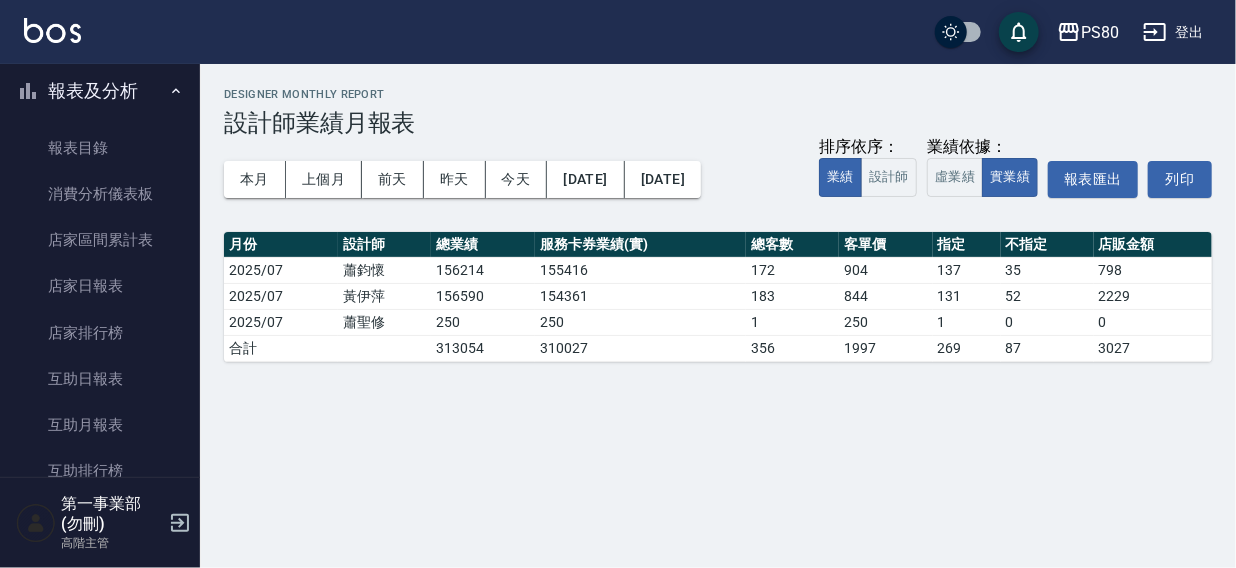 scroll, scrollTop: 0, scrollLeft: 0, axis: both 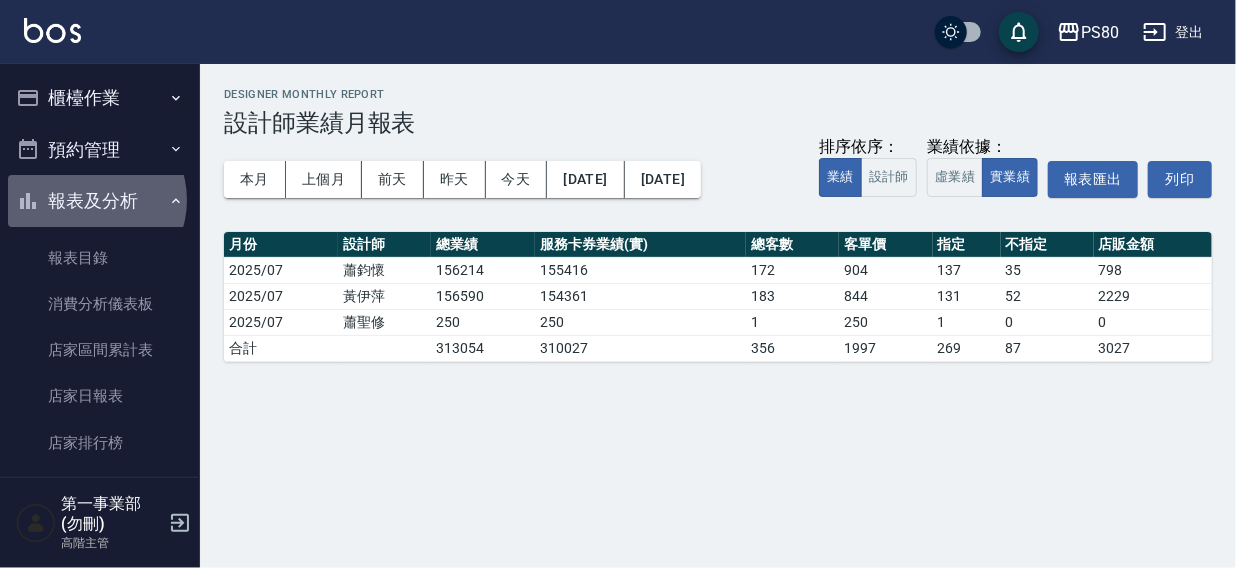 click on "報表及分析" at bounding box center [100, 201] 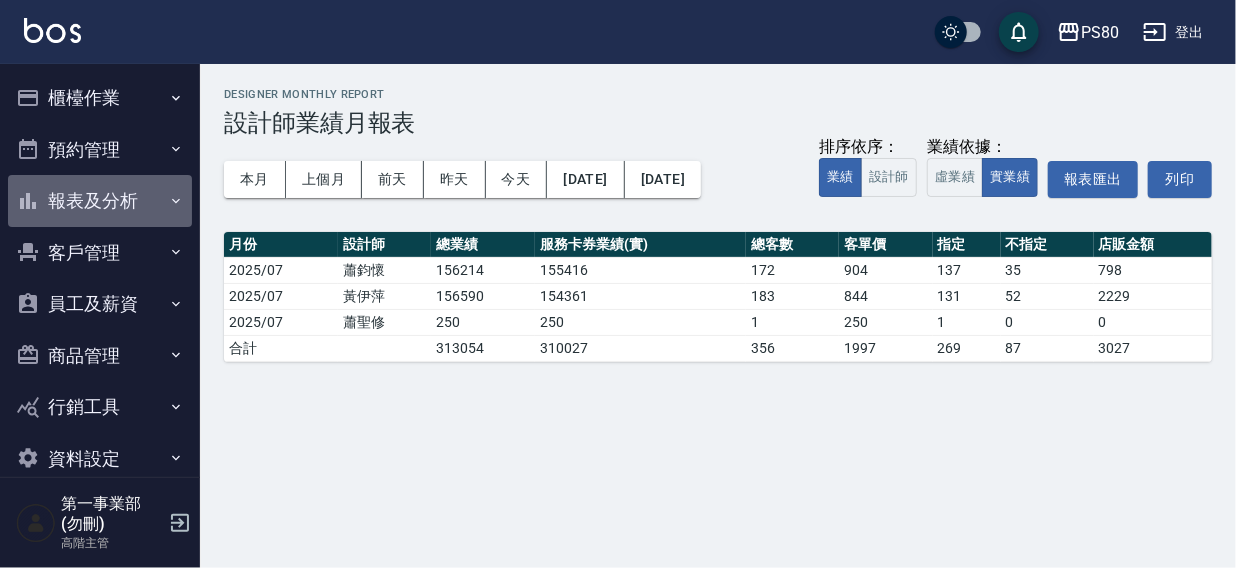 click on "報表及分析" at bounding box center [100, 201] 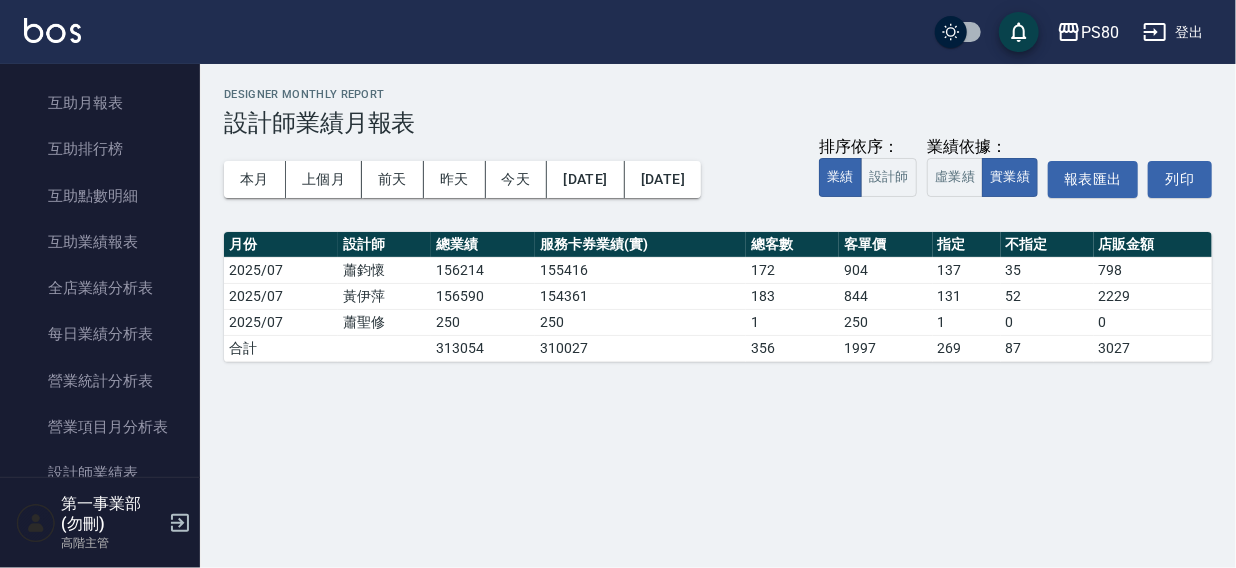 scroll, scrollTop: 437, scrollLeft: 0, axis: vertical 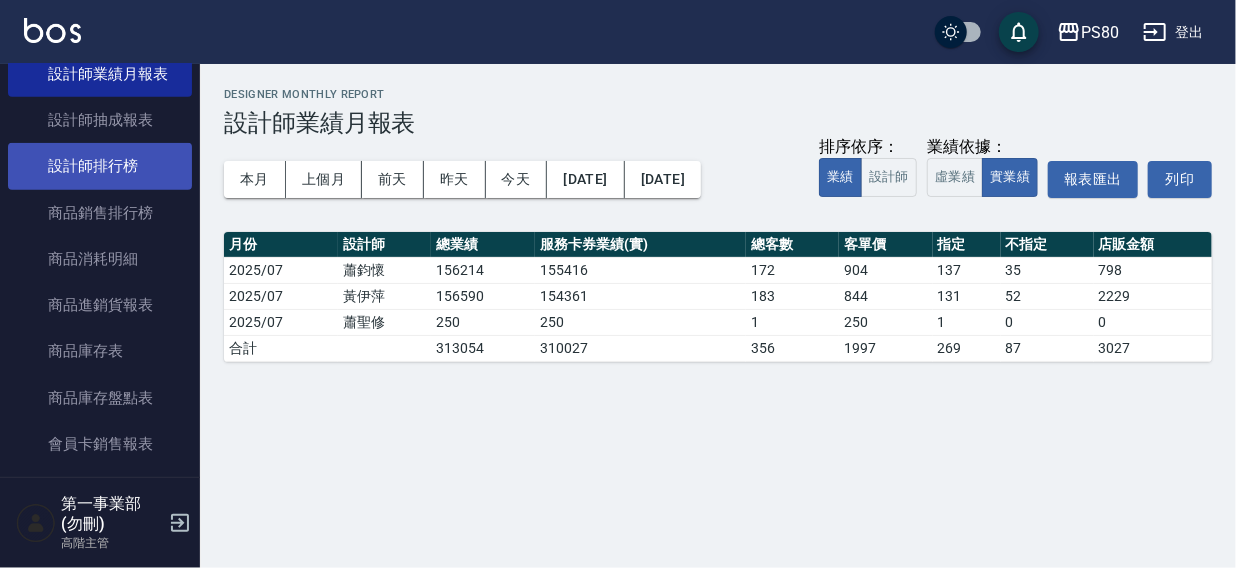click on "設計師排行榜" at bounding box center (100, 166) 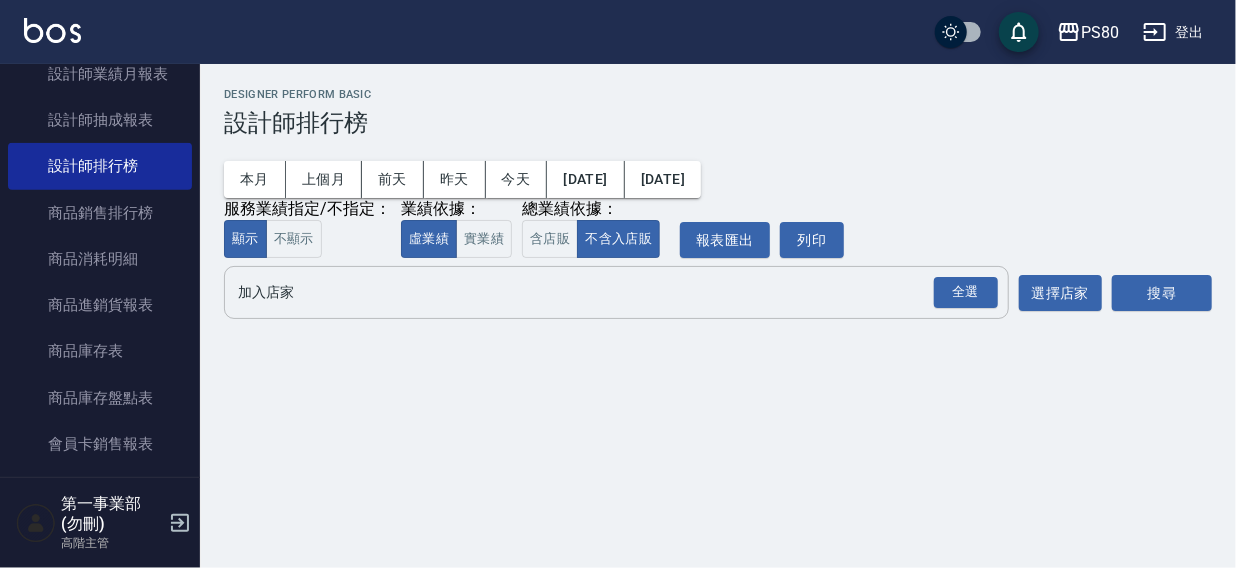 click on "加入店家" at bounding box center [601, 292] 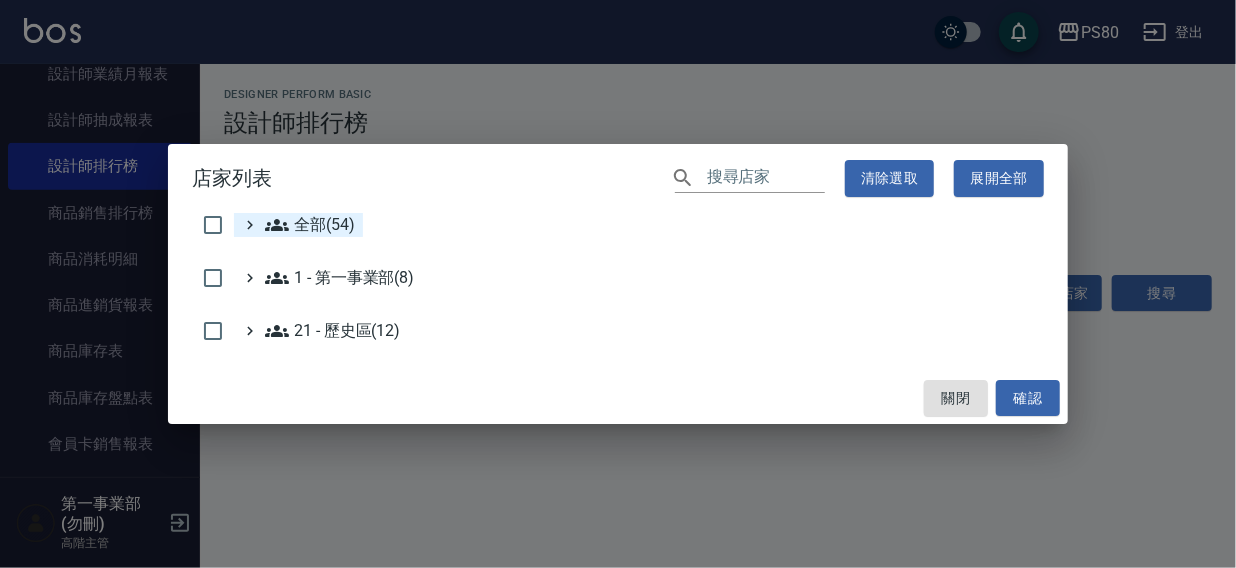 click 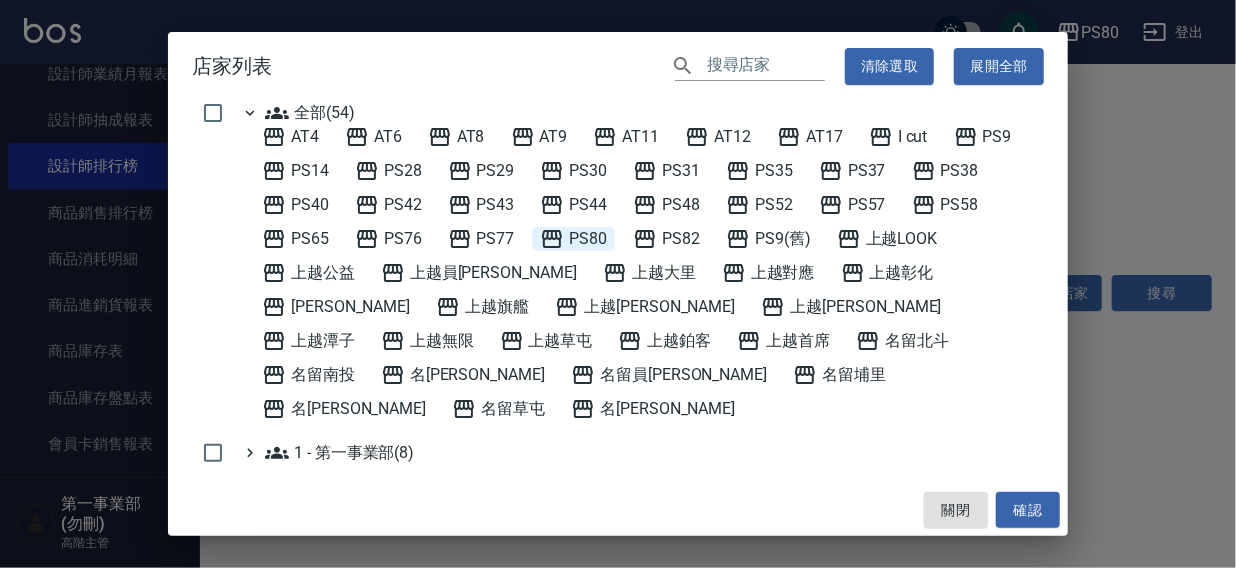 click on "PS80" at bounding box center (573, 239) 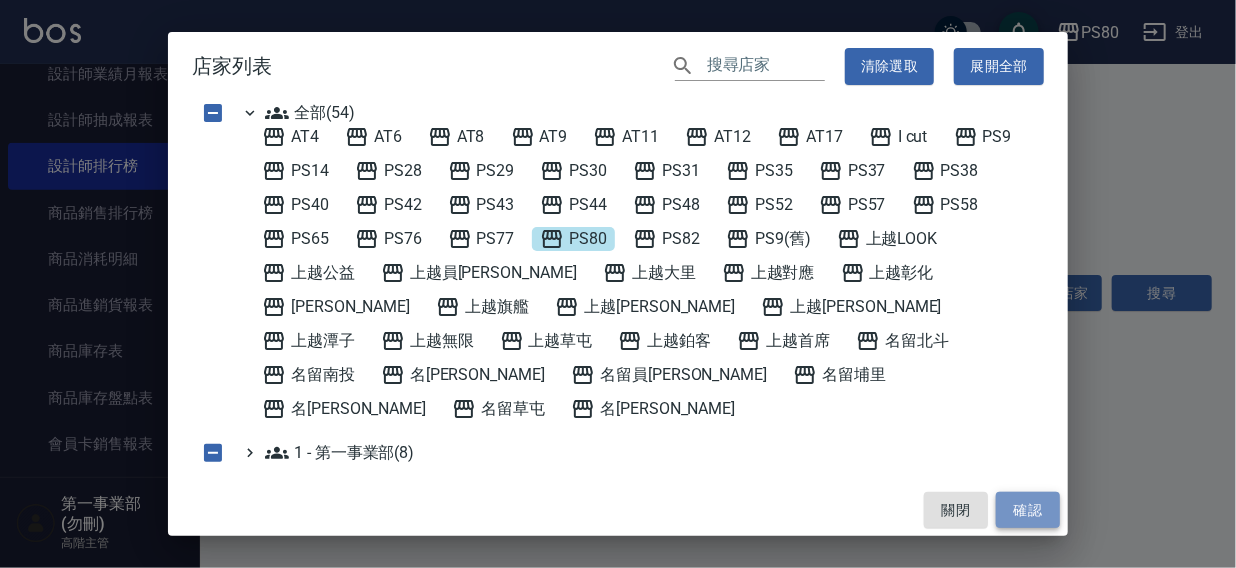 click on "確認" at bounding box center (1028, 510) 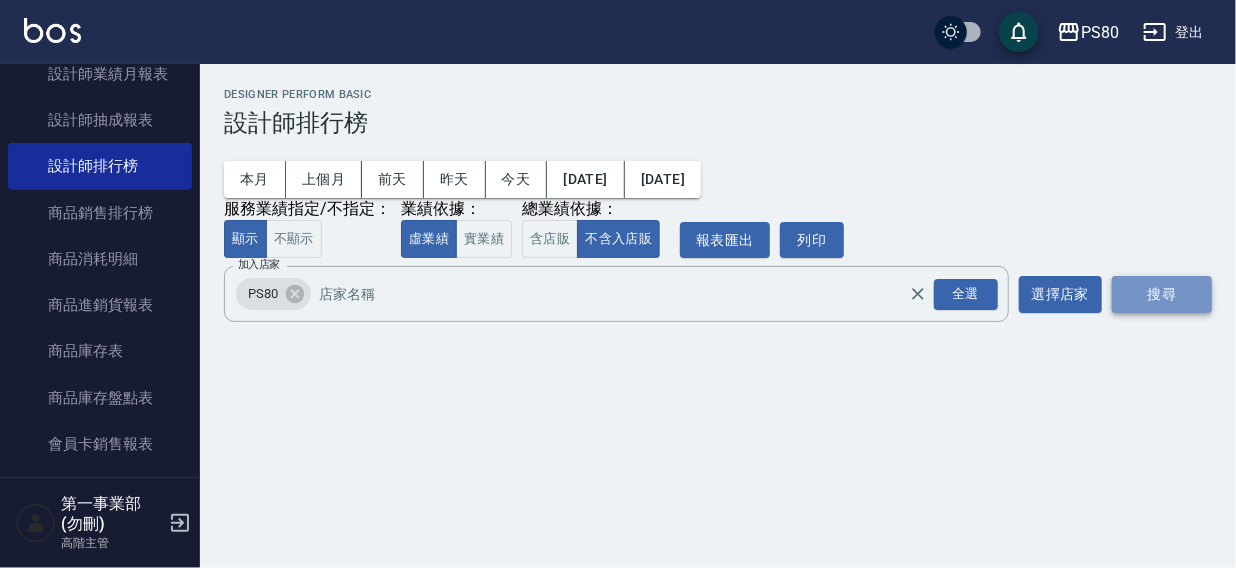 click on "搜尋" at bounding box center (1162, 294) 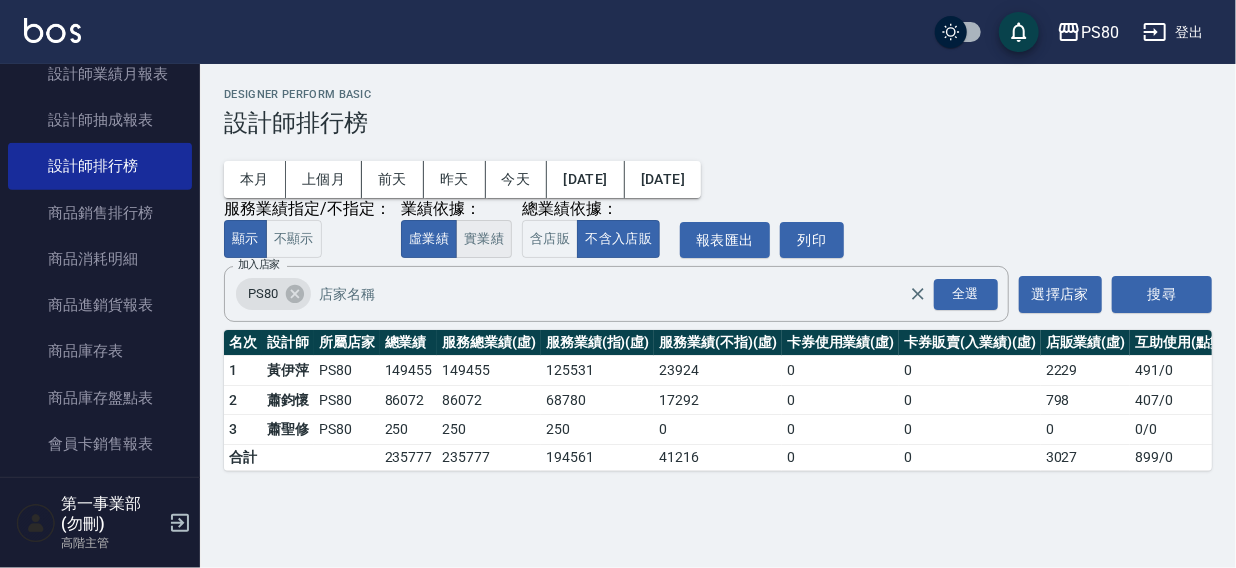 click on "實業績" at bounding box center [484, 239] 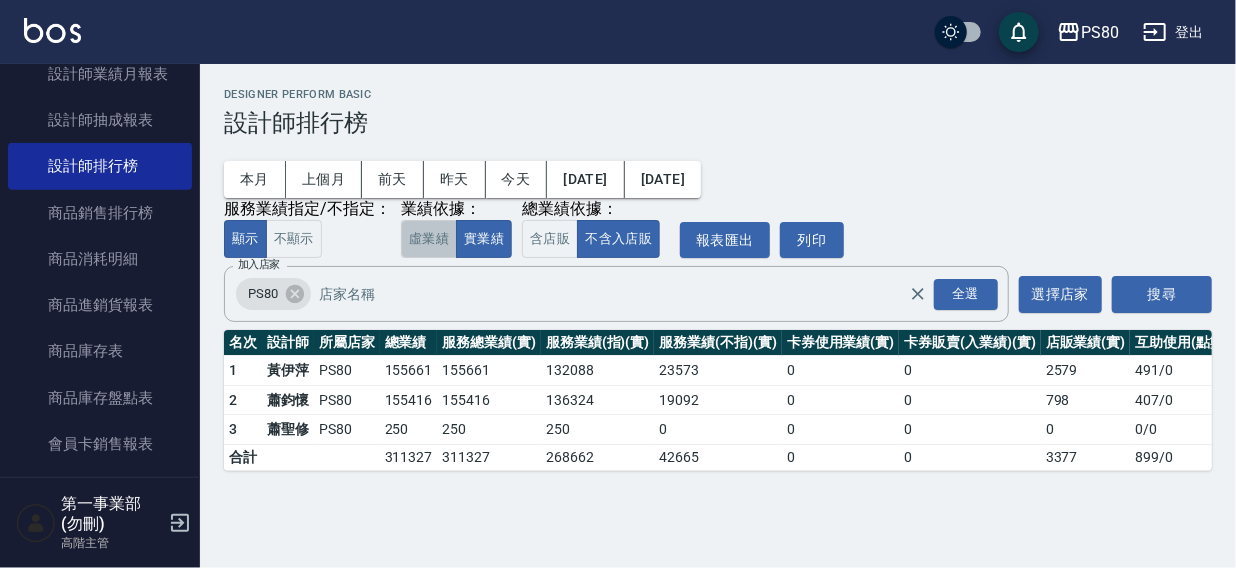 click on "虛業績" at bounding box center [429, 239] 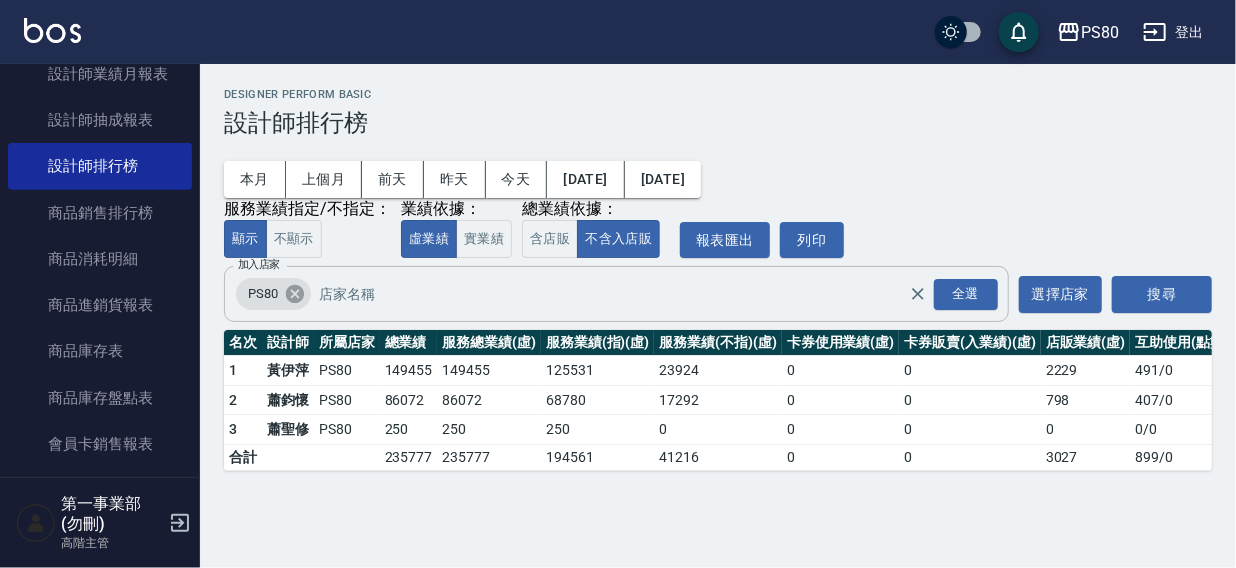 click 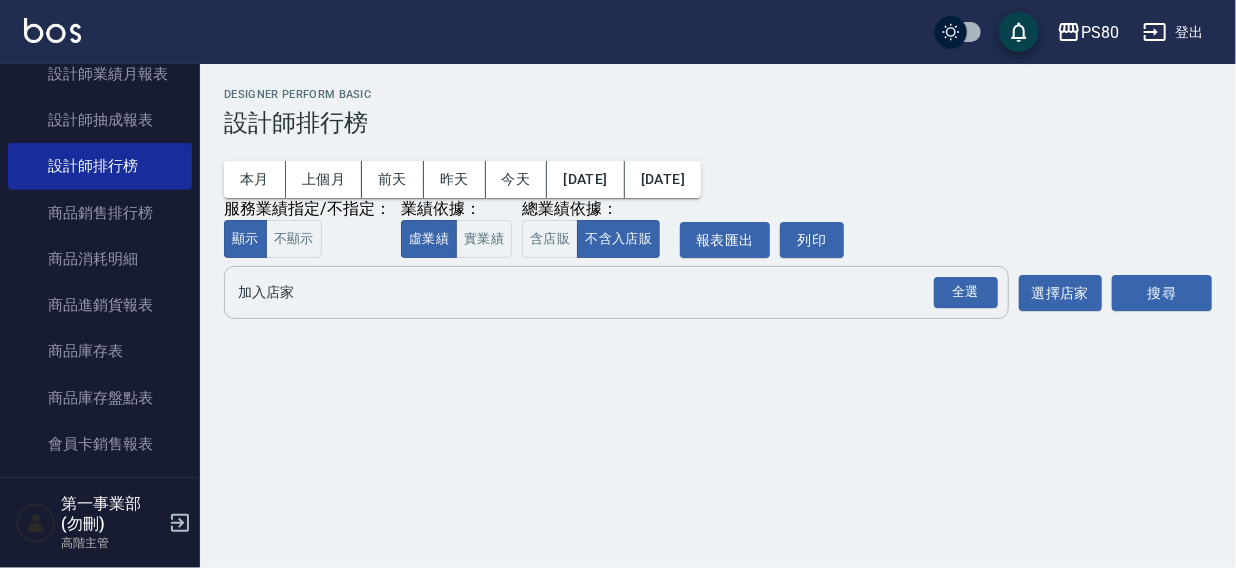 click on "加入店家" at bounding box center [601, 292] 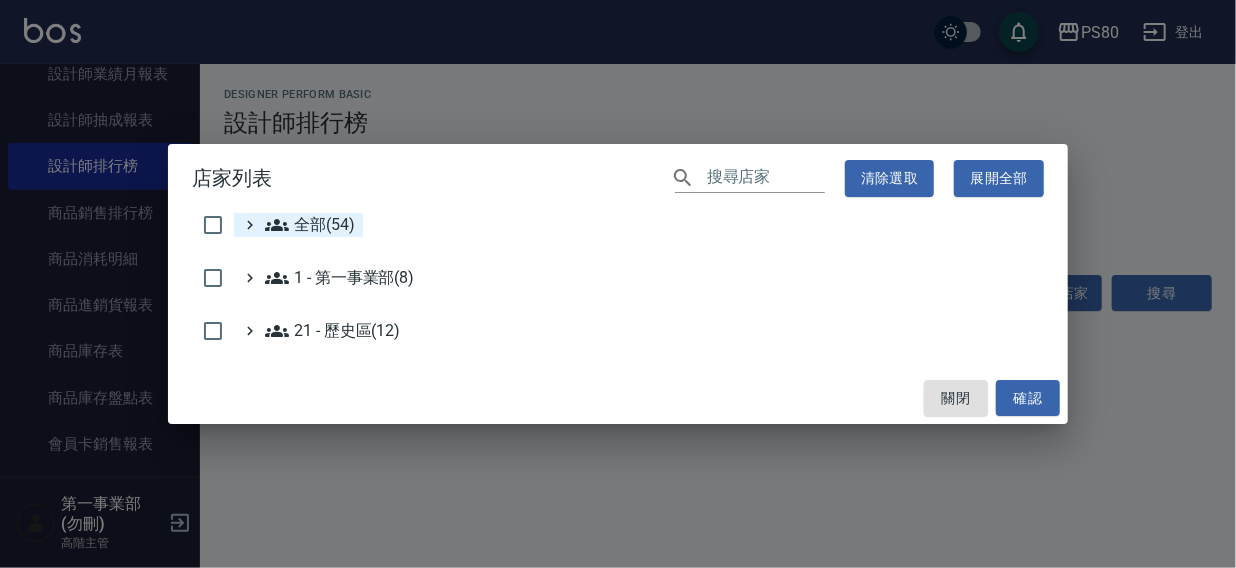 click on "全部(54)" at bounding box center [310, 225] 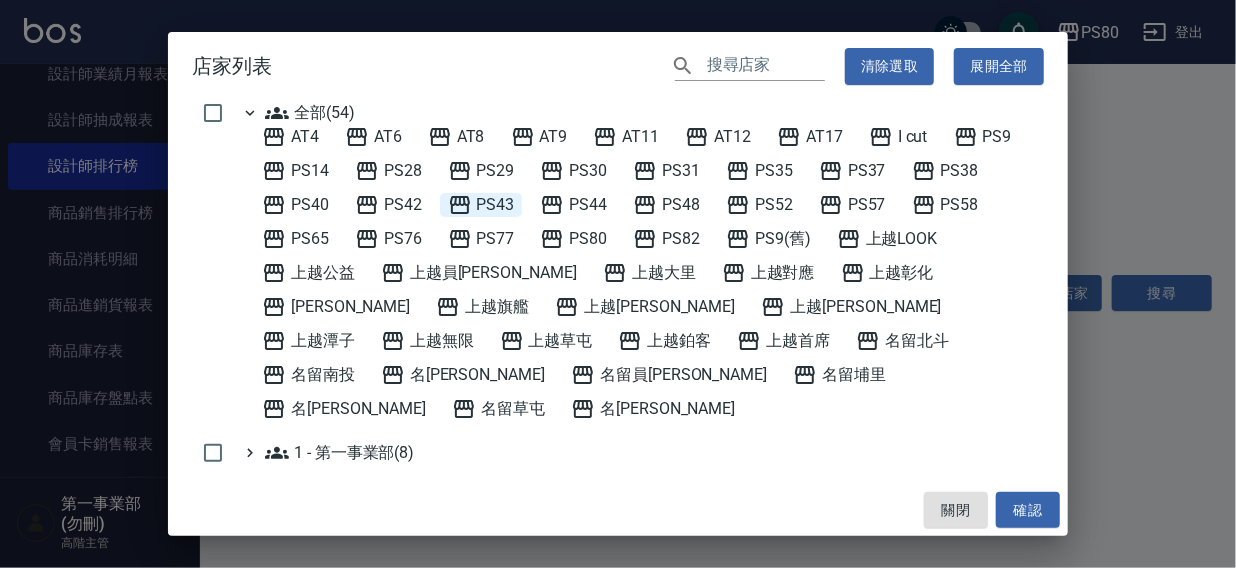 click on "PS43" at bounding box center (481, 205) 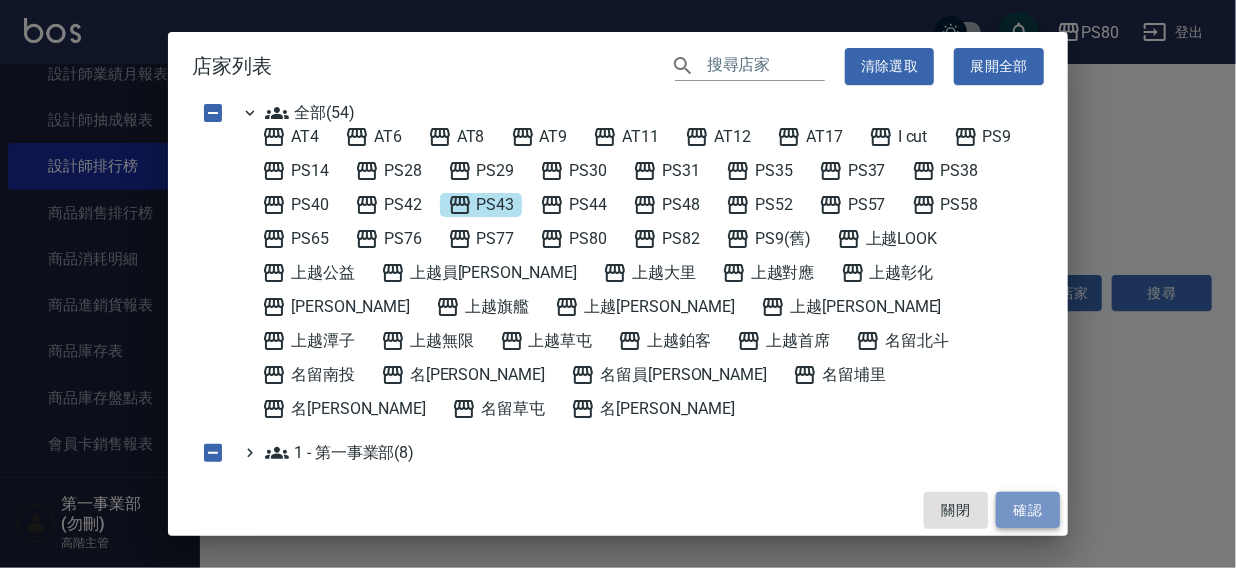 click on "確認" at bounding box center (1028, 510) 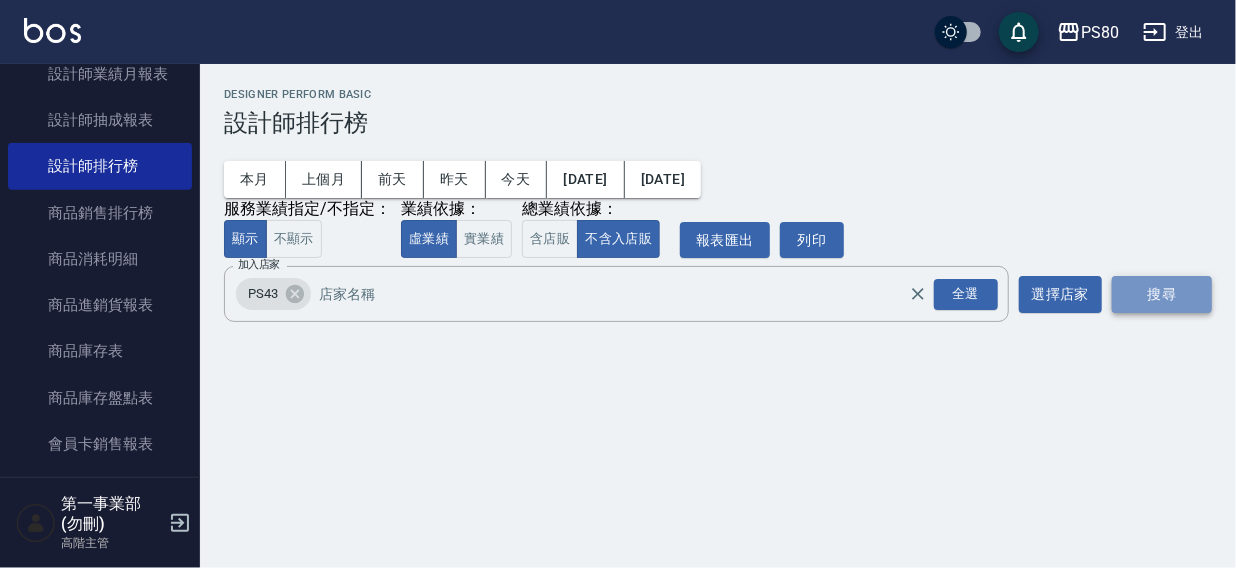 click on "搜尋" at bounding box center [1162, 294] 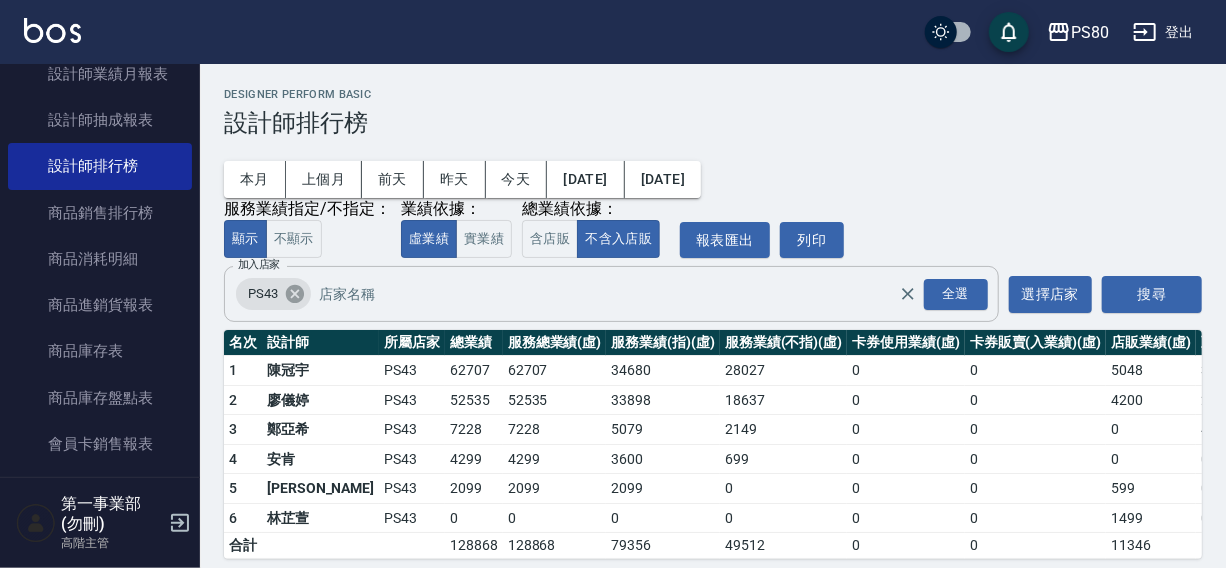 click 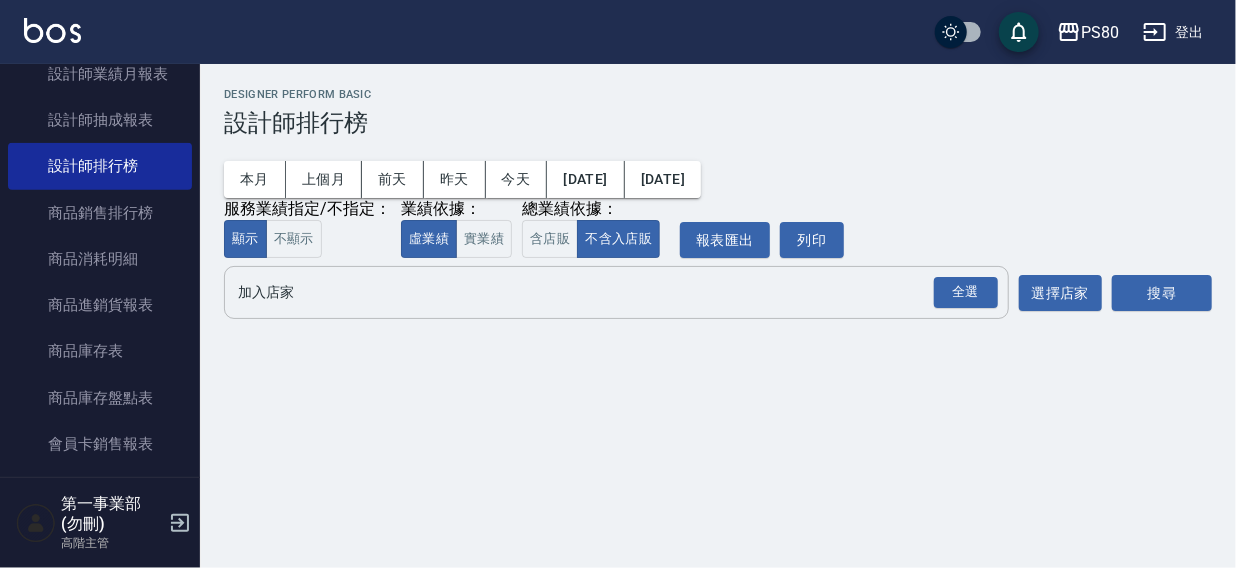click on "加入店家" at bounding box center (601, 292) 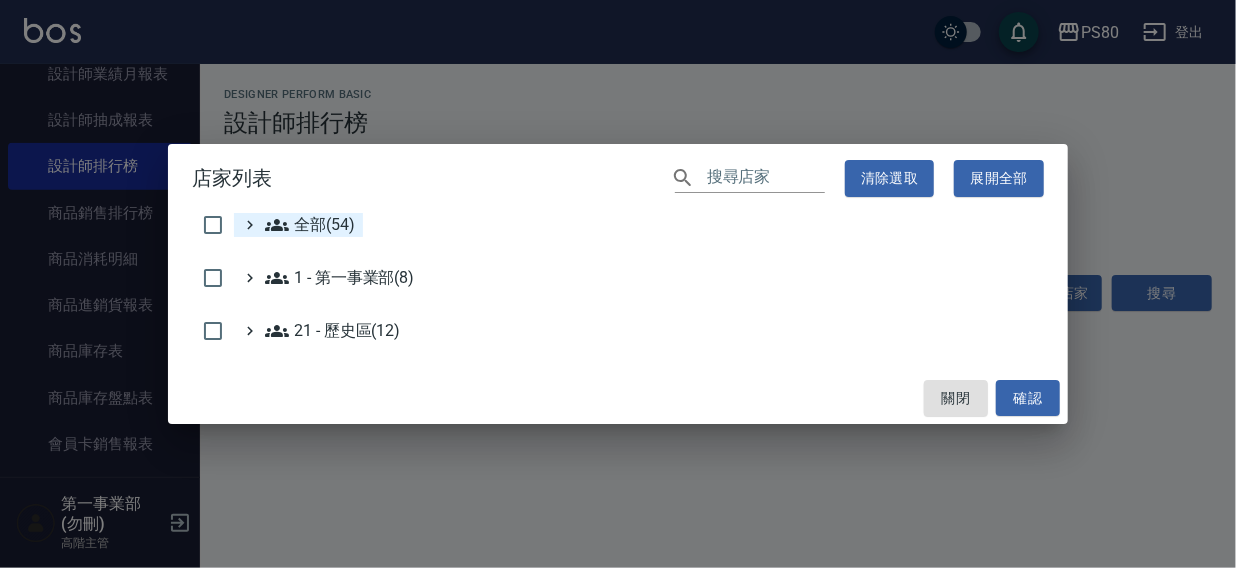 click on "全部(54)" at bounding box center (310, 225) 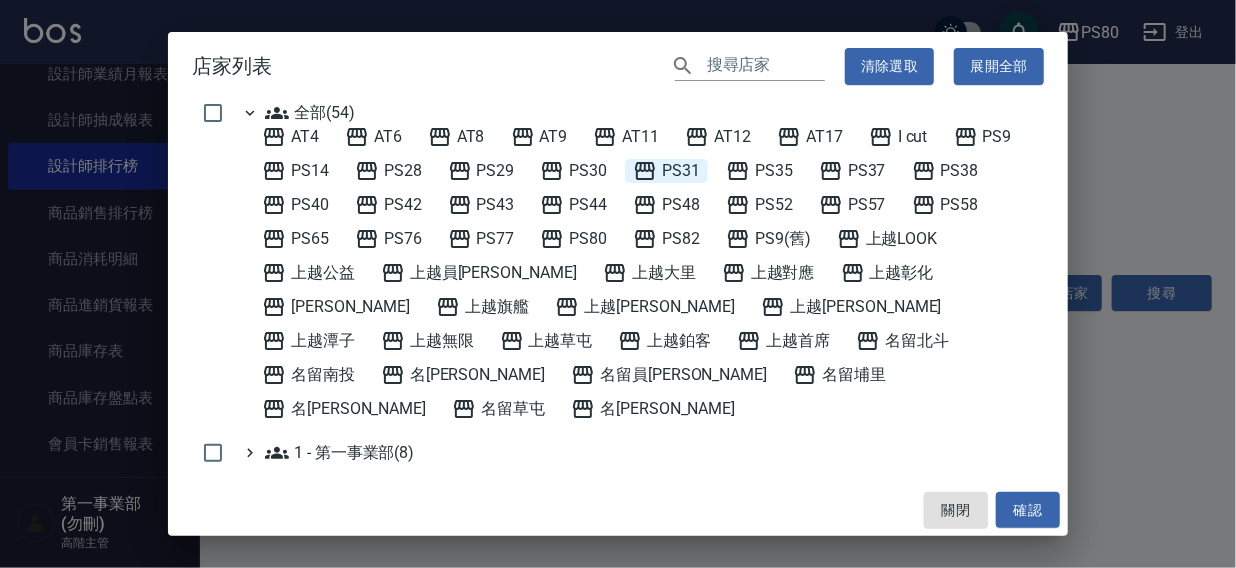 click on "PS31" at bounding box center (666, 171) 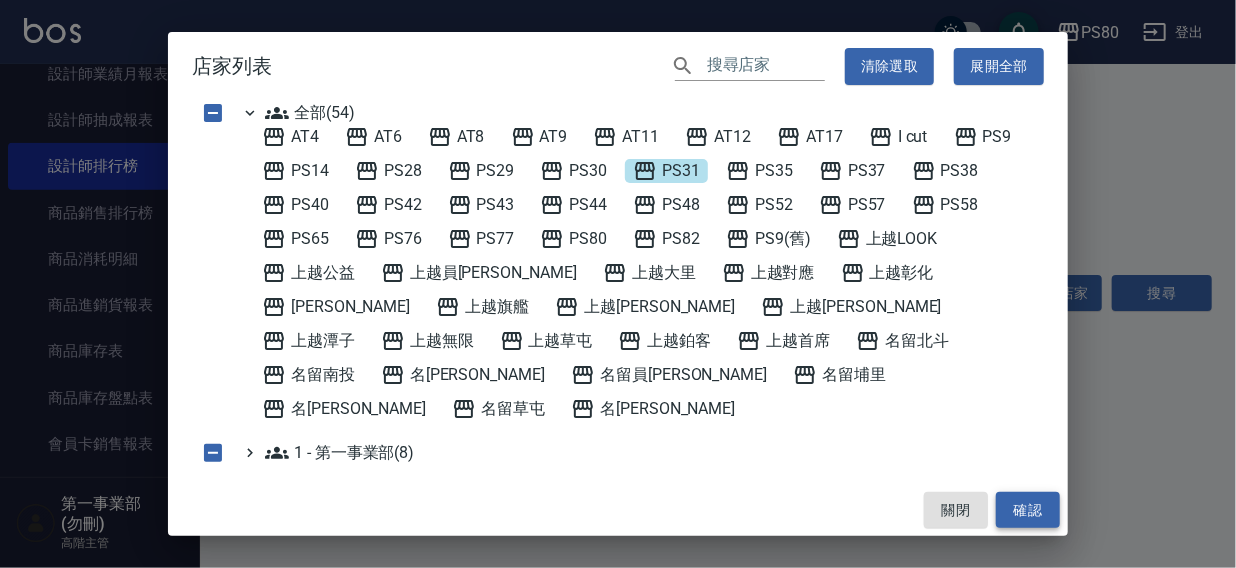 click on "確認" at bounding box center (1028, 510) 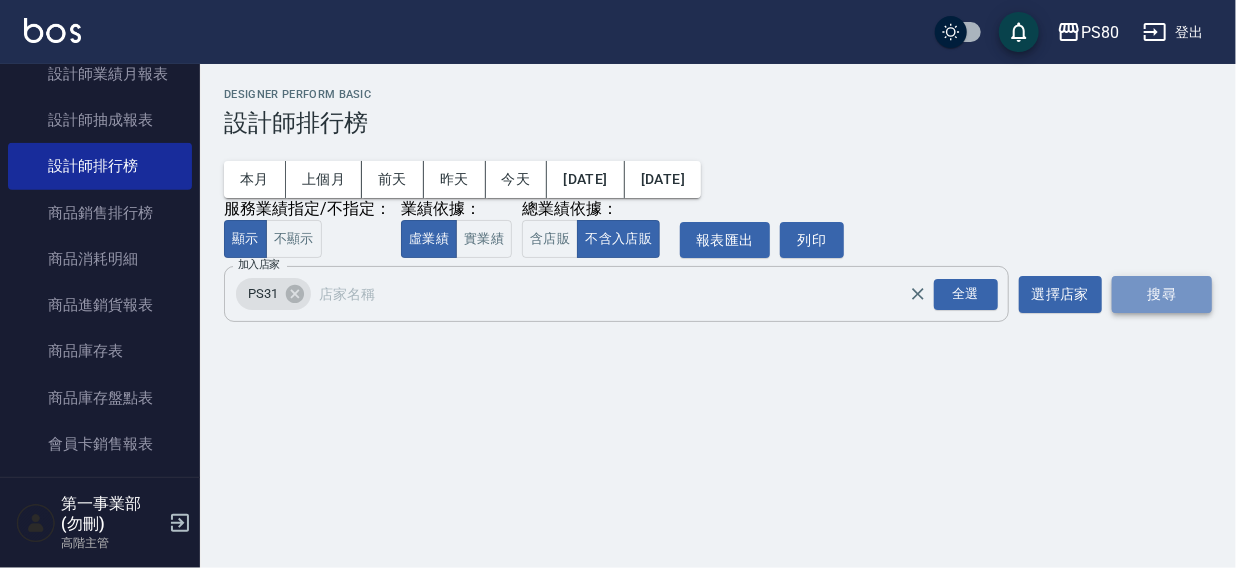 click on "搜尋" at bounding box center [1162, 294] 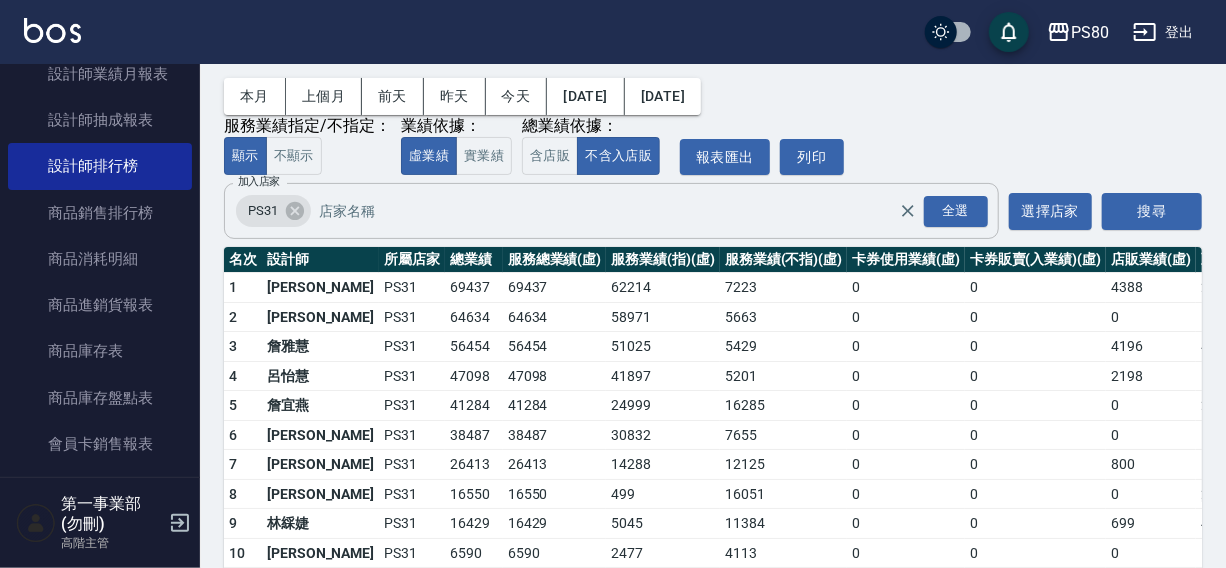 scroll, scrollTop: 57, scrollLeft: 0, axis: vertical 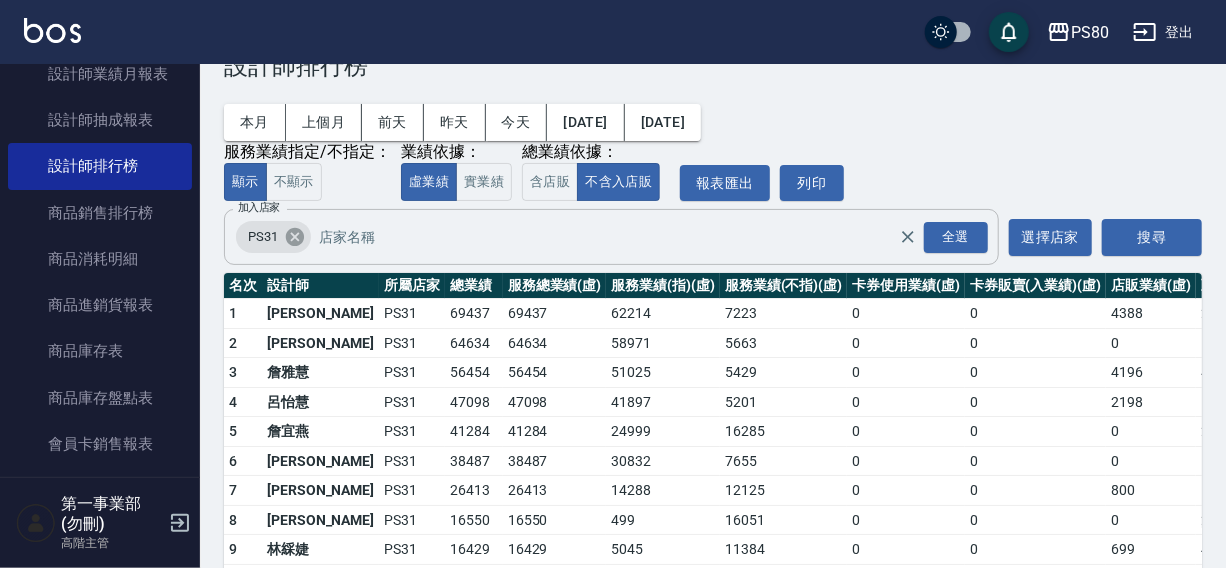click 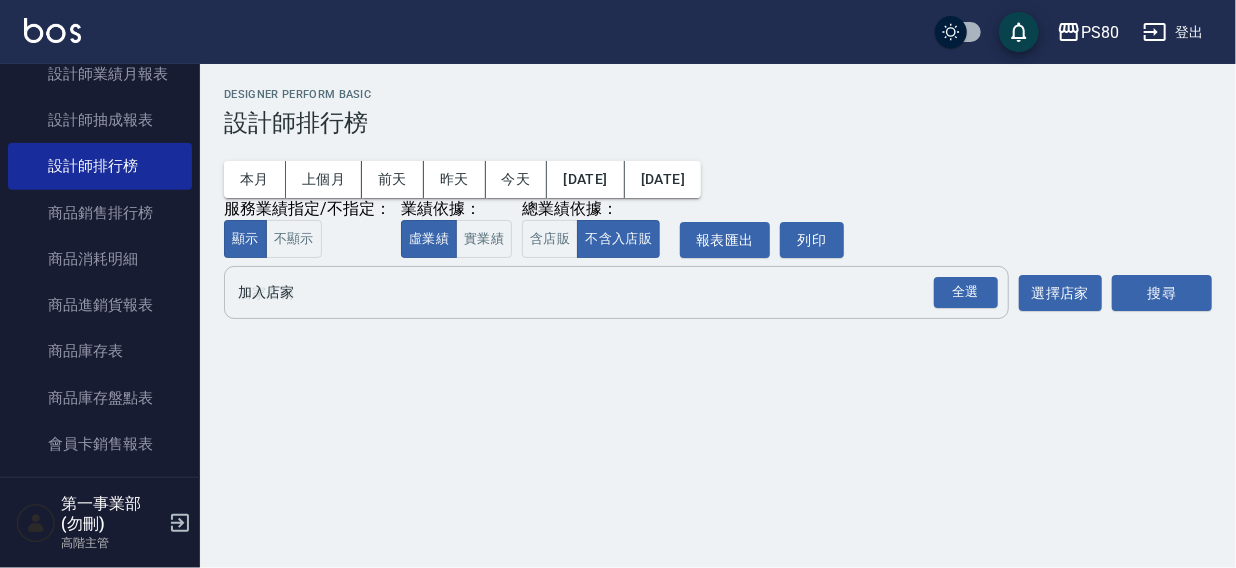 click on "加入店家" at bounding box center (601, 292) 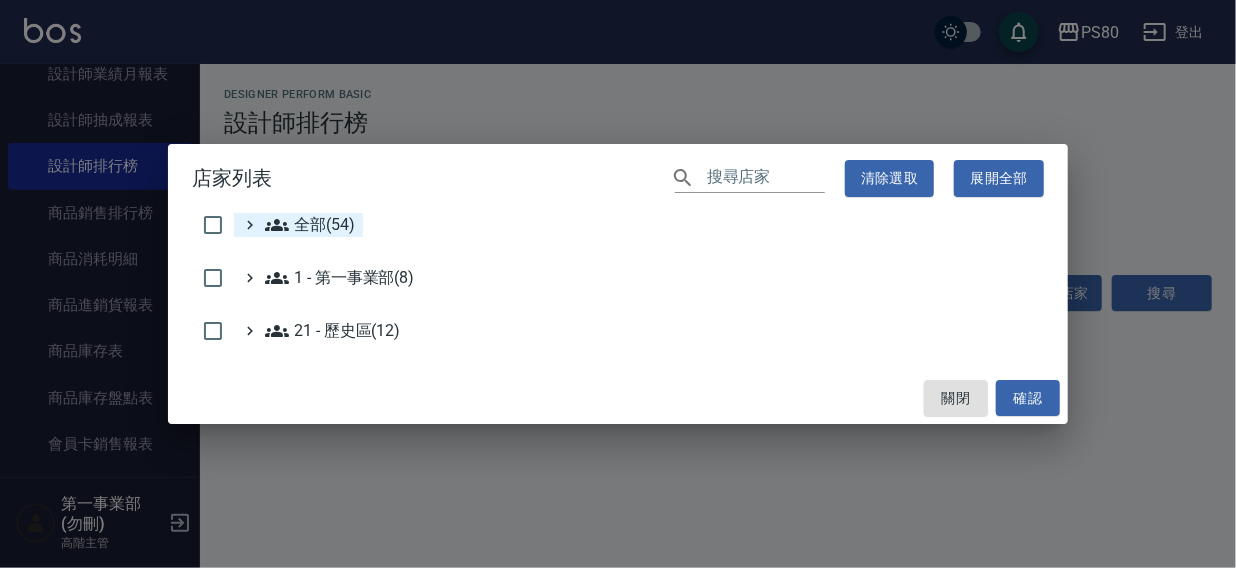 click on "全部(54)" at bounding box center [310, 225] 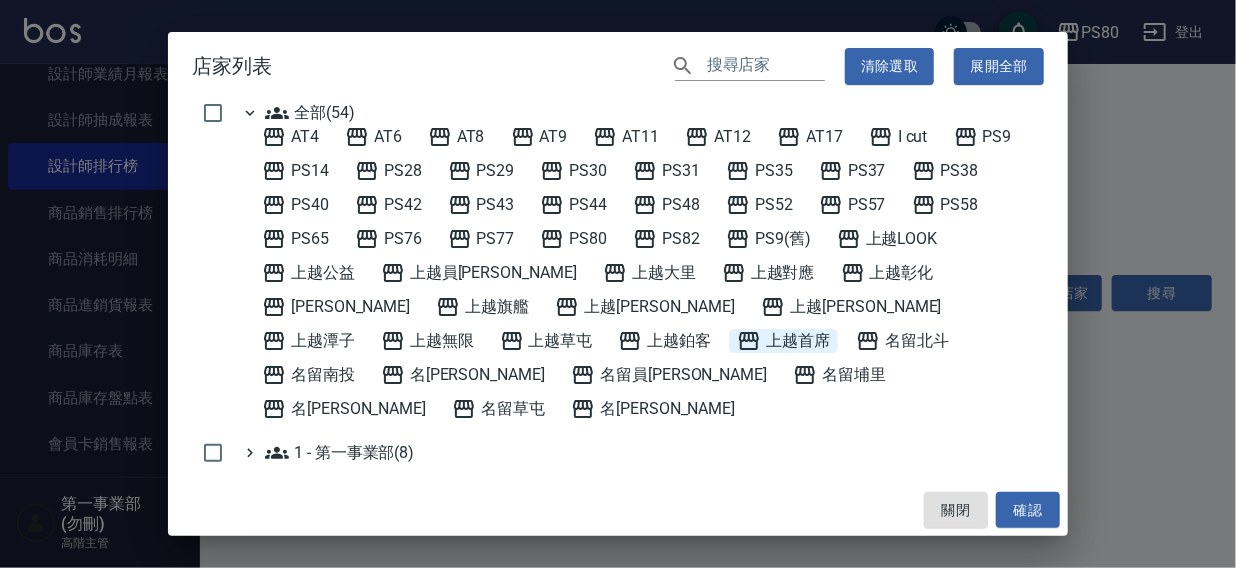 click on "上越首席" at bounding box center (783, 341) 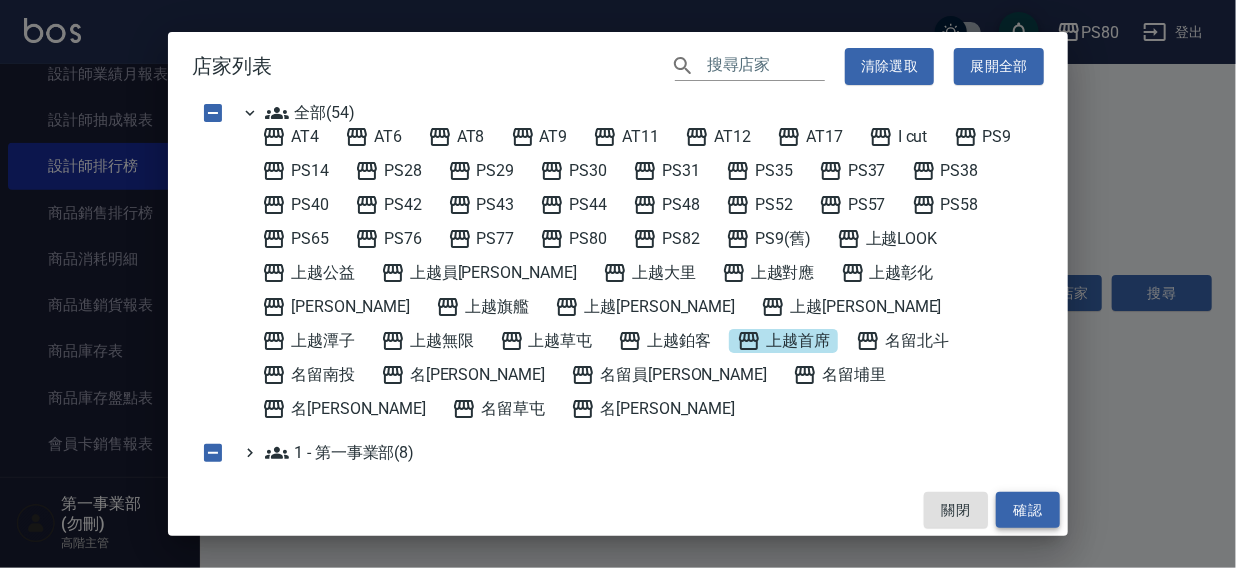 click on "確認" at bounding box center [1028, 510] 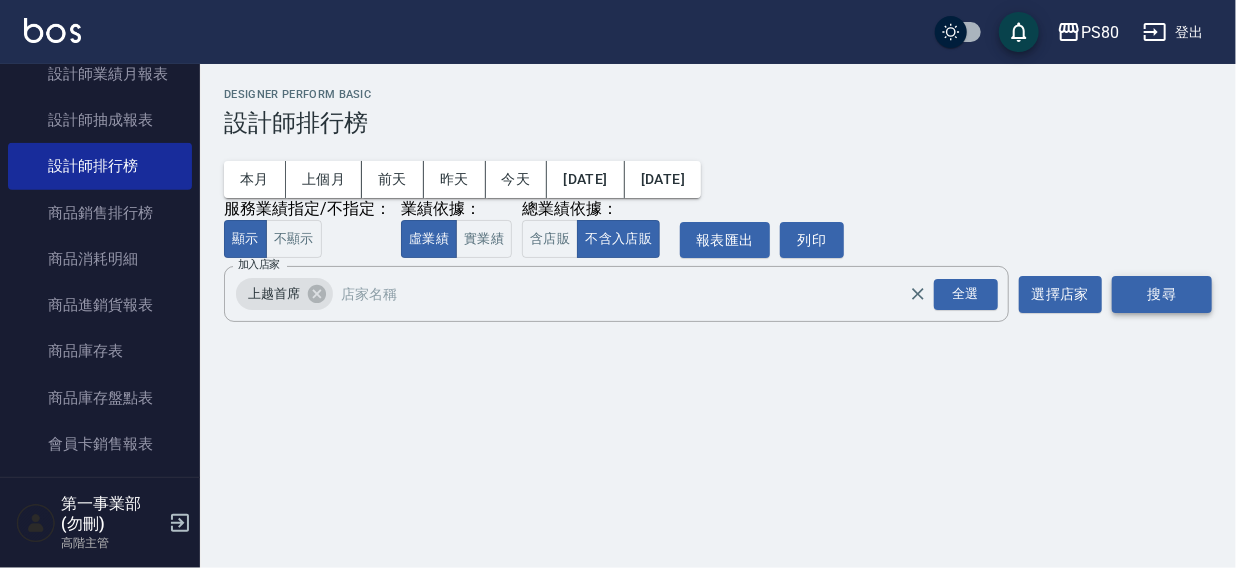 click on "搜尋" at bounding box center (1162, 294) 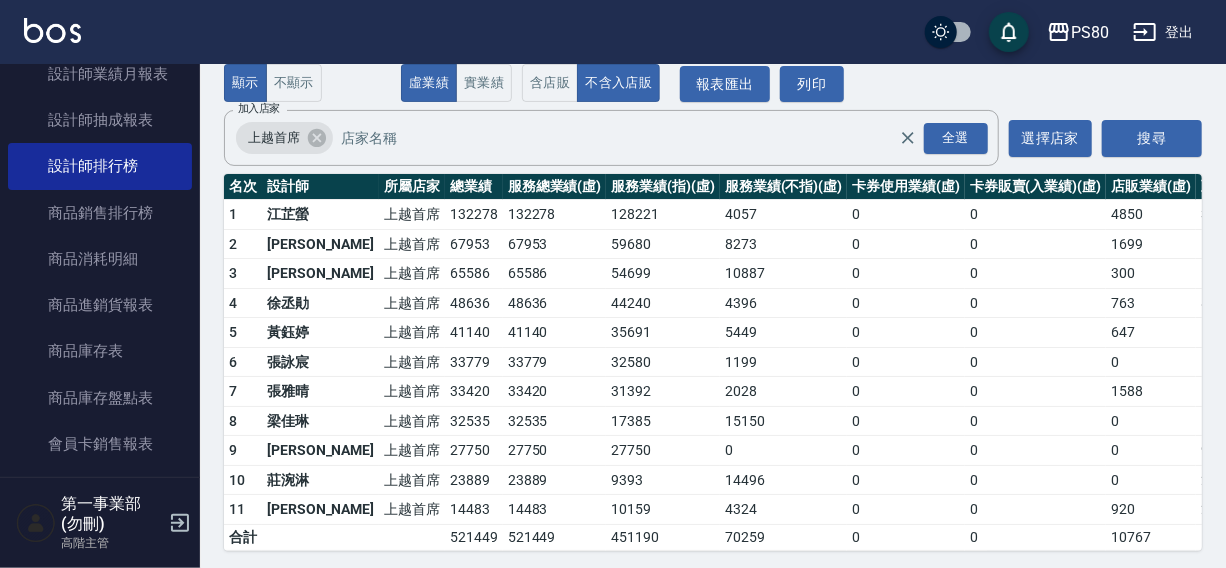 scroll, scrollTop: 0, scrollLeft: 0, axis: both 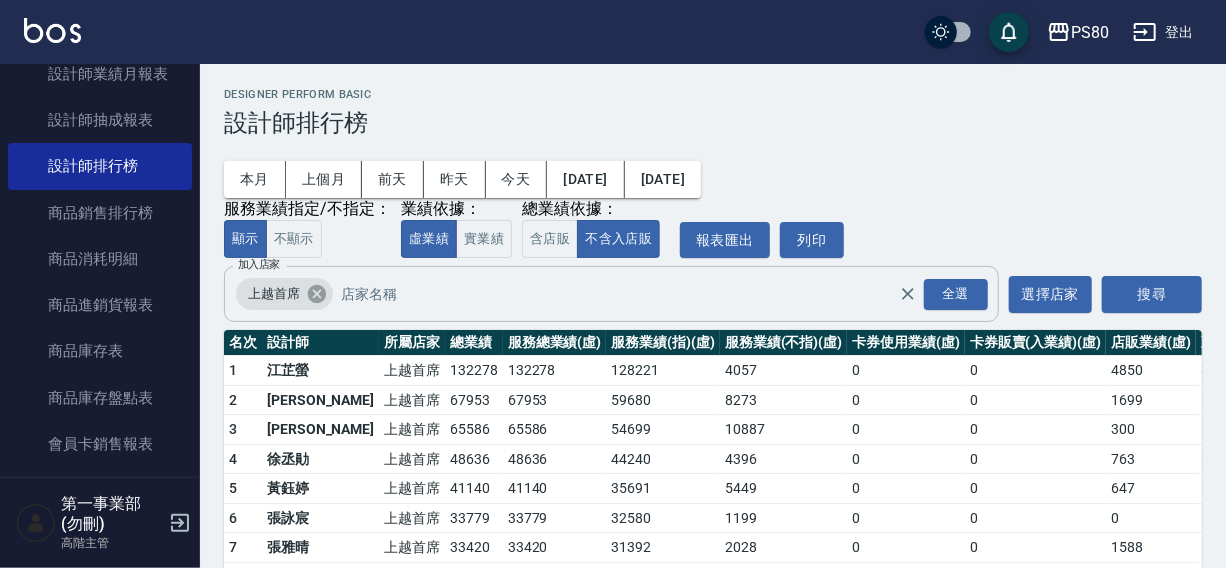 click 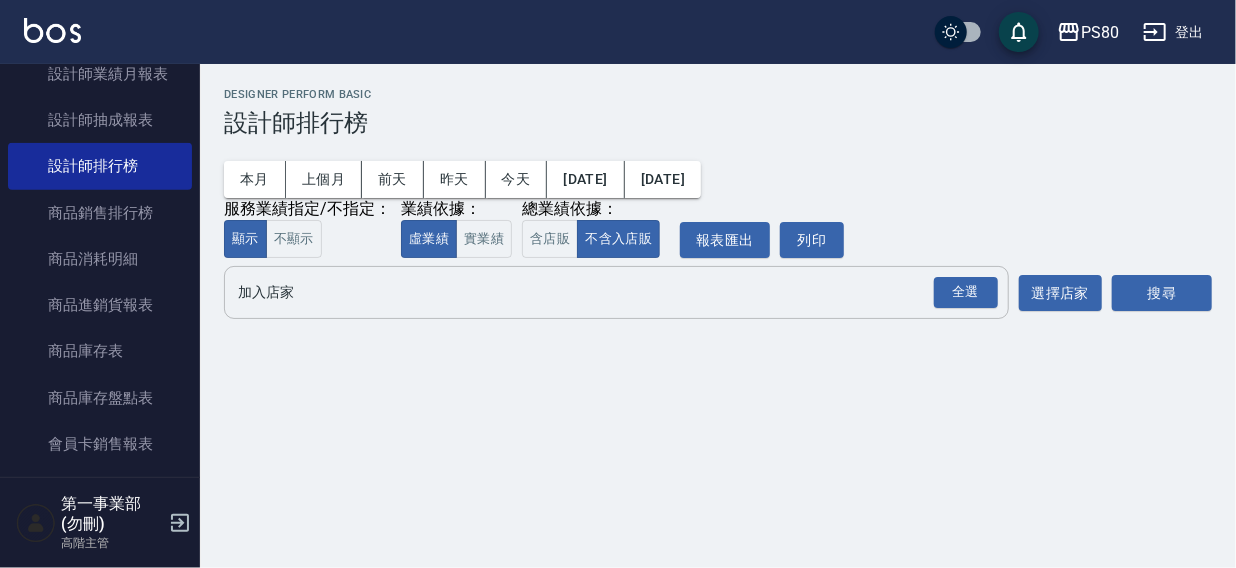 click on "加入店家" at bounding box center (601, 292) 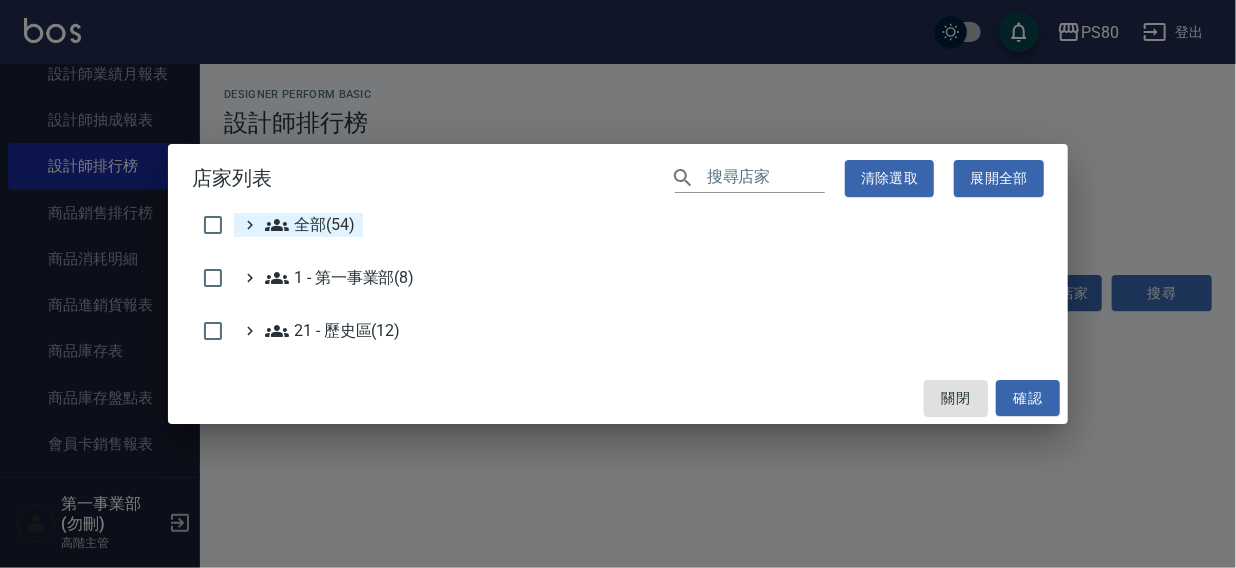 click on "全部(54)" at bounding box center [310, 225] 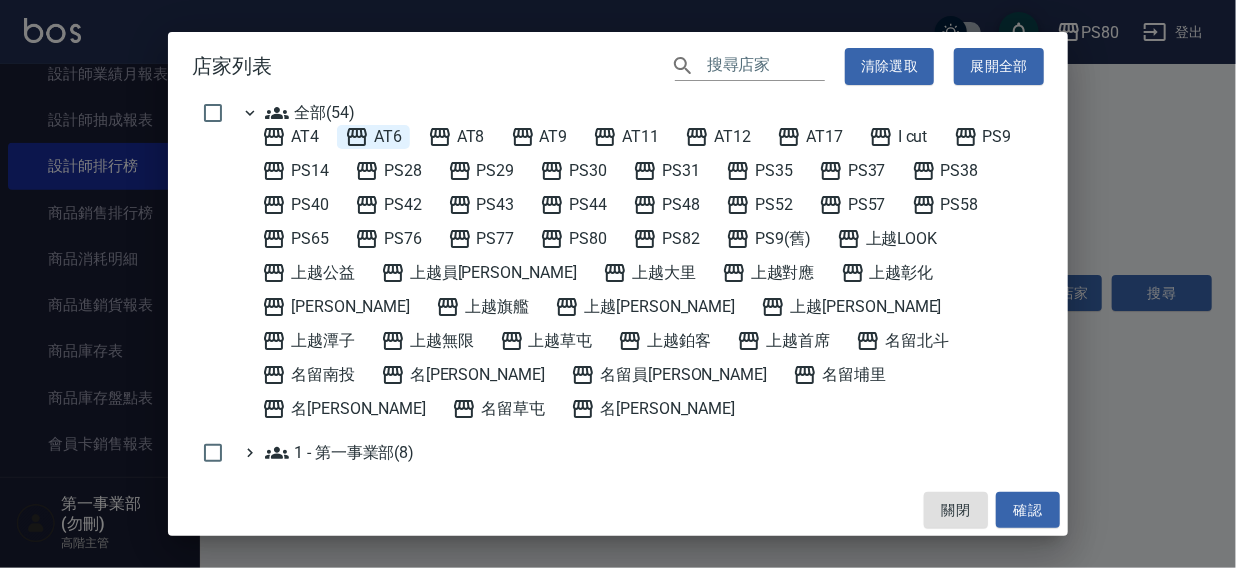 click on "AT6" at bounding box center (373, 137) 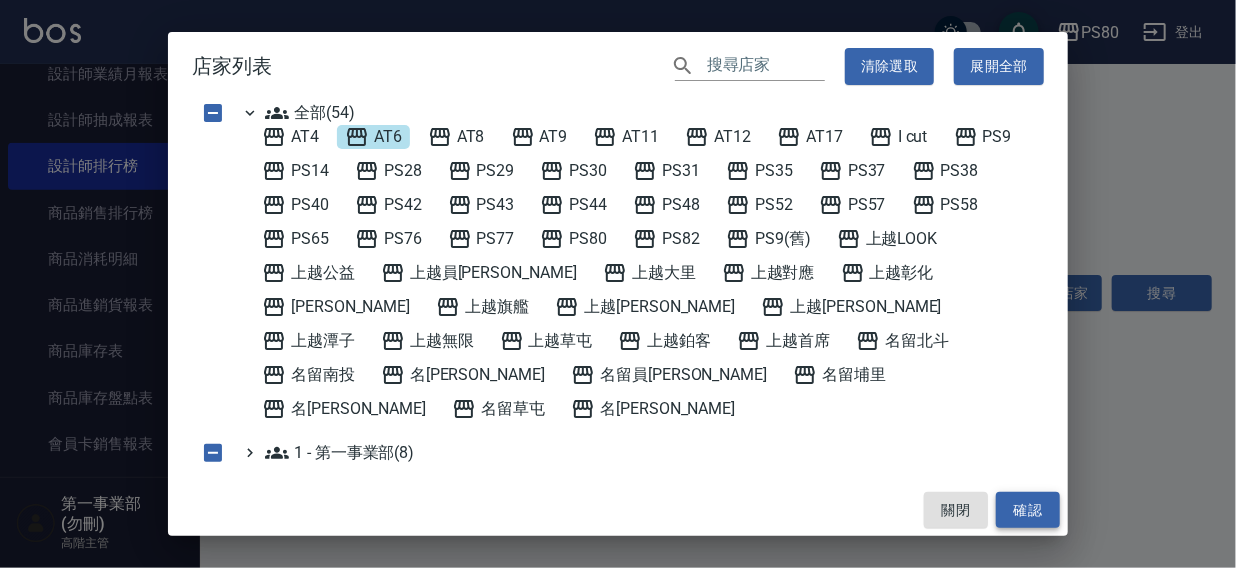 click on "確認" at bounding box center (1028, 510) 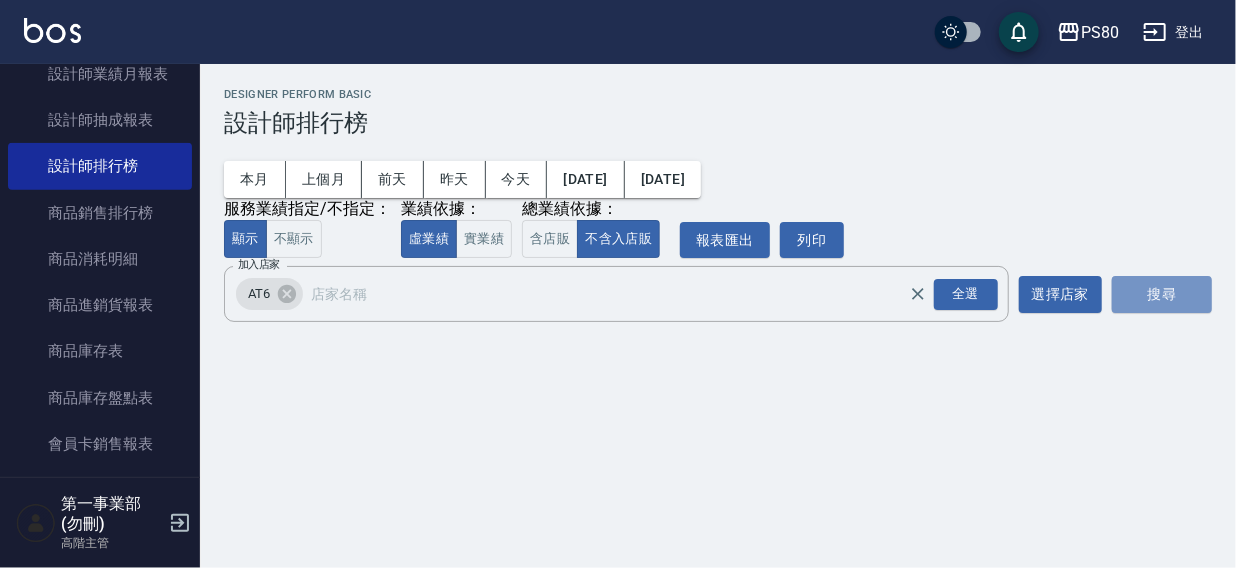 click on "搜尋" at bounding box center (1162, 294) 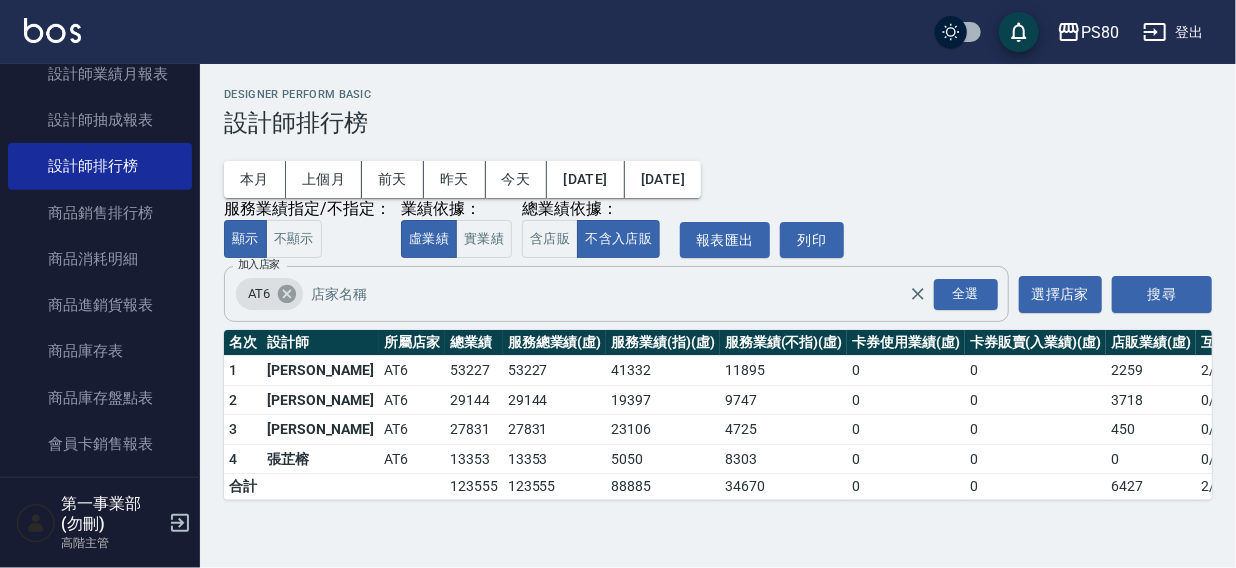 click 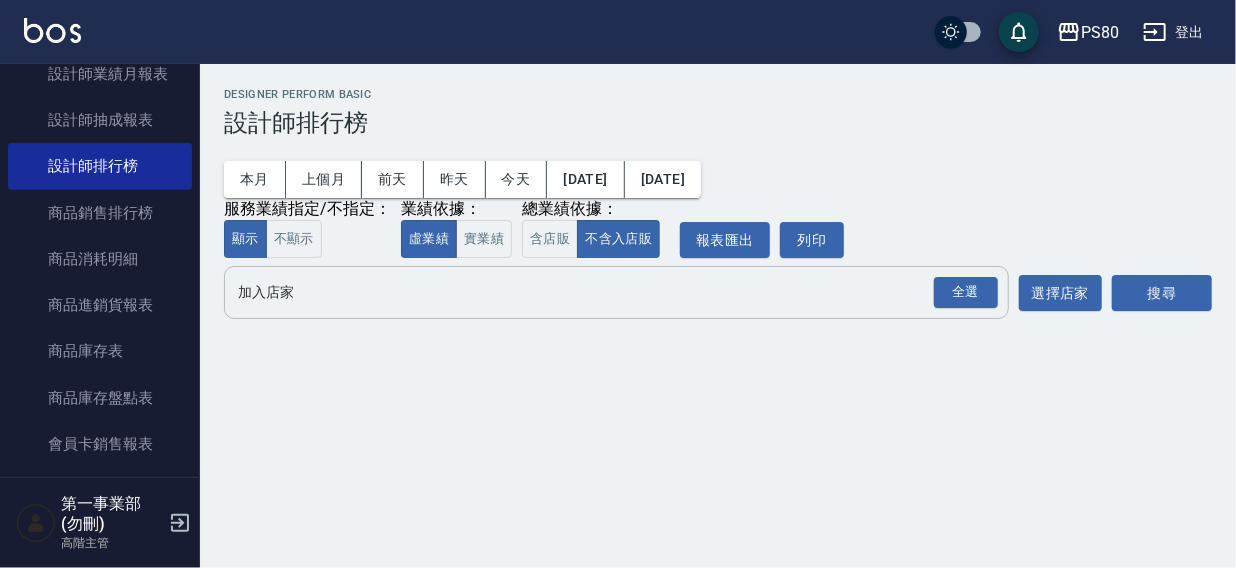 click on "加入店家" at bounding box center [601, 292] 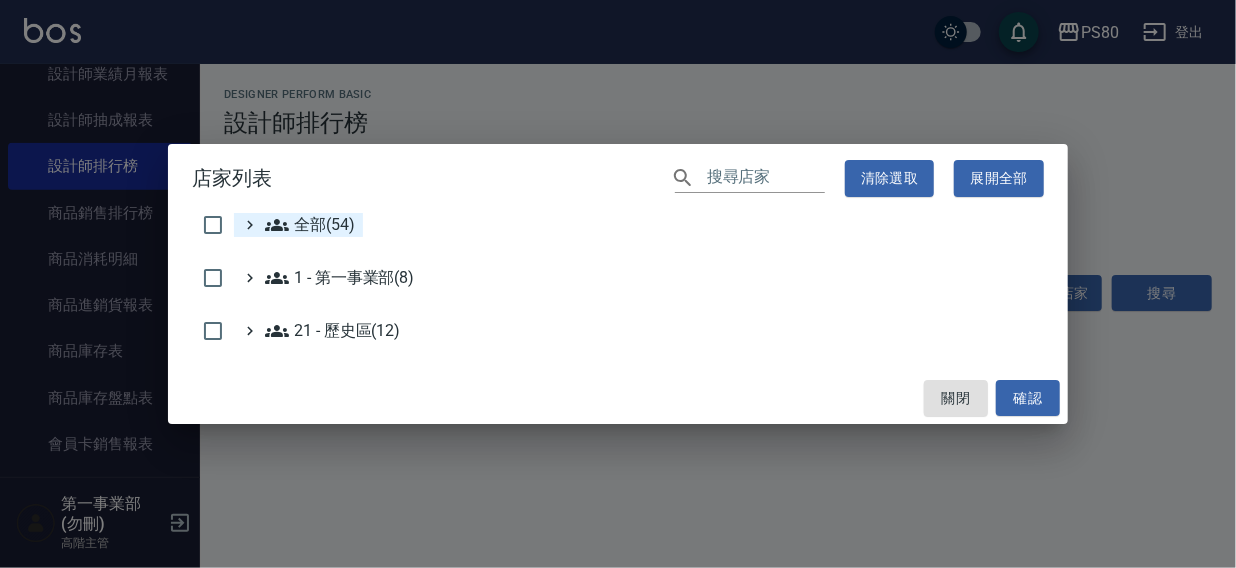 click on "全部(54)" at bounding box center [310, 225] 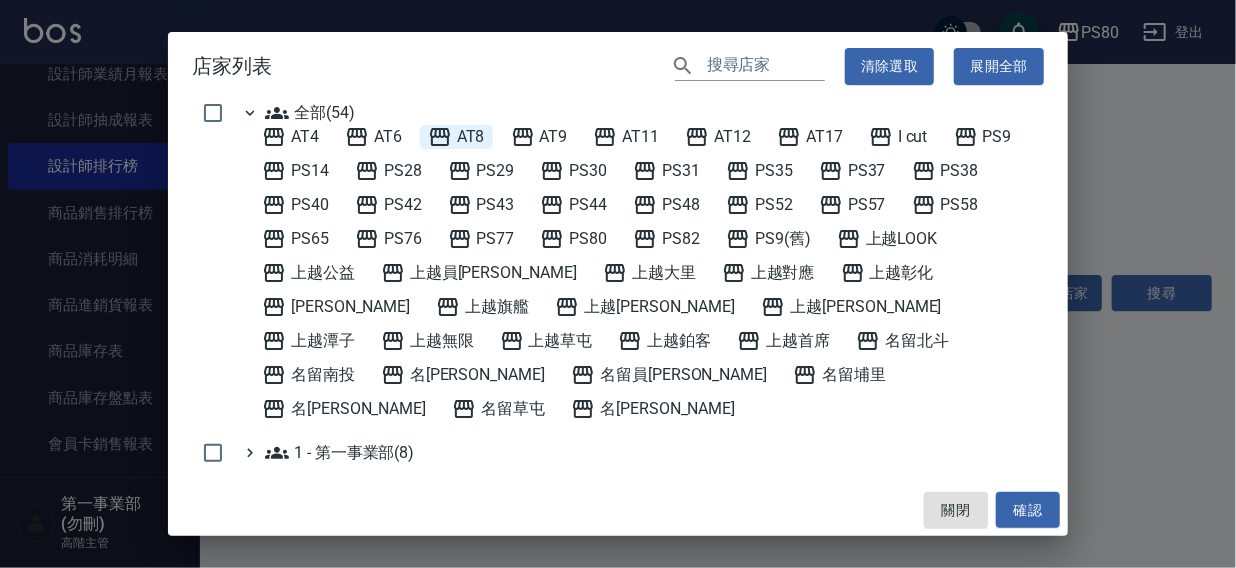 click on "AT8" at bounding box center (456, 137) 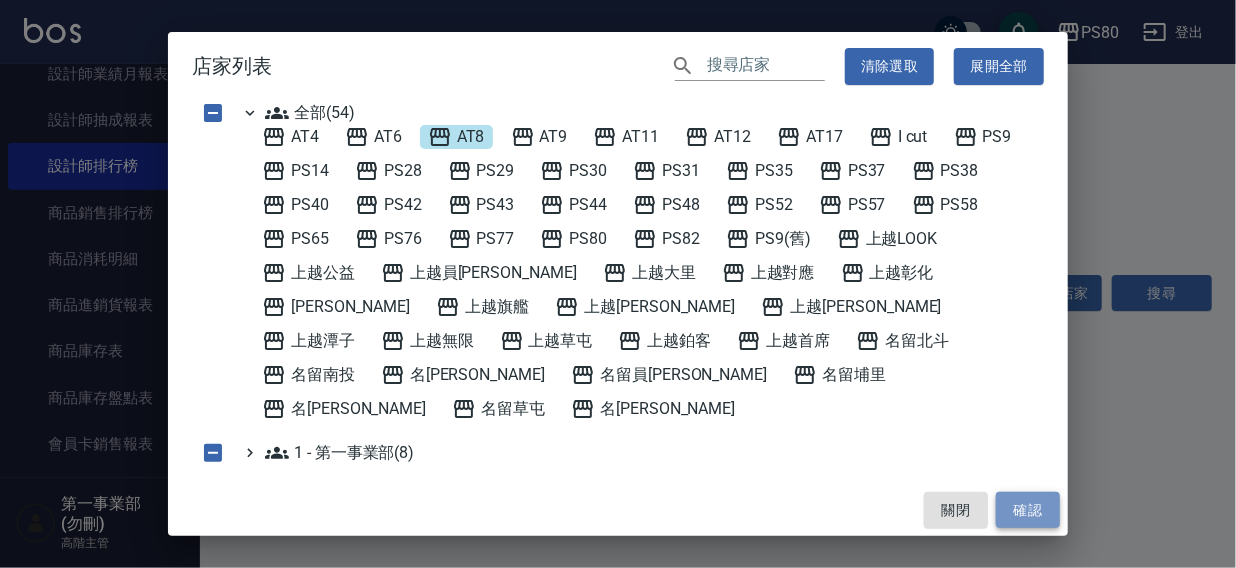 click on "確認" at bounding box center [1028, 510] 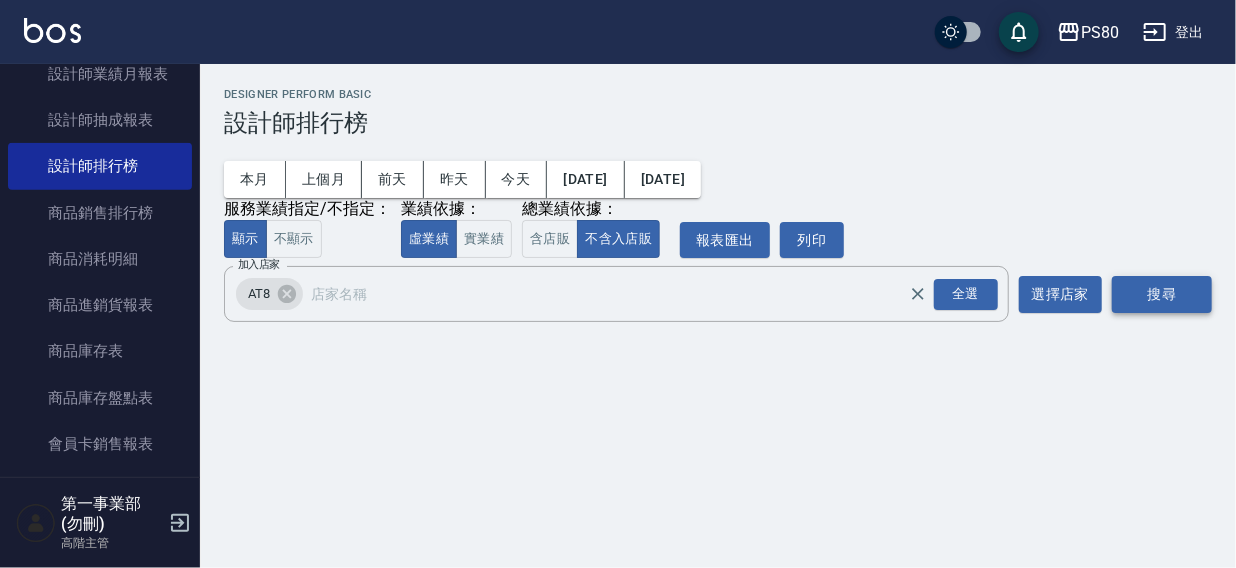 click on "搜尋" at bounding box center (1162, 294) 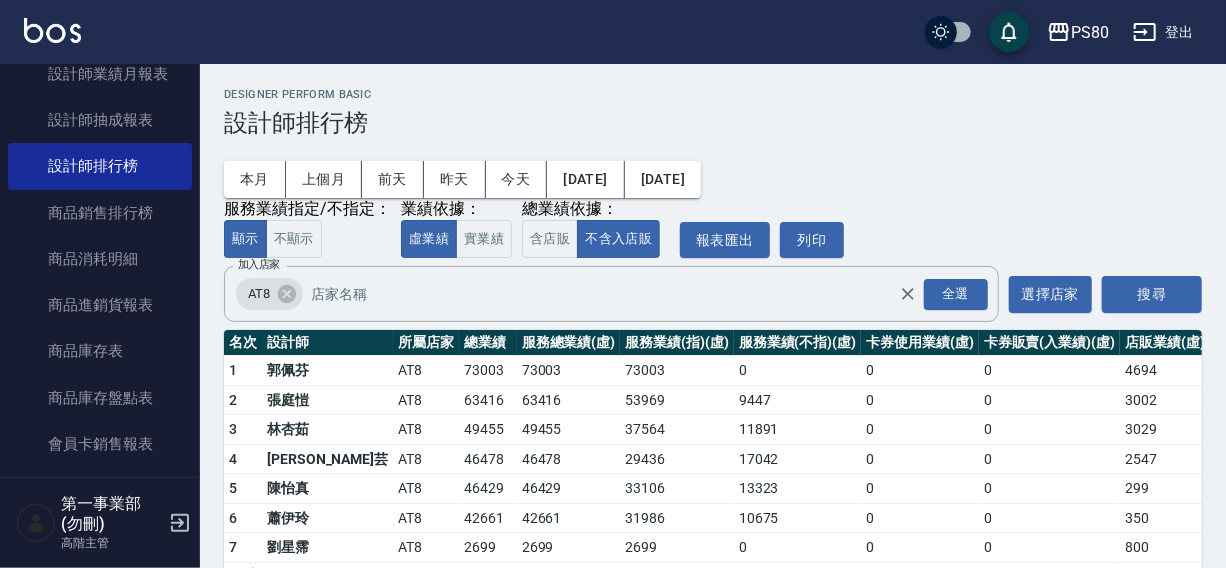 scroll, scrollTop: 60, scrollLeft: 0, axis: vertical 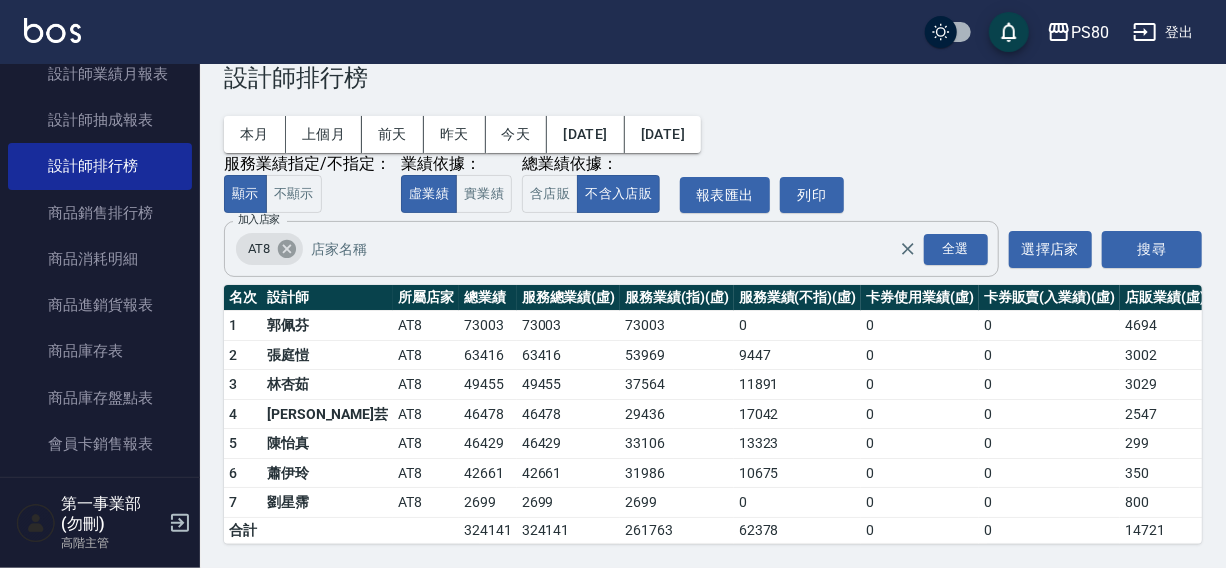 click 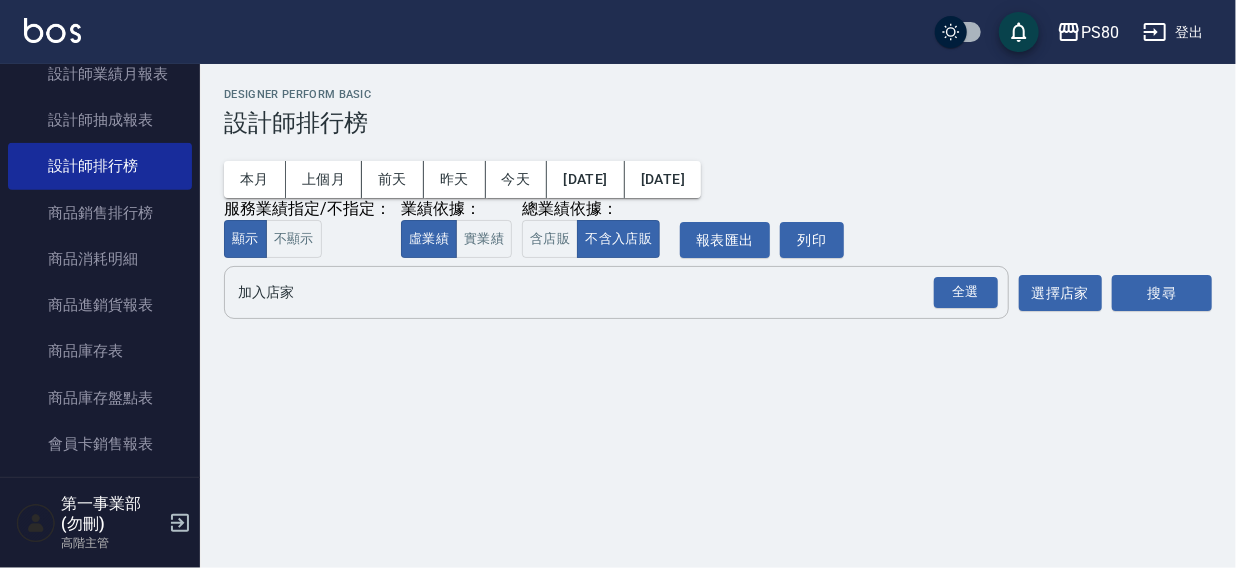 click on "加入店家" at bounding box center (601, 292) 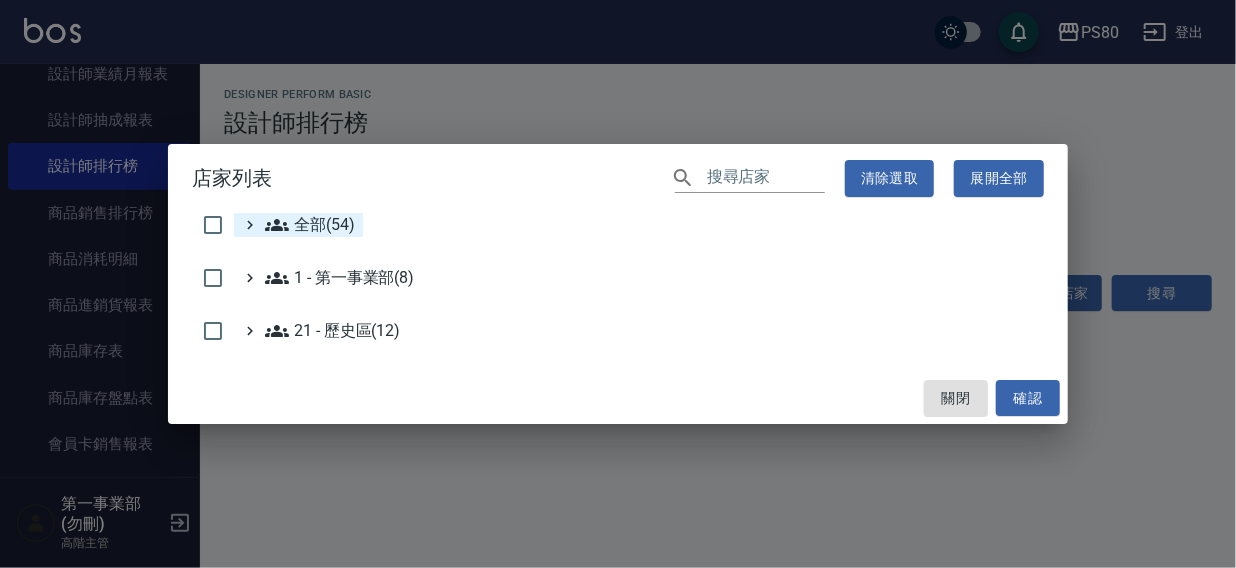 click on "全部(54)" at bounding box center (310, 225) 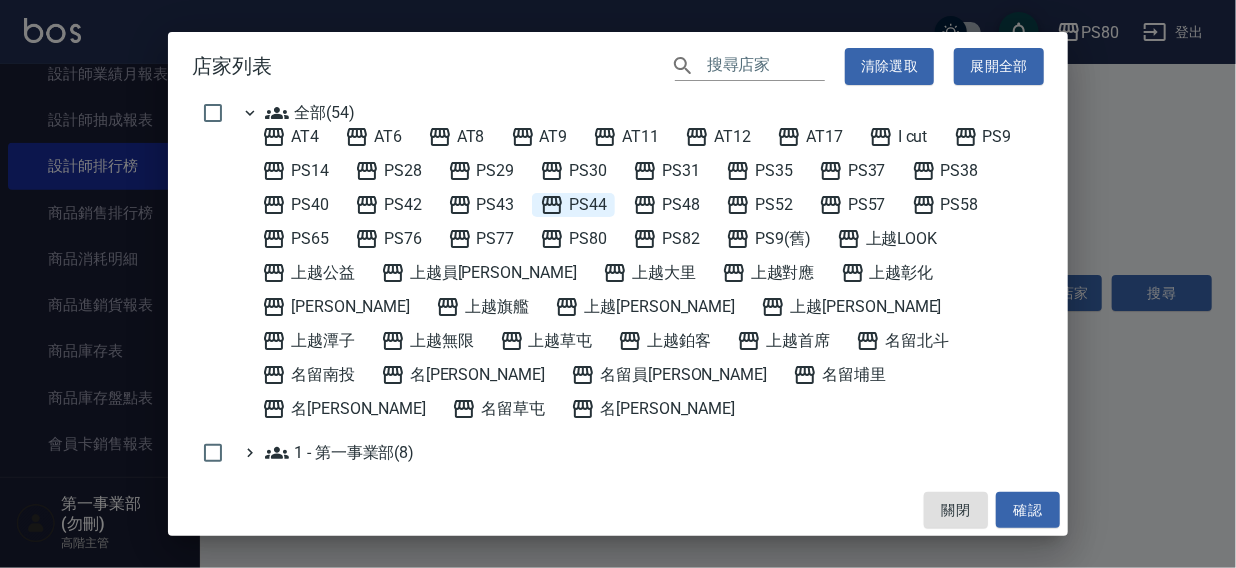 click on "PS44" at bounding box center (573, 205) 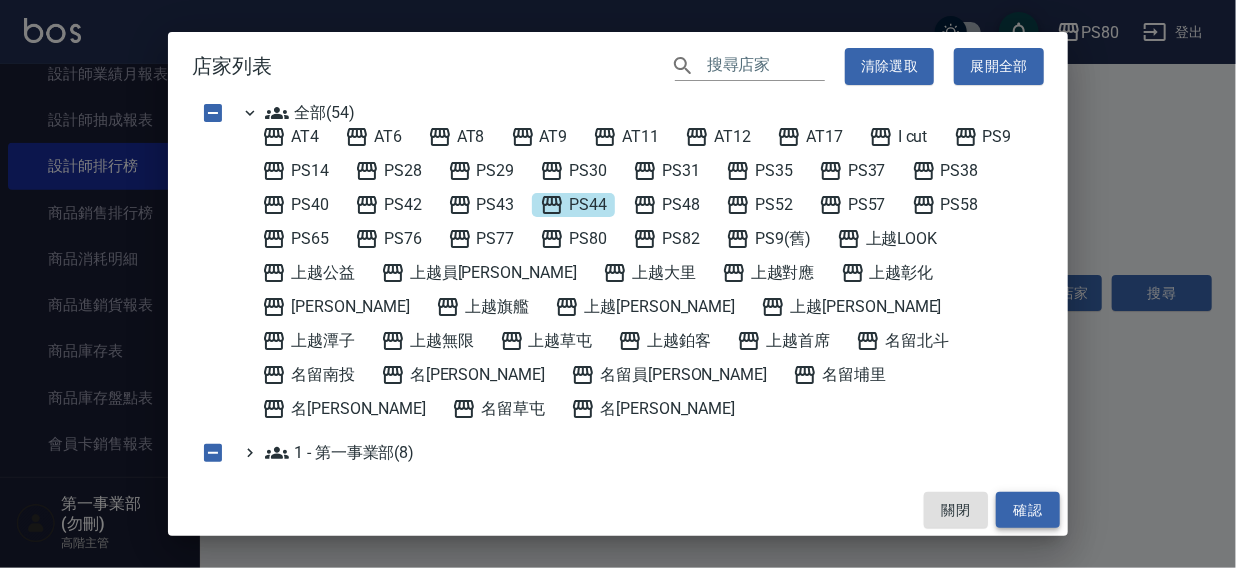 click on "確認" at bounding box center [1028, 510] 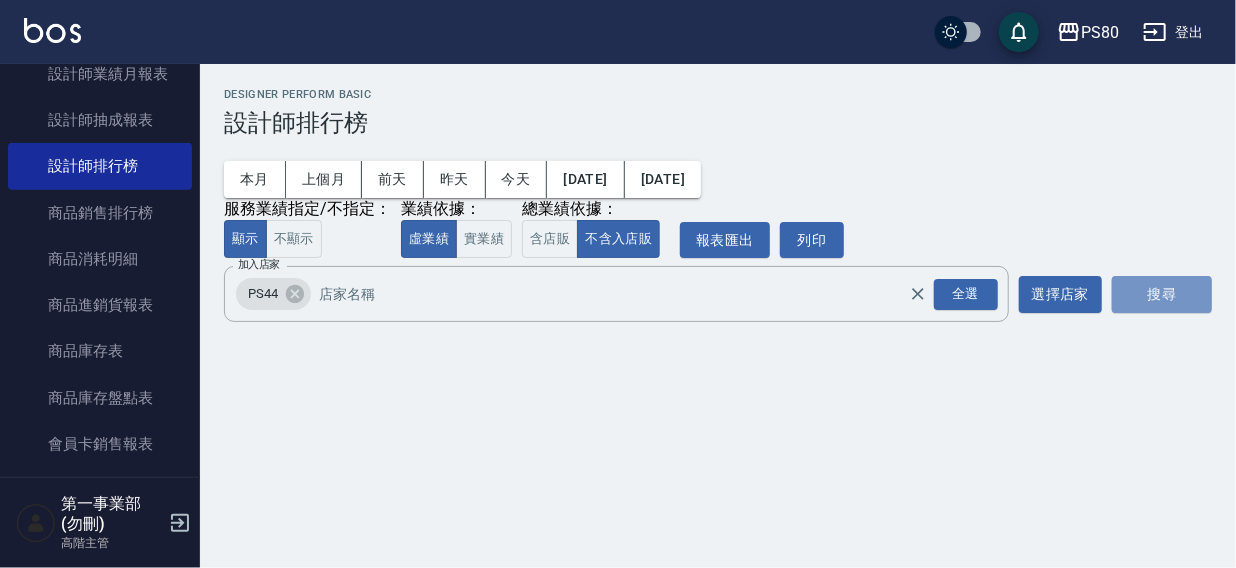 click on "搜尋" at bounding box center [1162, 294] 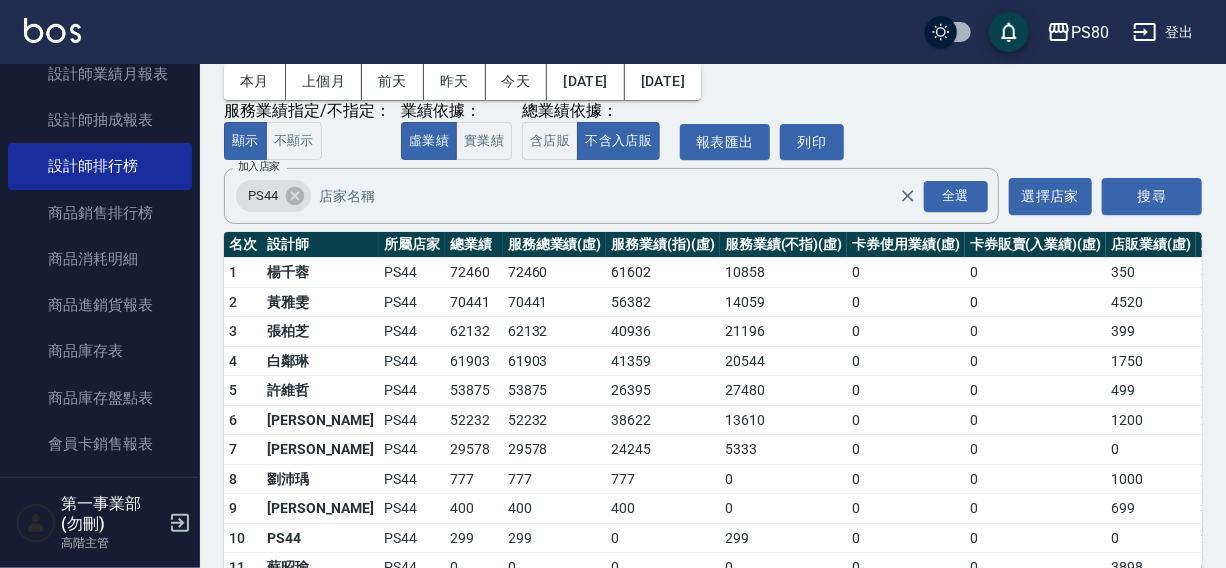 scroll, scrollTop: 8, scrollLeft: 0, axis: vertical 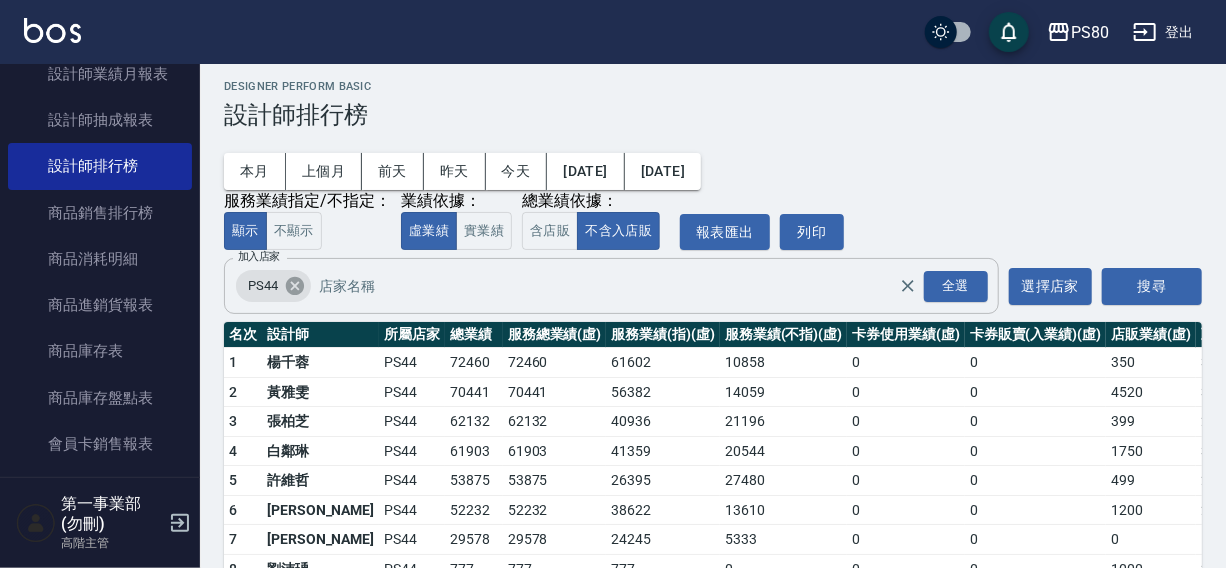click 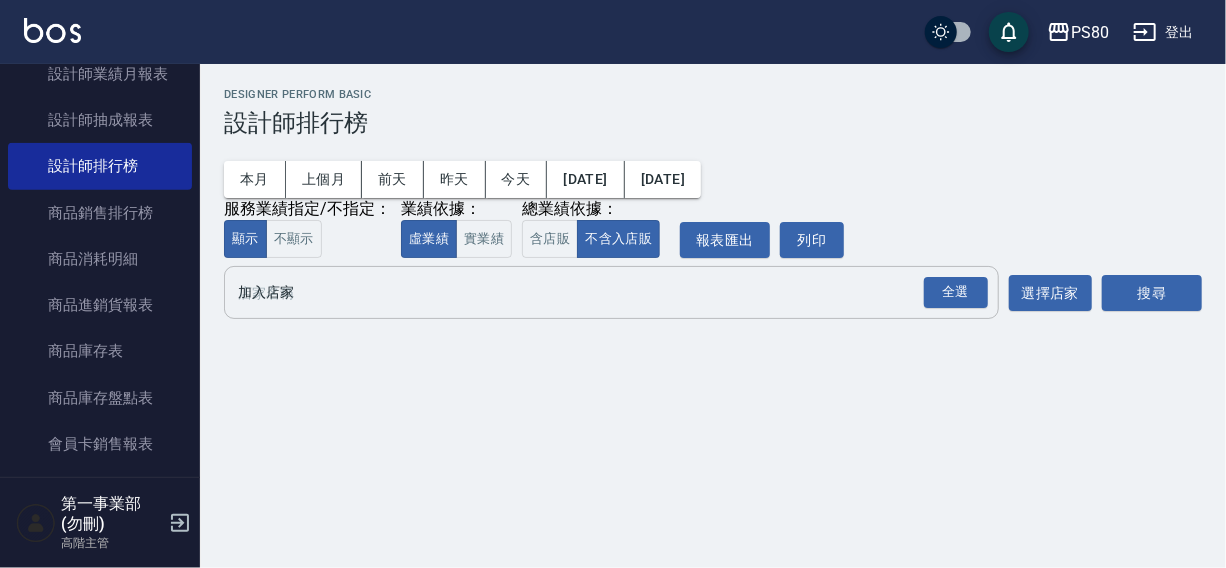 scroll, scrollTop: 0, scrollLeft: 0, axis: both 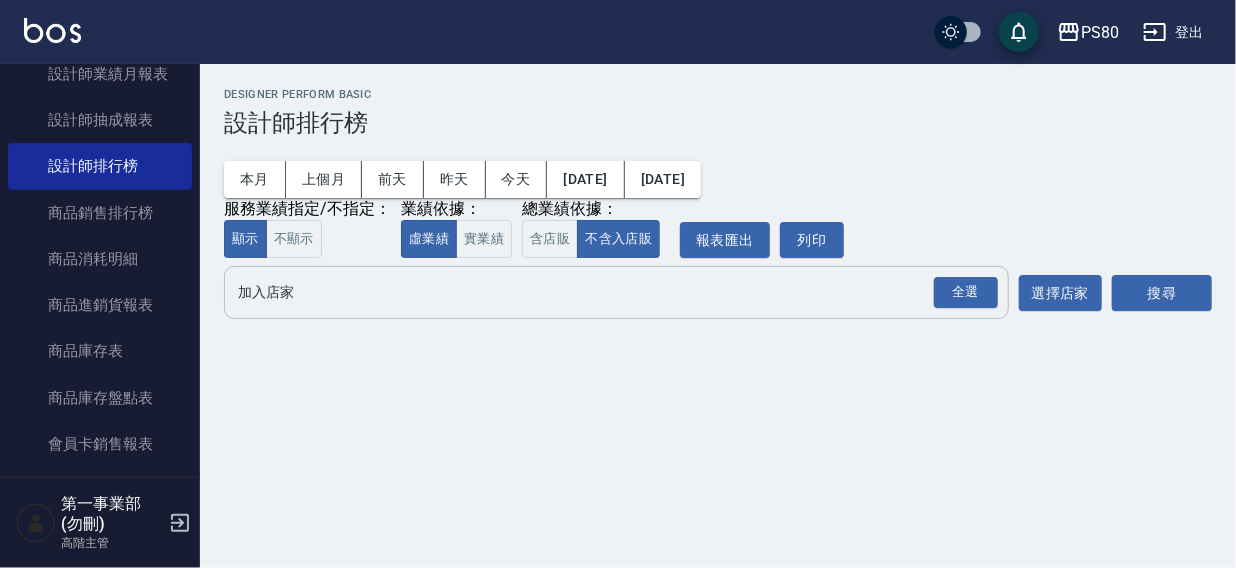 click on "加入店家" at bounding box center (601, 292) 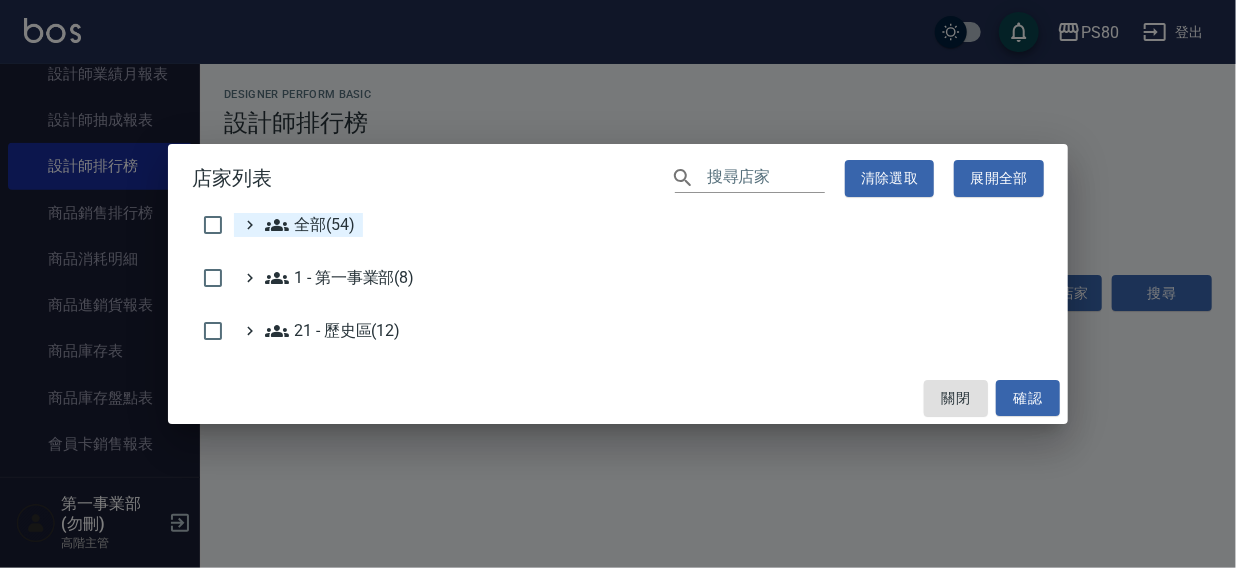 click on "全部(54)" at bounding box center (310, 225) 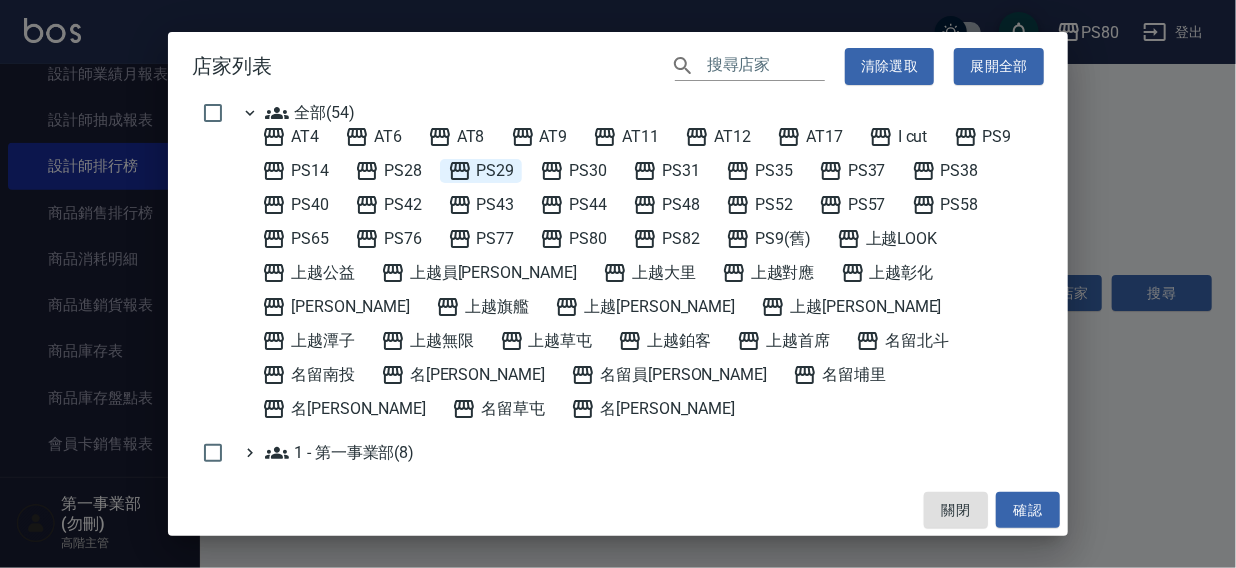 click on "PS29" at bounding box center [481, 171] 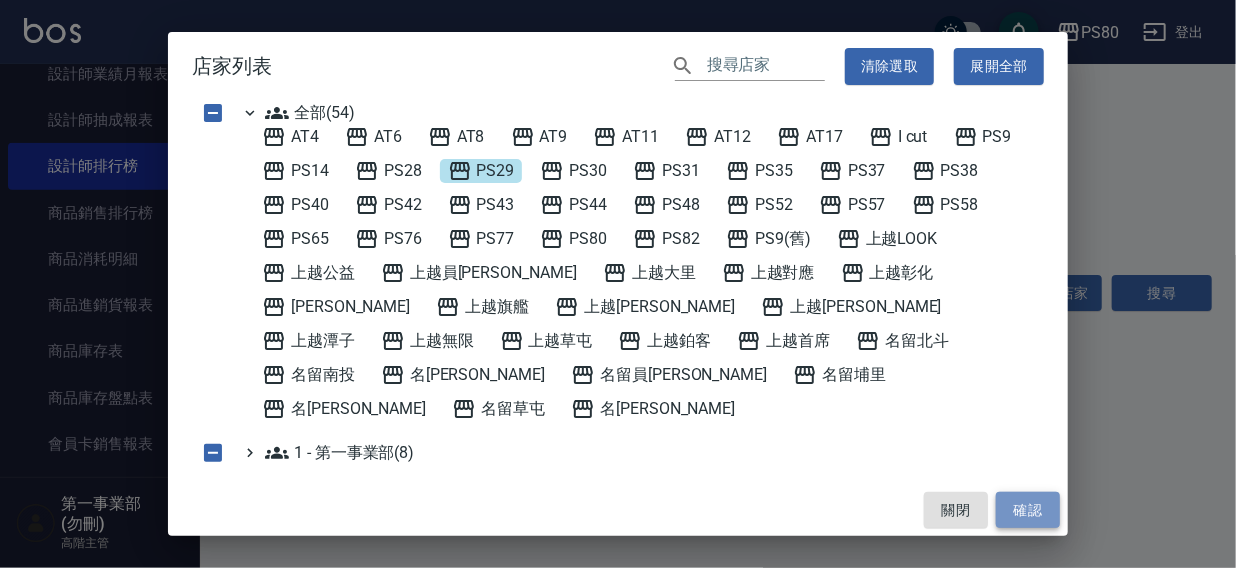 click on "確認" at bounding box center (1028, 510) 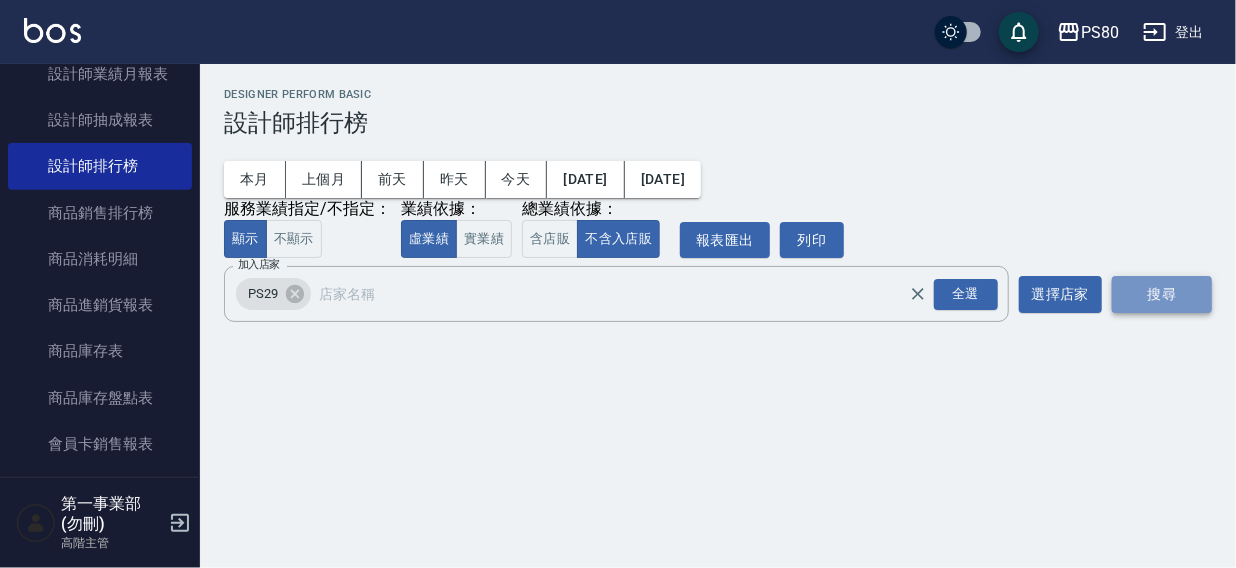 click on "搜尋" at bounding box center (1162, 294) 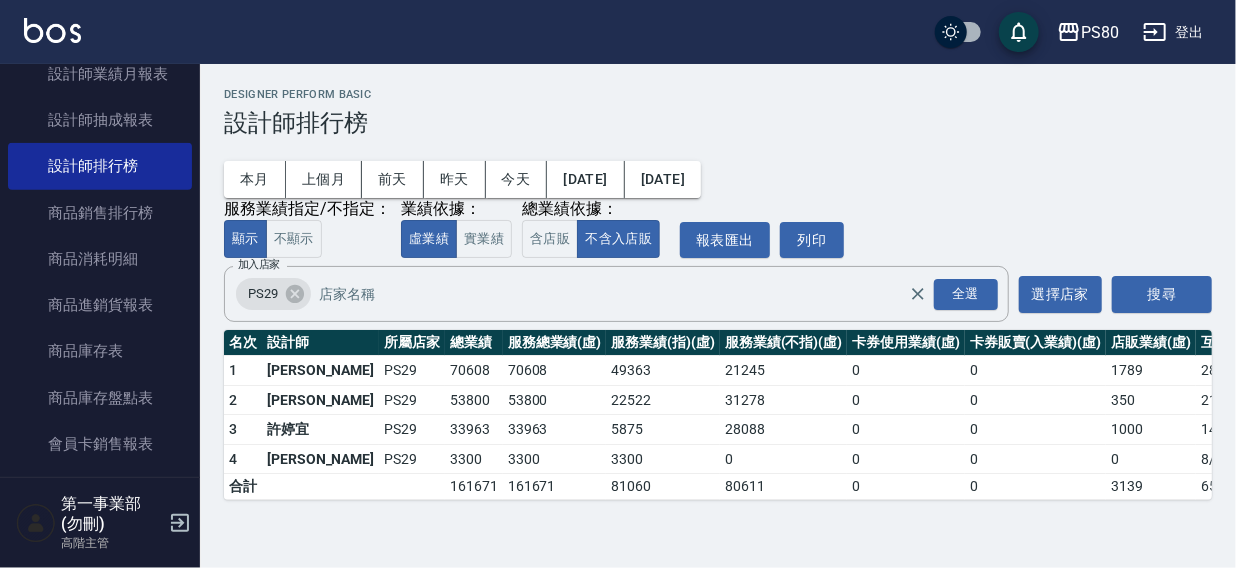 drag, startPoint x: 1235, startPoint y: 265, endPoint x: 1235, endPoint y: 279, distance: 14 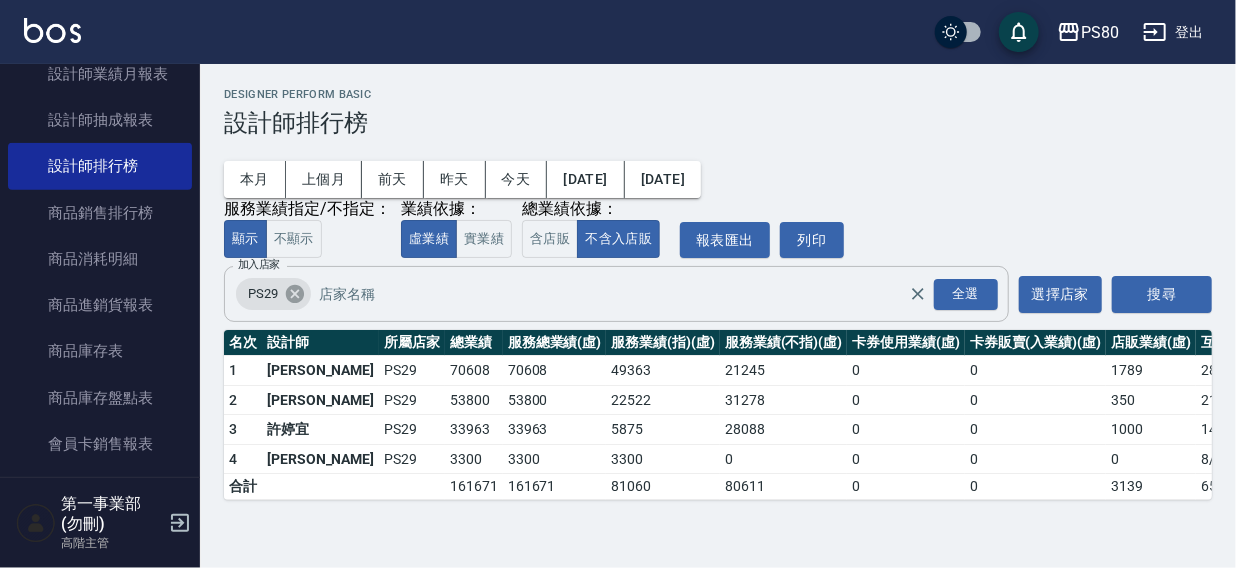 click 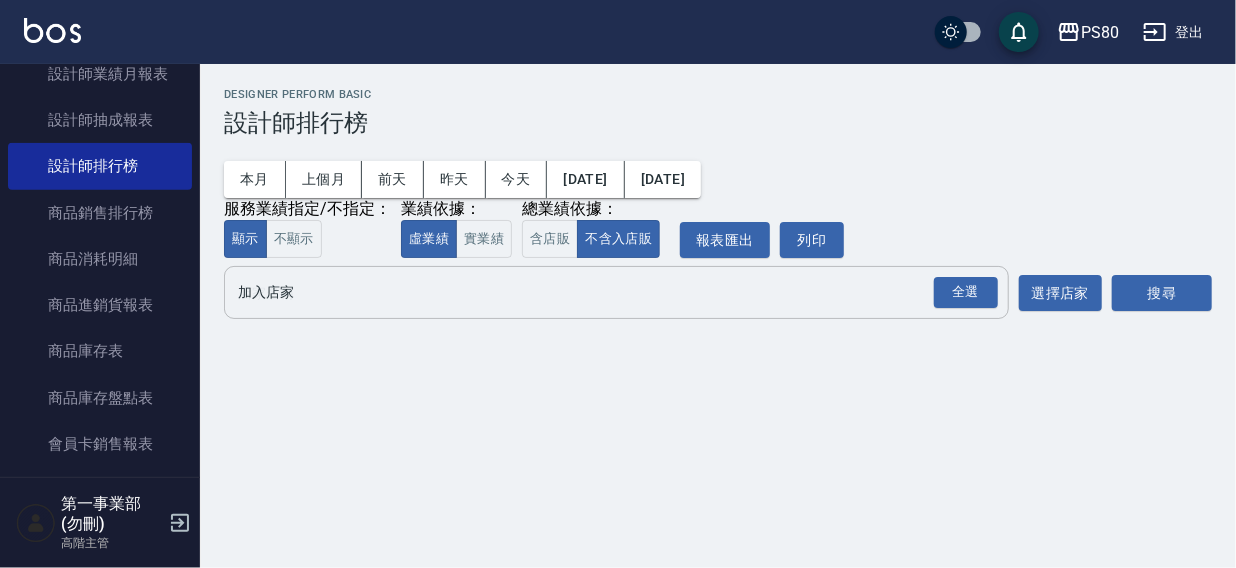 click on "加入店家" at bounding box center (601, 292) 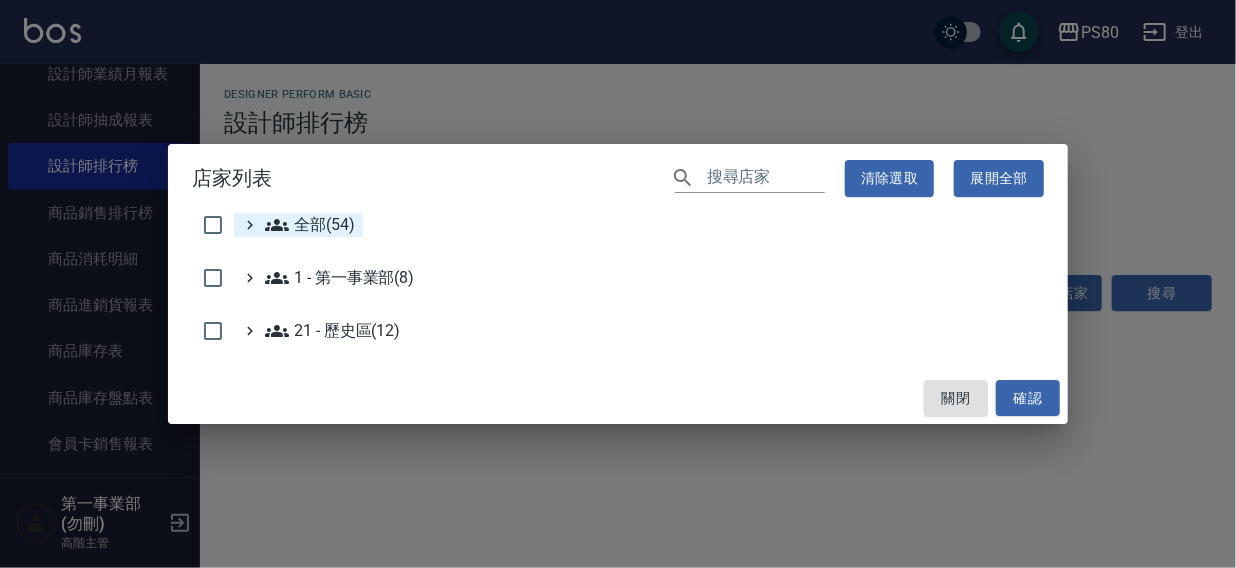 click on "全部(54)" at bounding box center [310, 225] 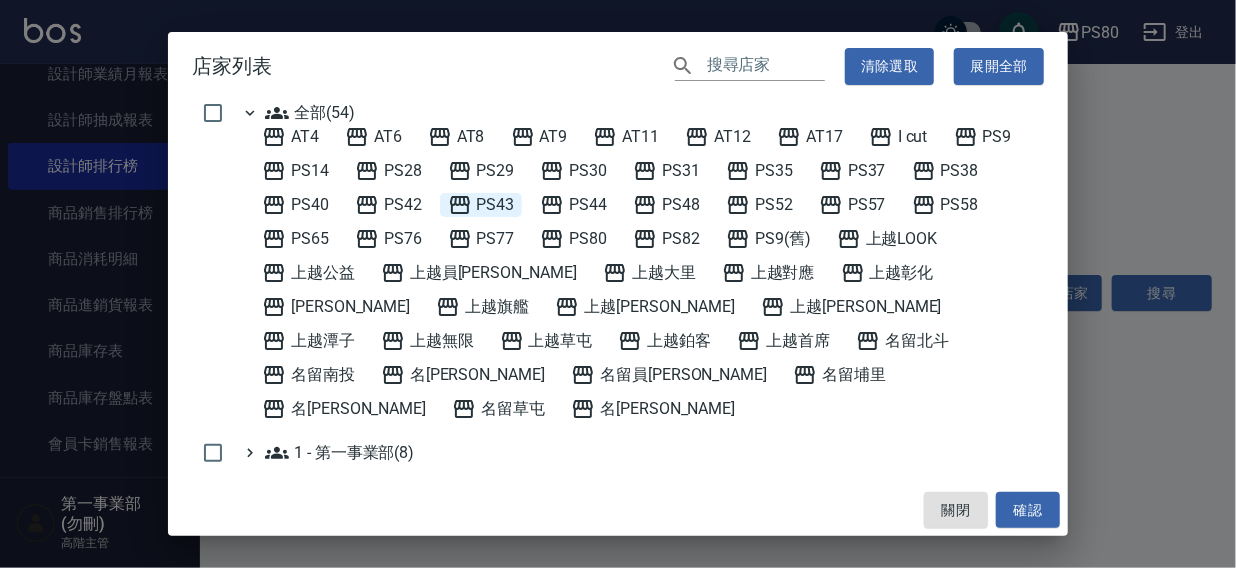click on "PS43" at bounding box center [481, 205] 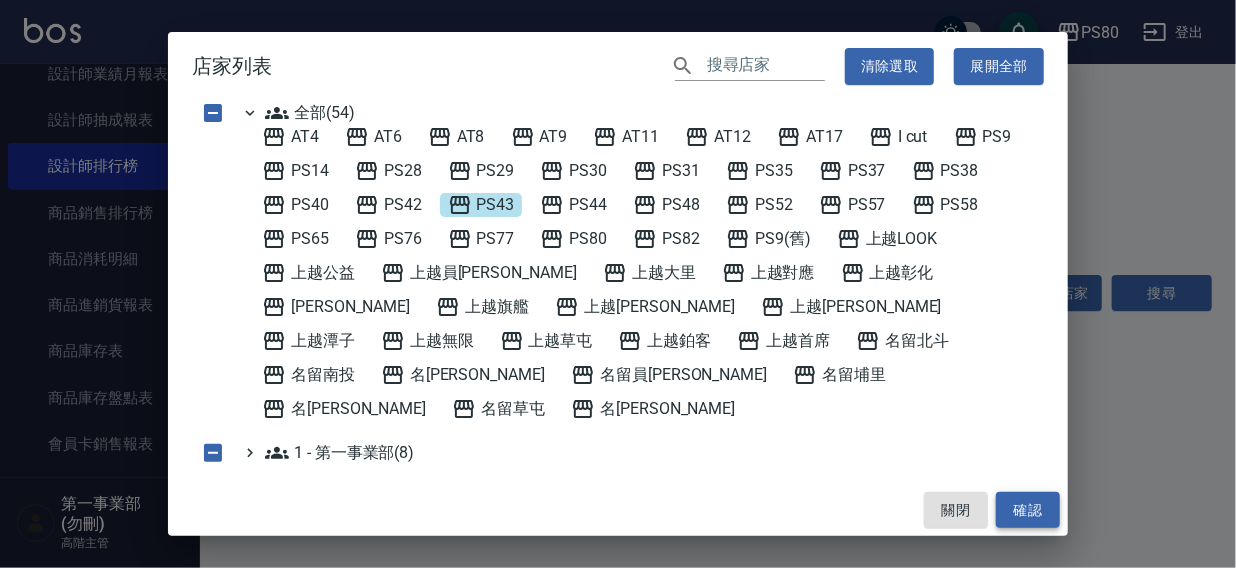 click on "確認" at bounding box center (1028, 510) 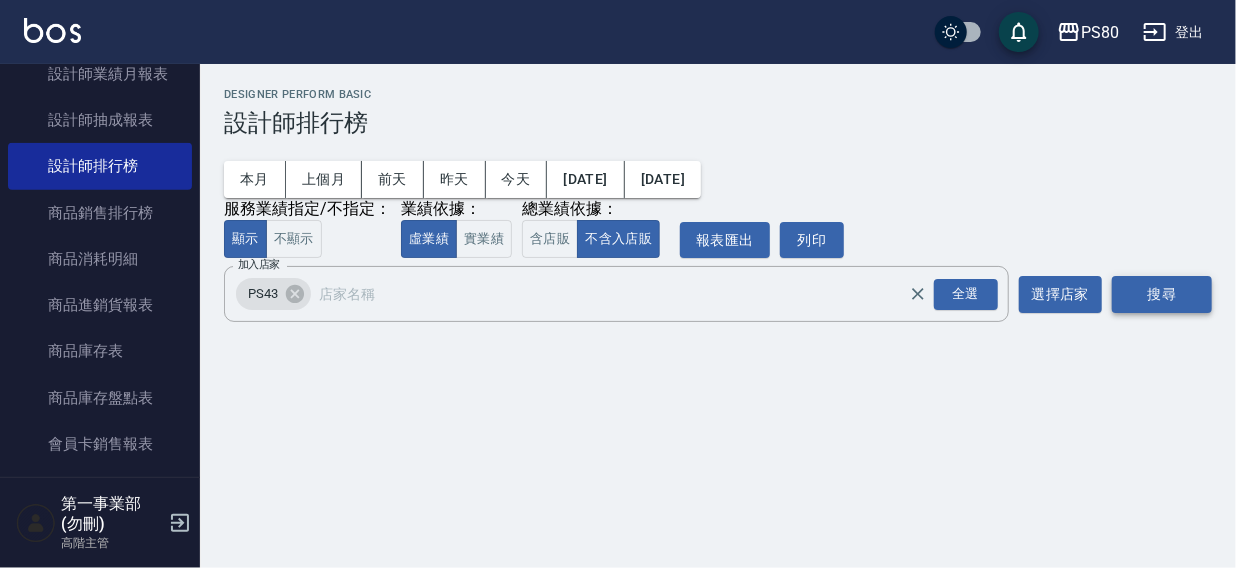 click on "搜尋" at bounding box center (1162, 294) 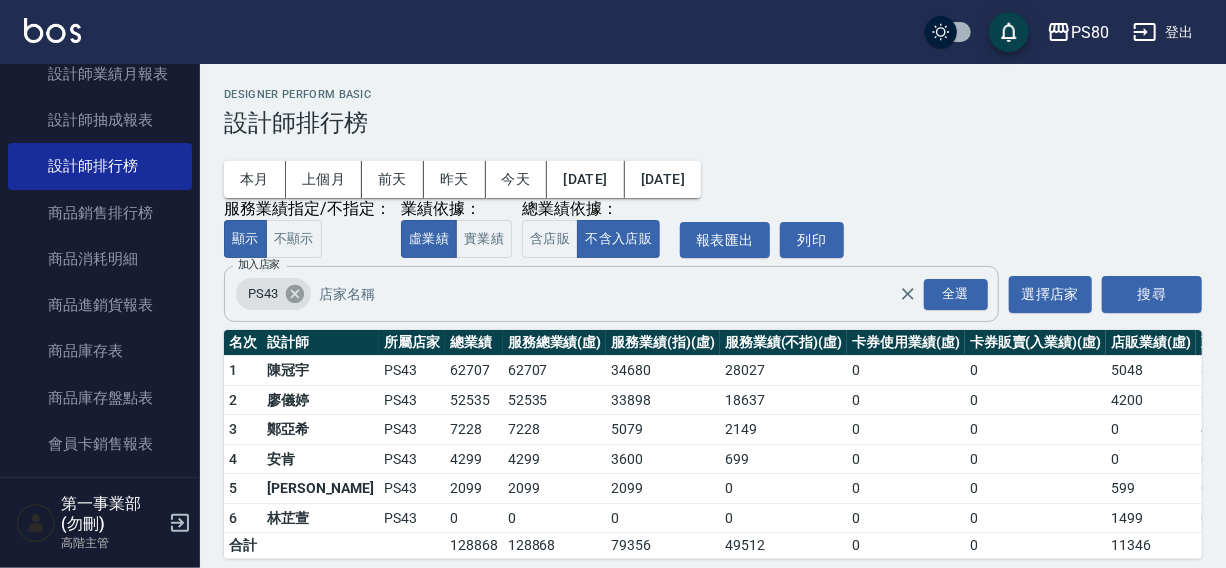 click 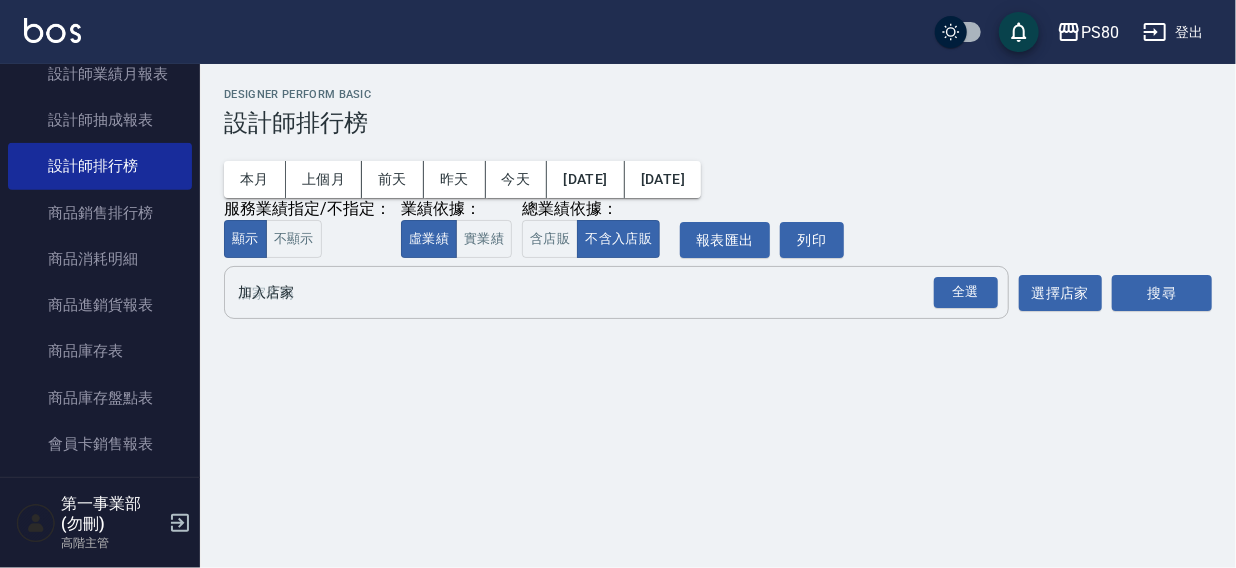 click on "加入店家" at bounding box center [601, 292] 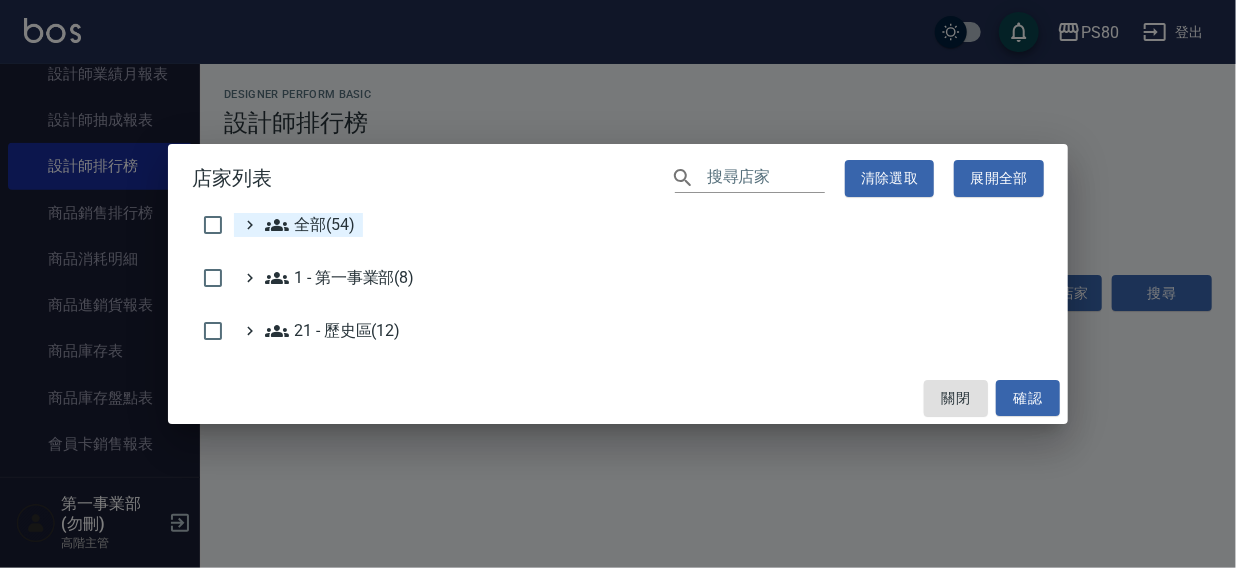 click on "全部(54)" at bounding box center [310, 225] 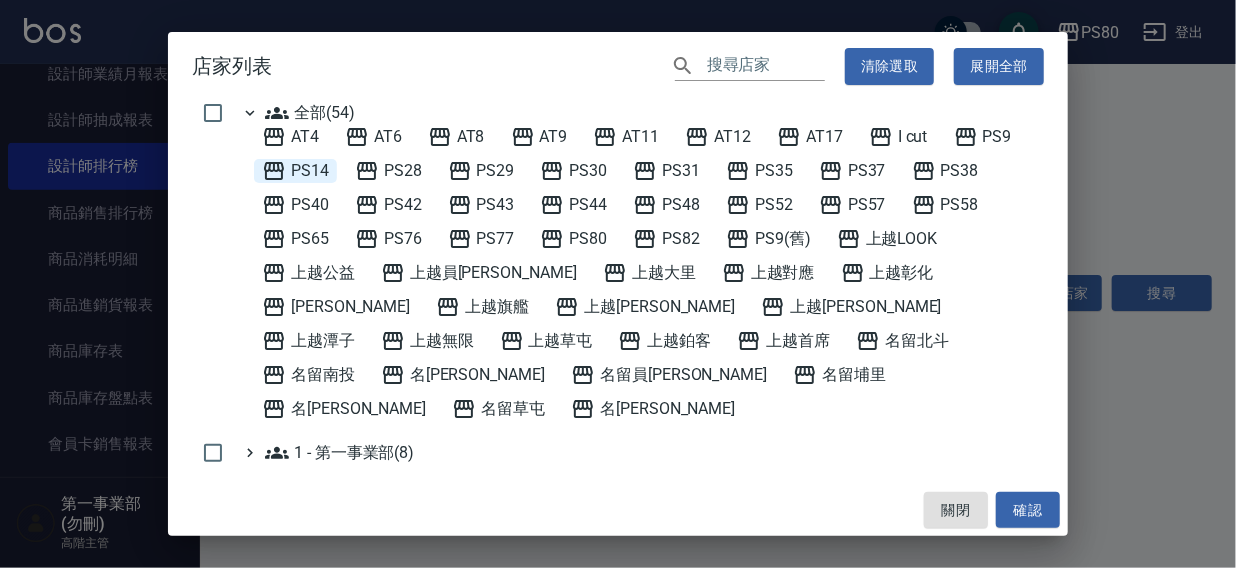 click on "PS14" at bounding box center (295, 171) 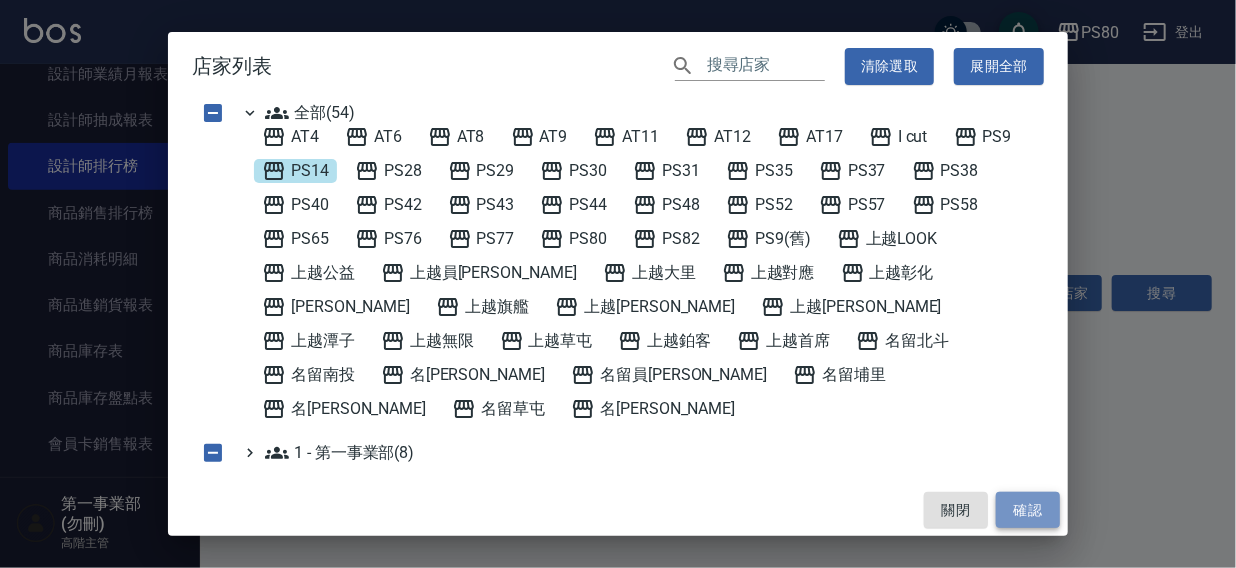 click on "確認" at bounding box center [1028, 510] 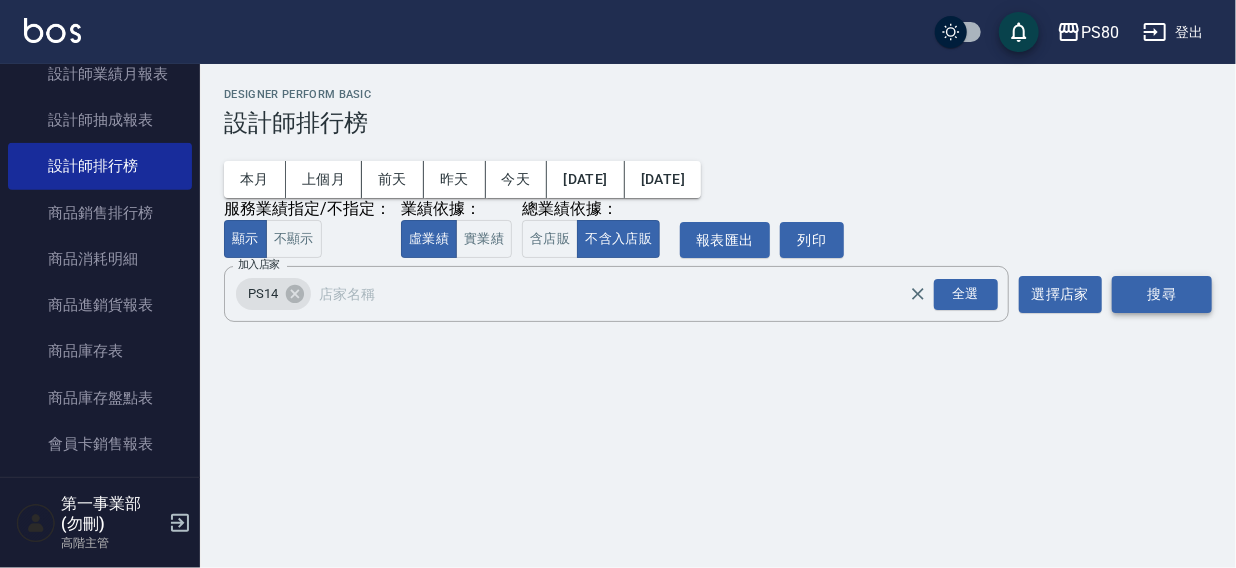 click on "搜尋" at bounding box center [1162, 294] 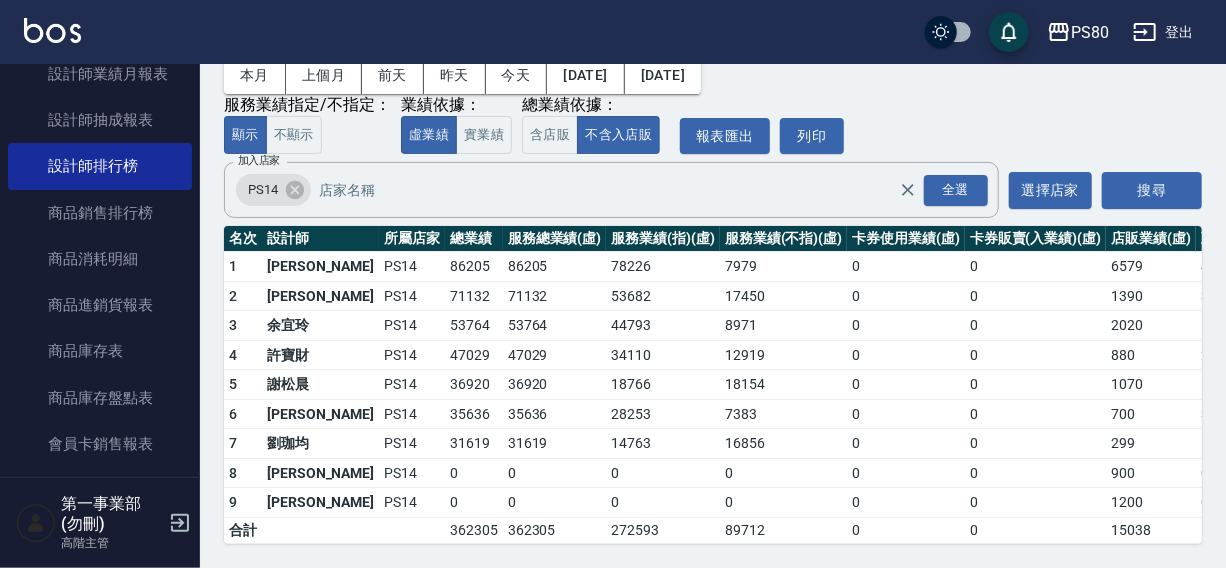 scroll, scrollTop: 119, scrollLeft: 0, axis: vertical 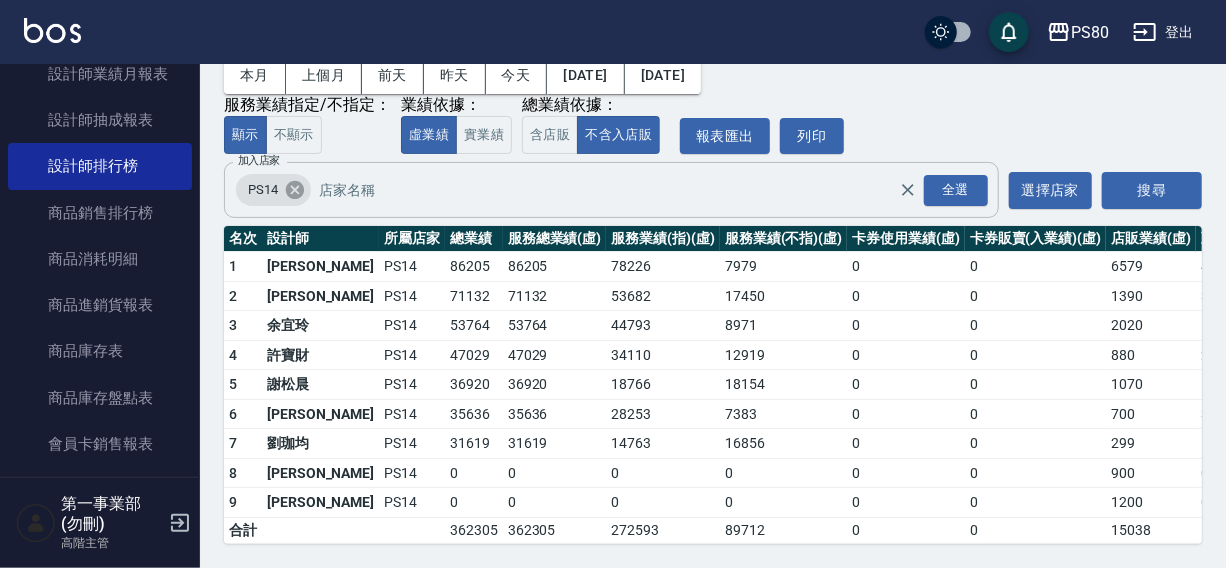 click 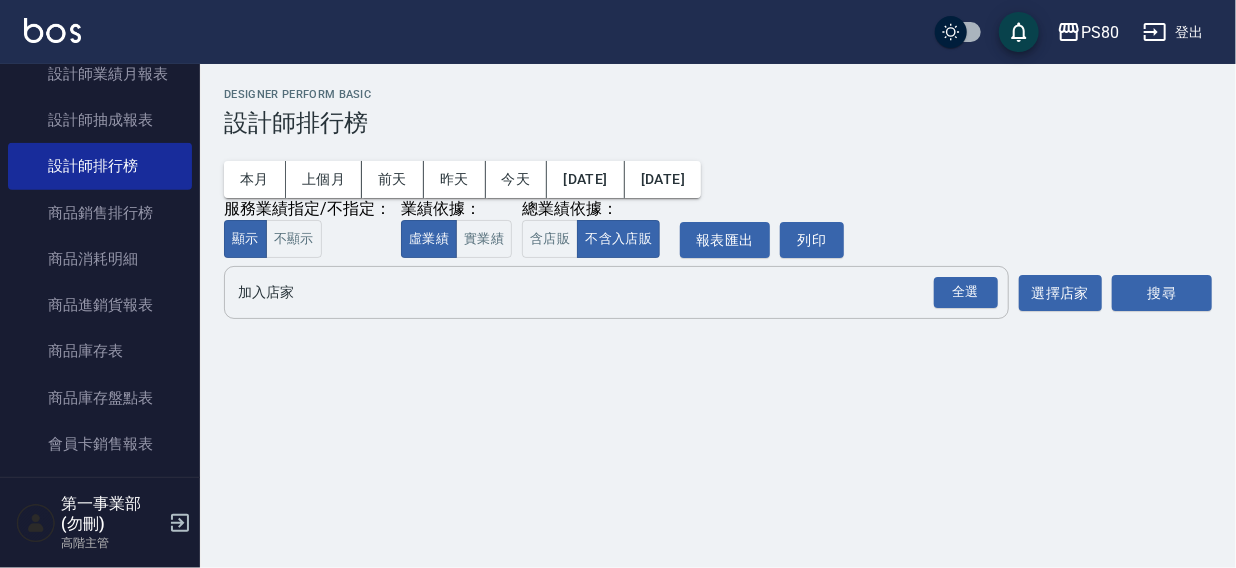 click on "加入店家" at bounding box center (601, 292) 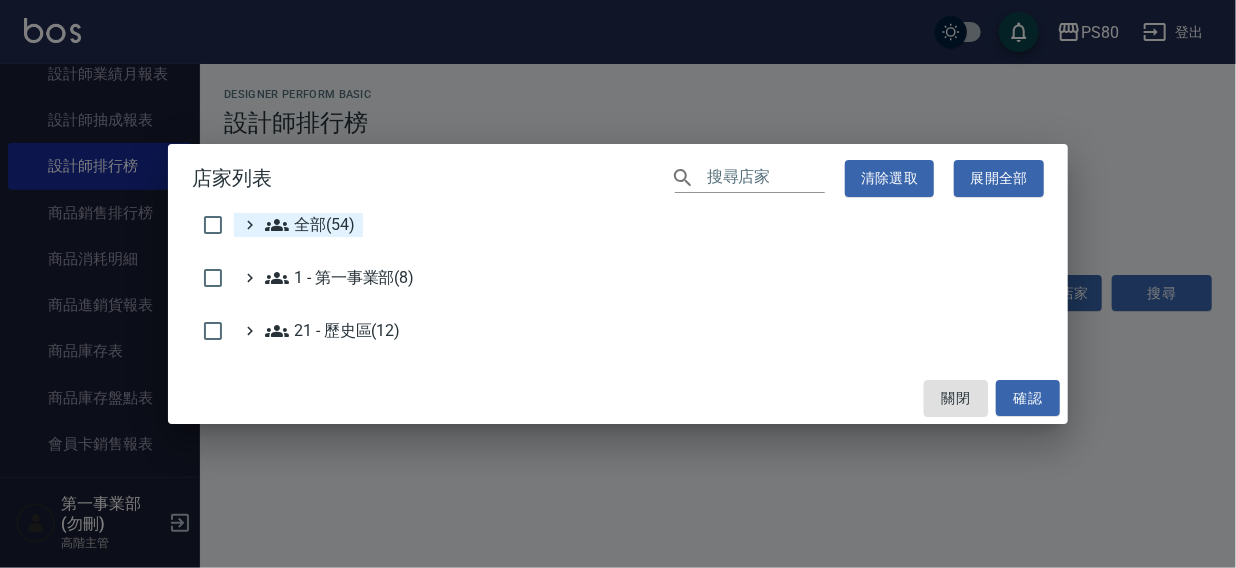 click on "全部(54)" at bounding box center (310, 225) 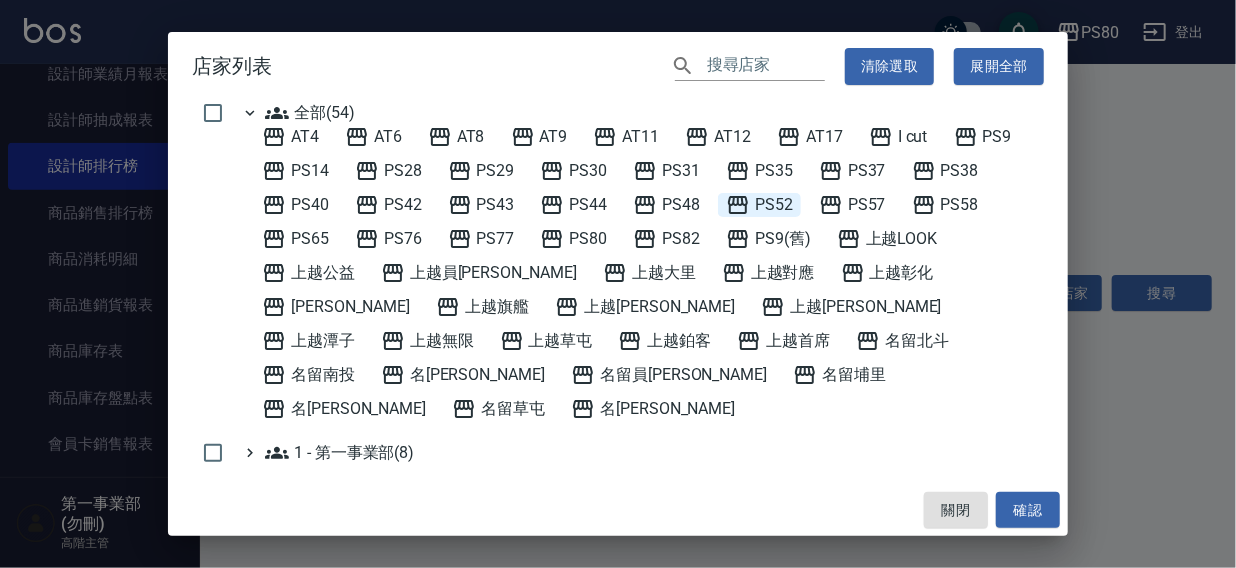 click on "PS52" at bounding box center (759, 205) 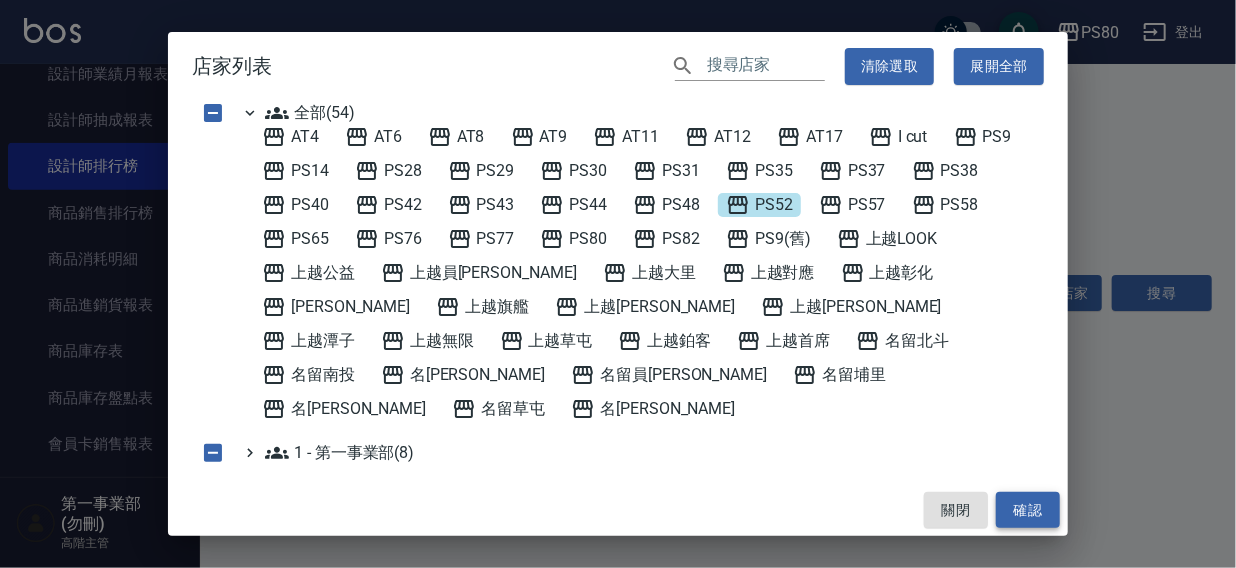 click on "確認" at bounding box center [1028, 510] 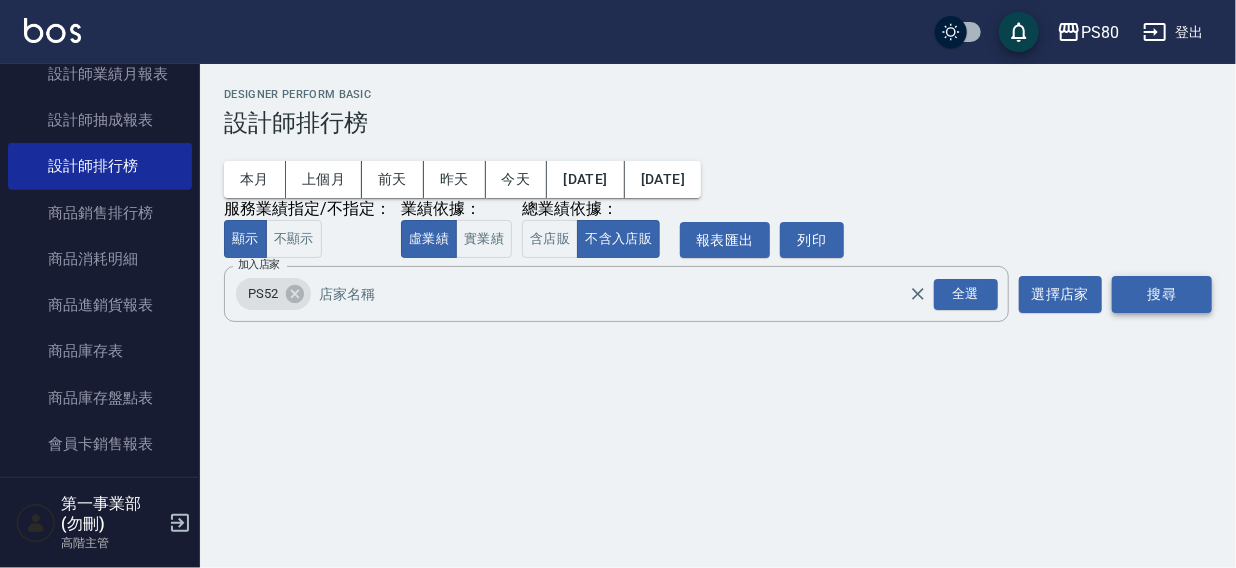 click on "搜尋" at bounding box center [1162, 294] 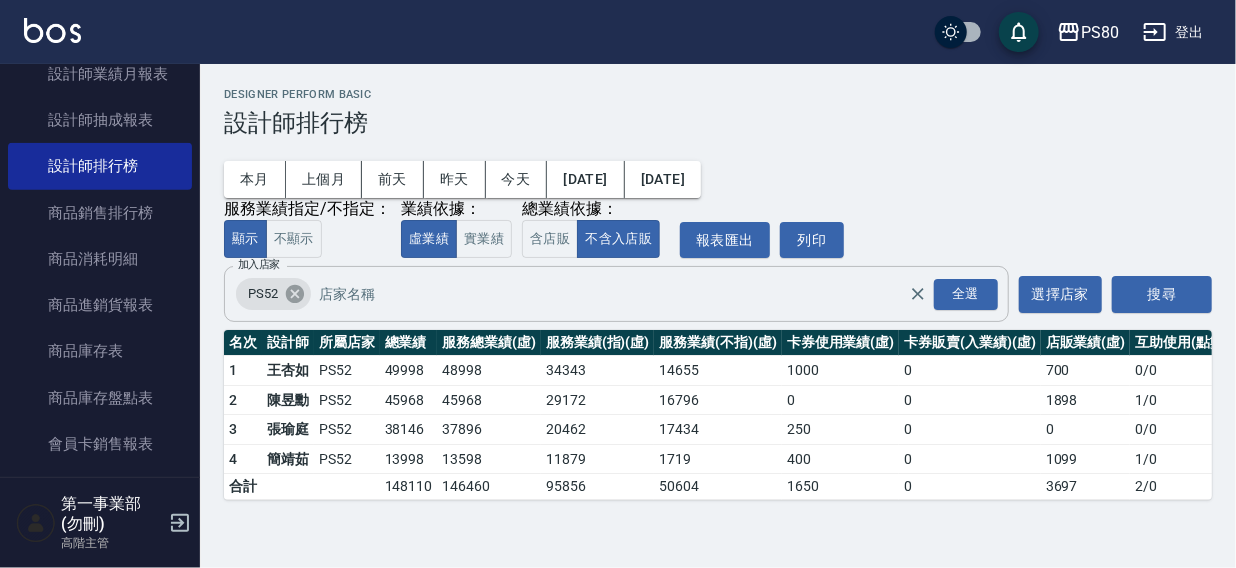 click 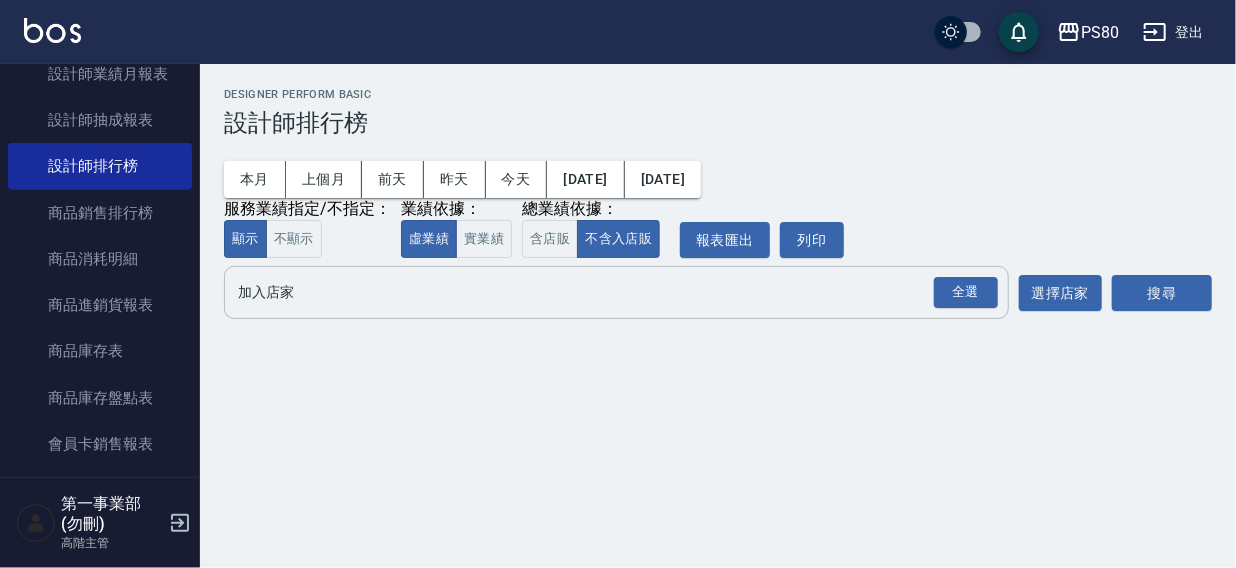 click on "加入店家" at bounding box center (601, 292) 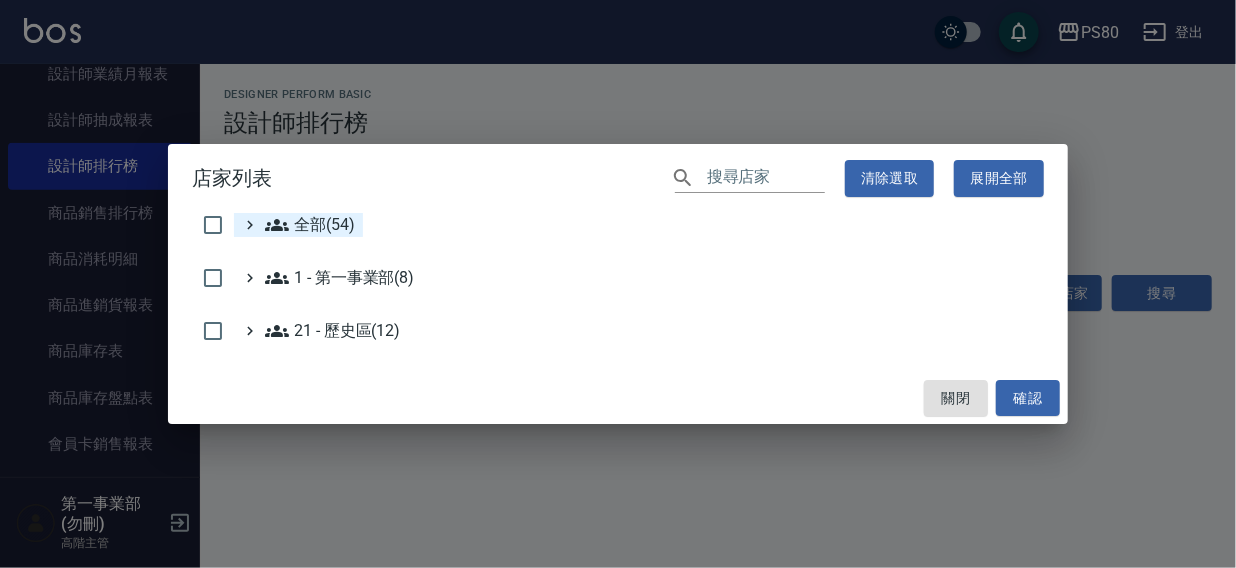click on "全部(54)" at bounding box center (310, 225) 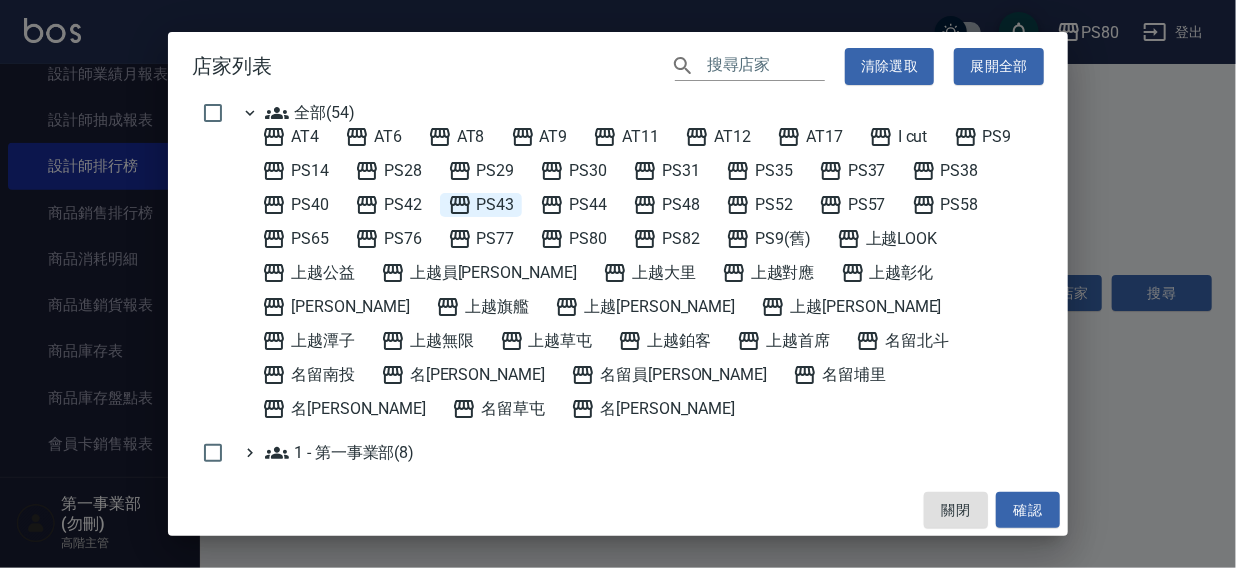 click on "PS43" at bounding box center (481, 205) 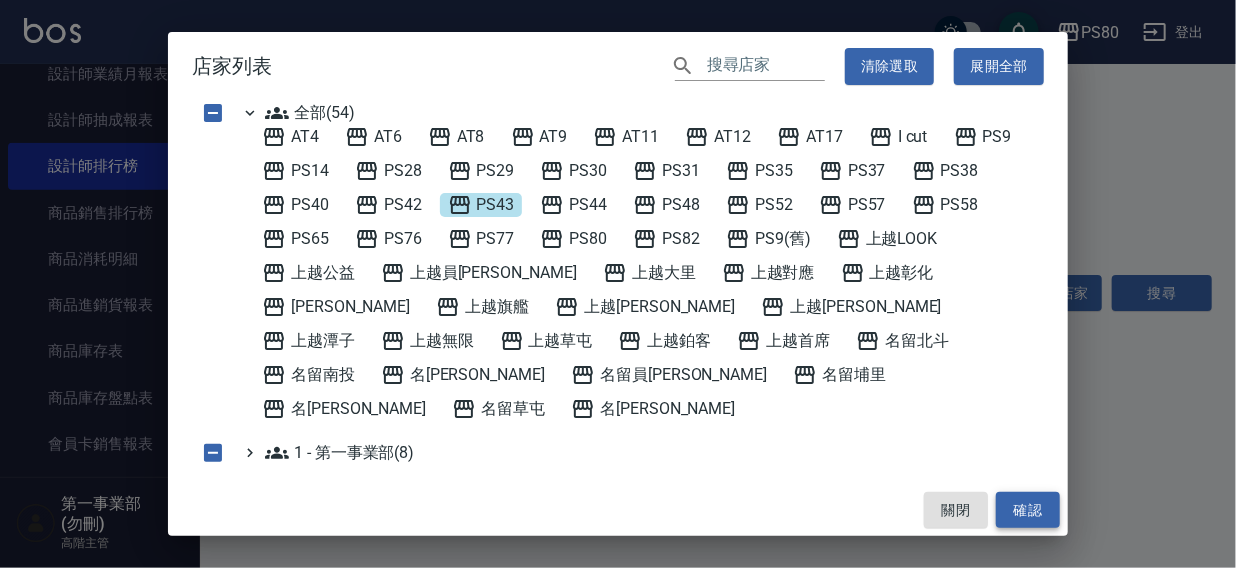 click on "確認" at bounding box center [1028, 510] 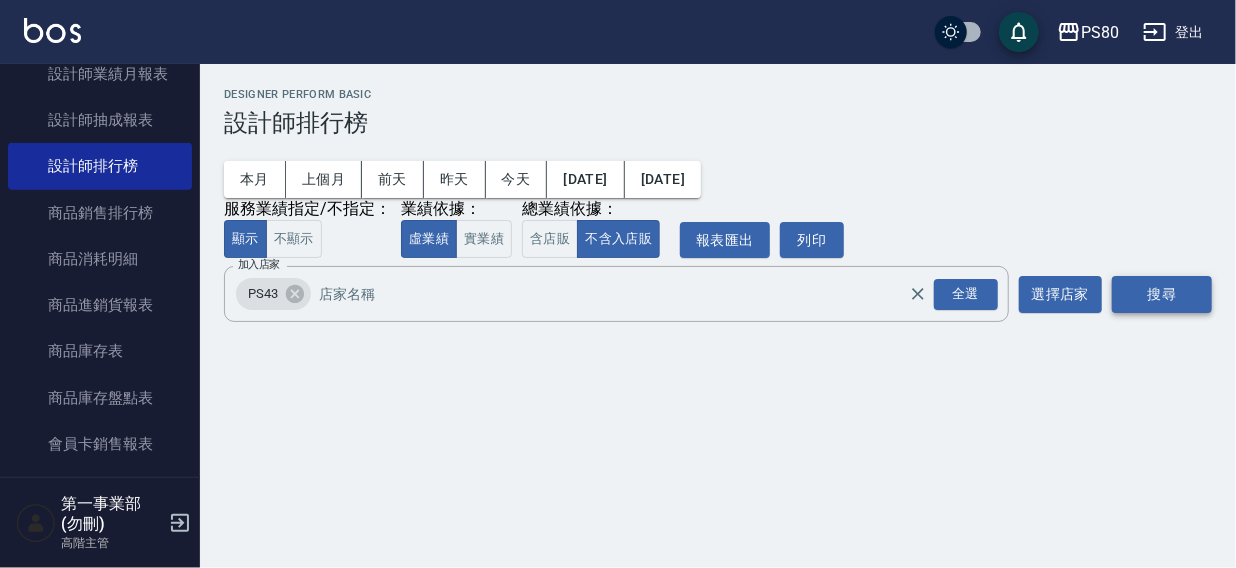 click on "搜尋" at bounding box center (1162, 294) 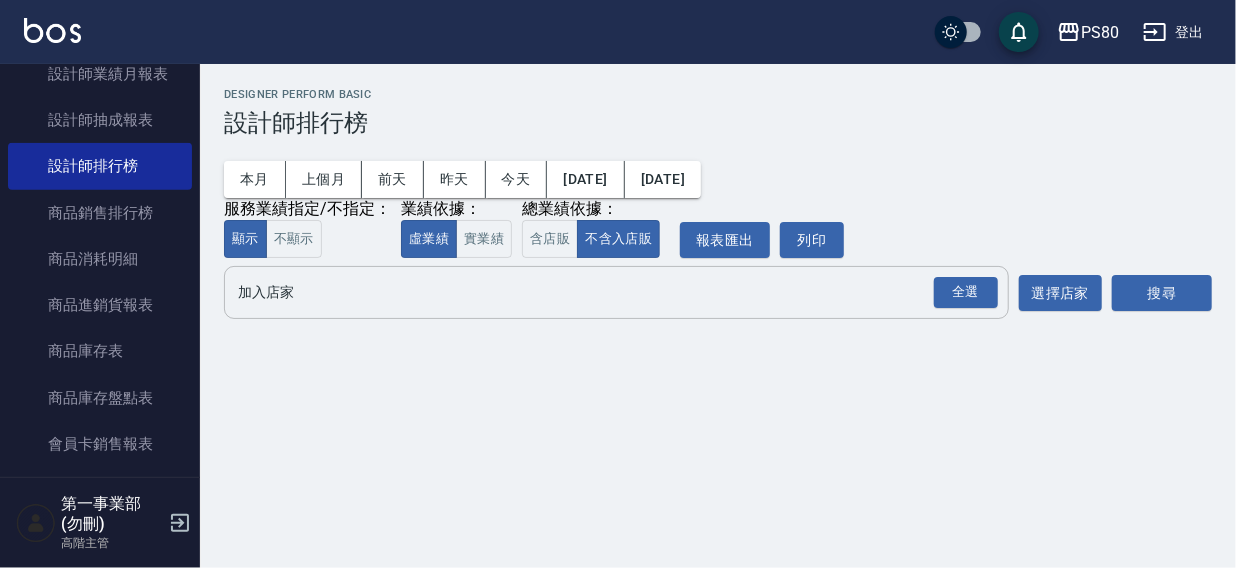 click on "加入店家" at bounding box center [601, 292] 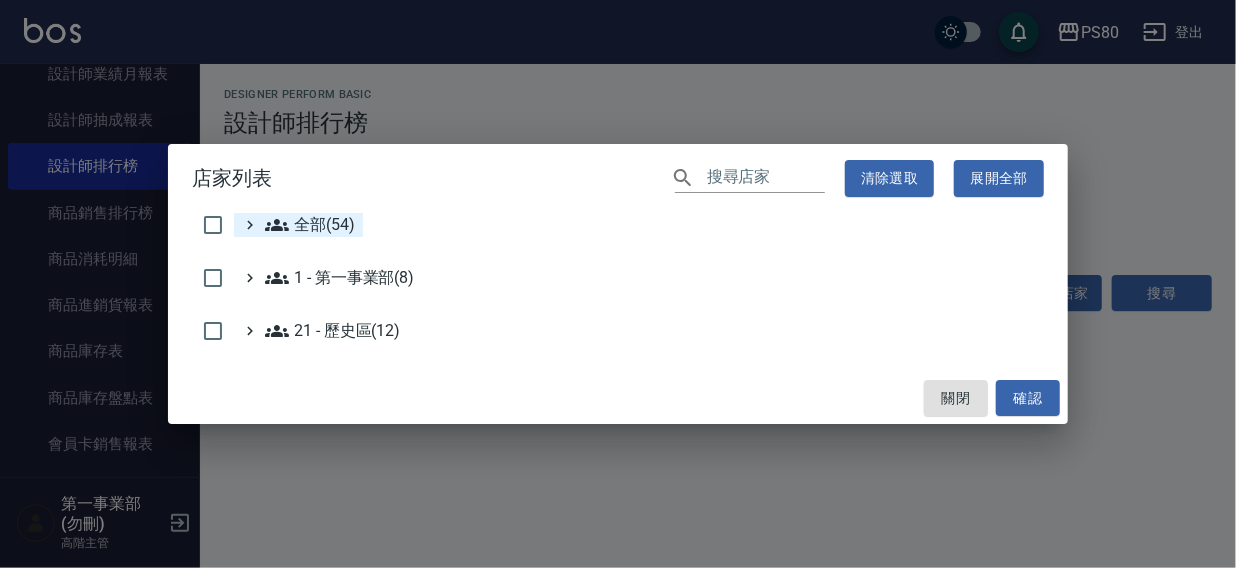 click on "全部(54)" at bounding box center (310, 225) 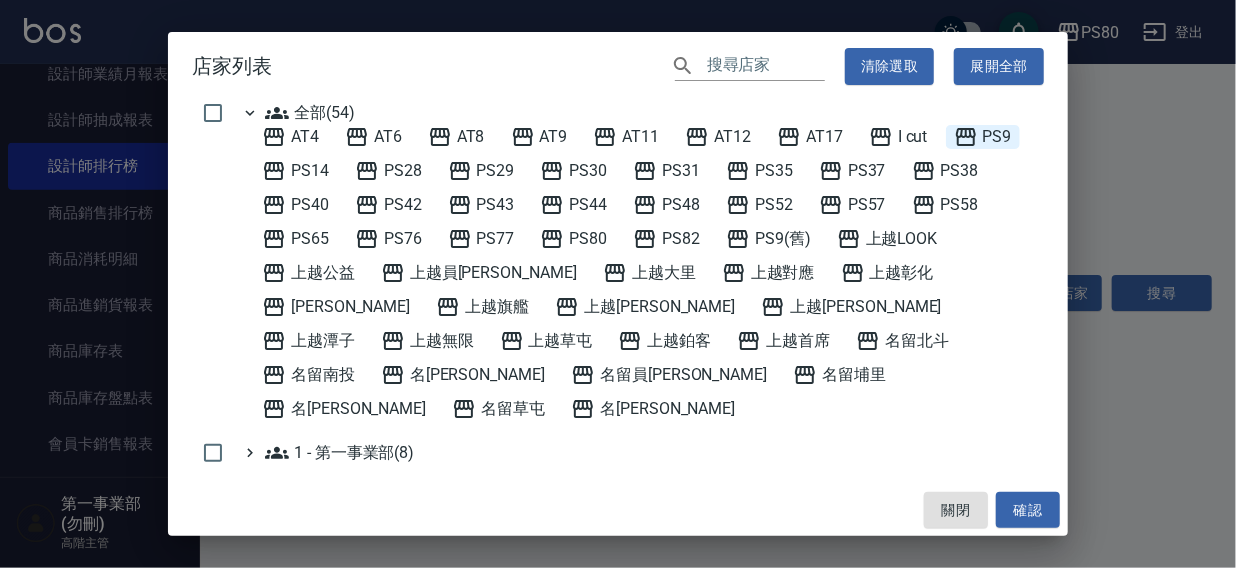 click on "PS9" at bounding box center (983, 137) 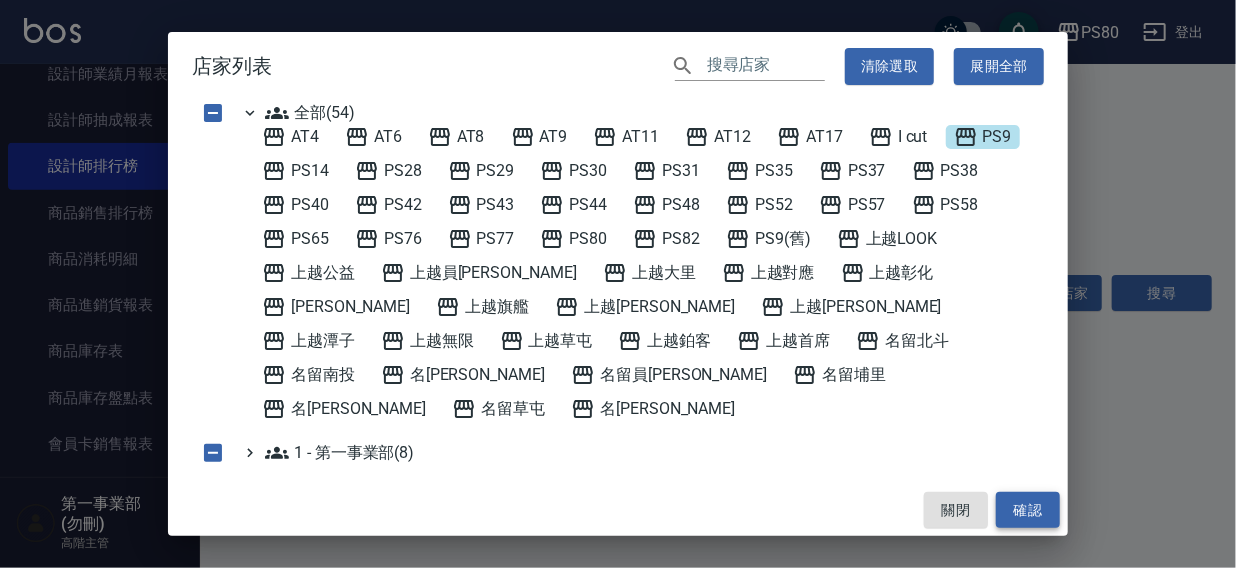 click on "確認" at bounding box center [1028, 510] 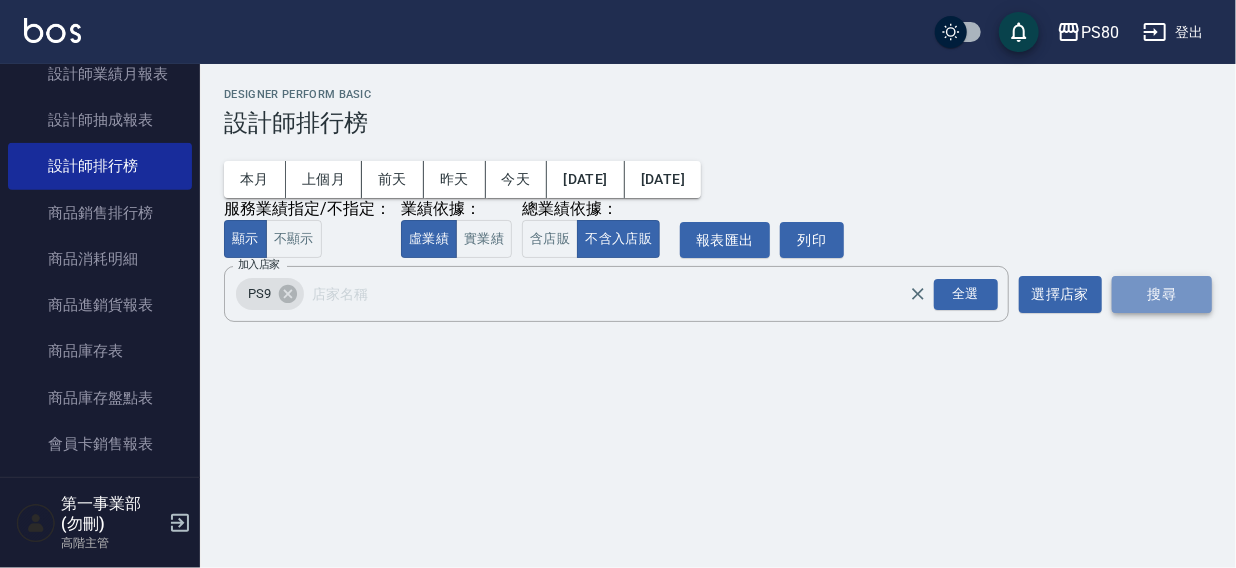 click on "搜尋" at bounding box center [1162, 294] 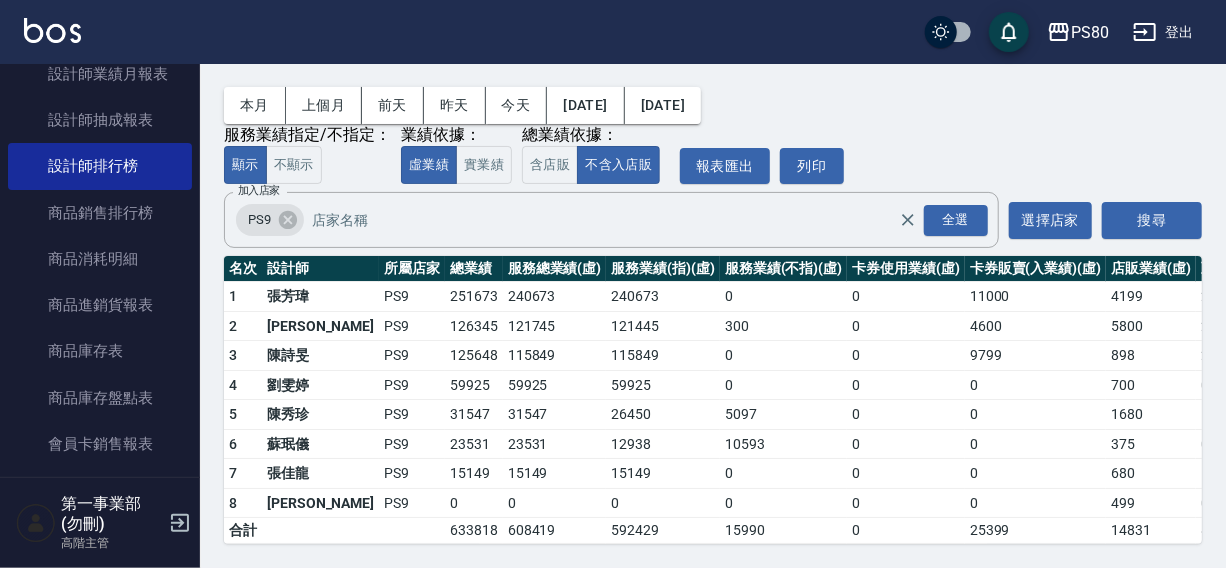 scroll, scrollTop: 90, scrollLeft: 0, axis: vertical 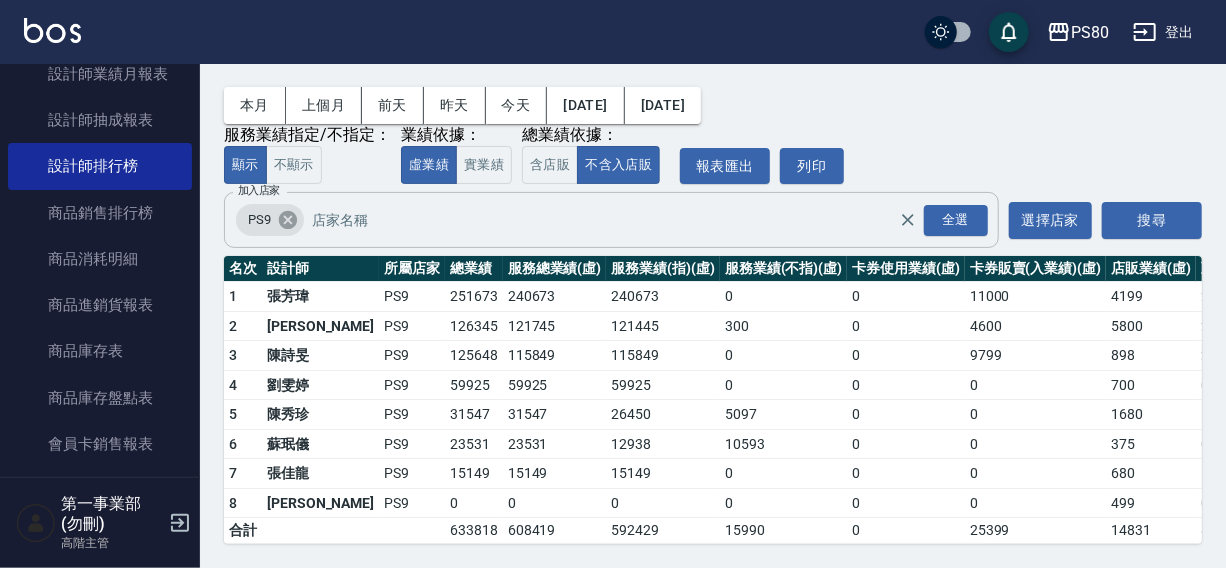 click 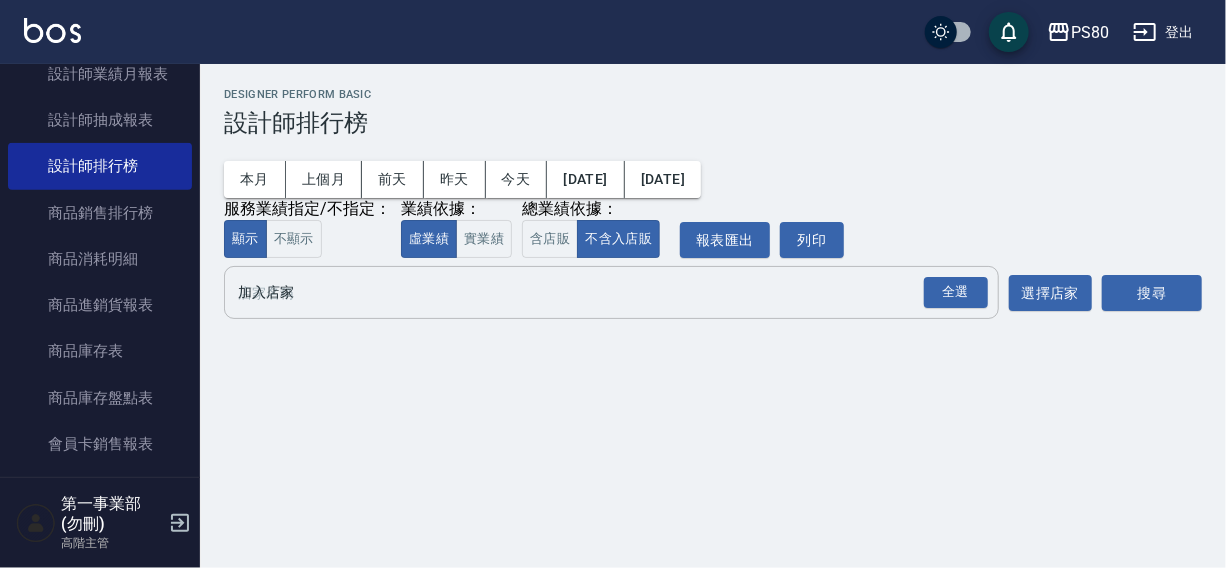 scroll, scrollTop: 0, scrollLeft: 0, axis: both 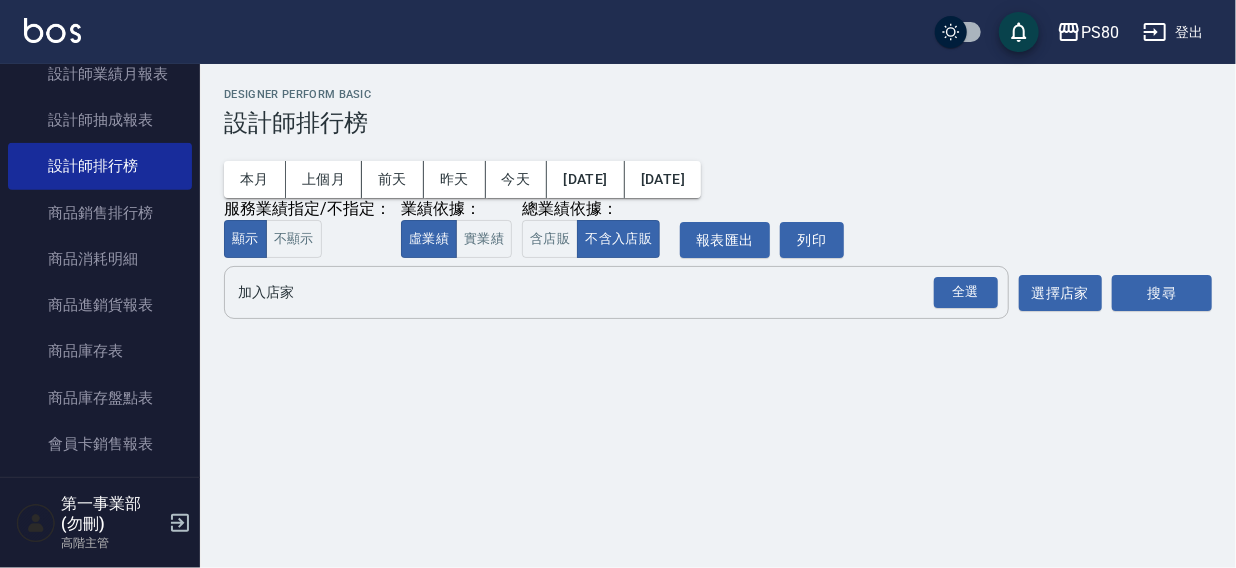 click on "加入店家" at bounding box center (601, 292) 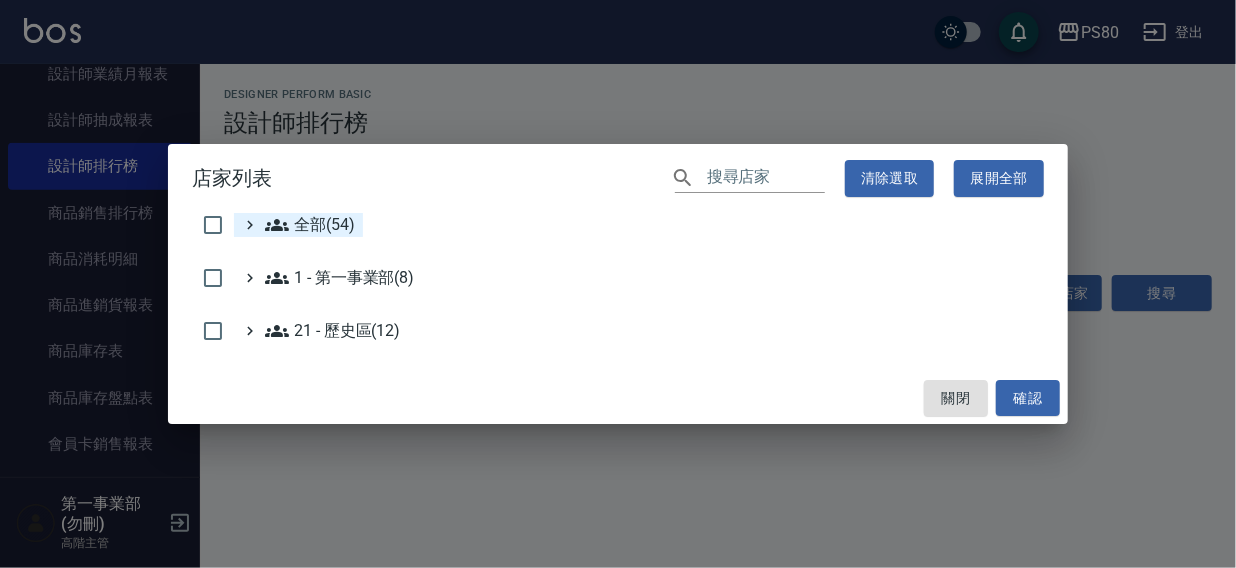 click 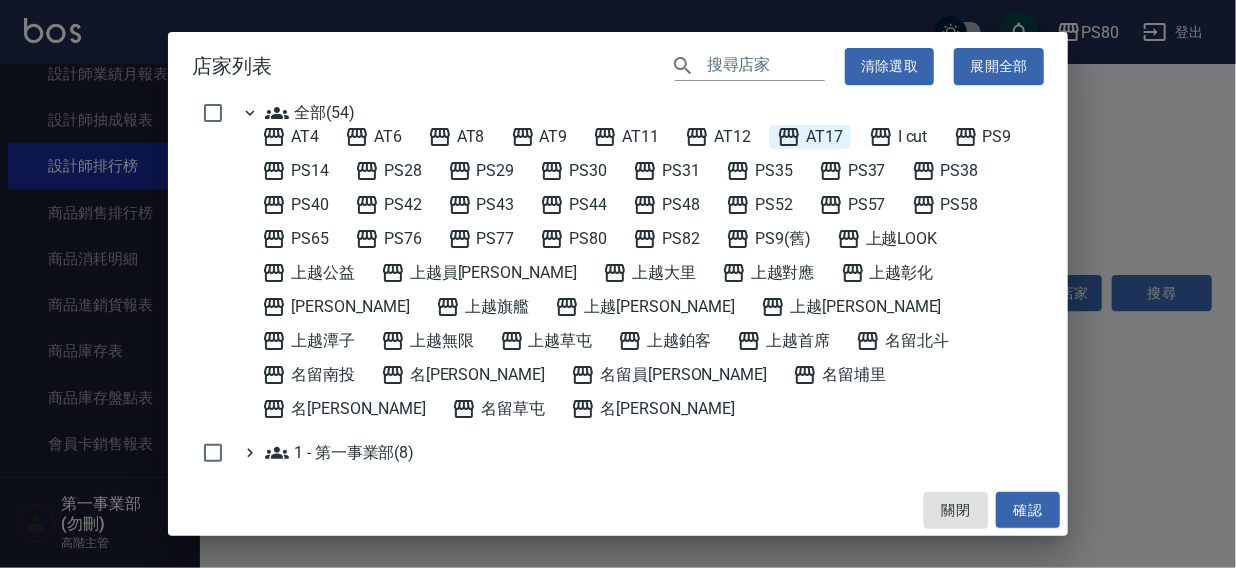 click on "AT17" at bounding box center (810, 137) 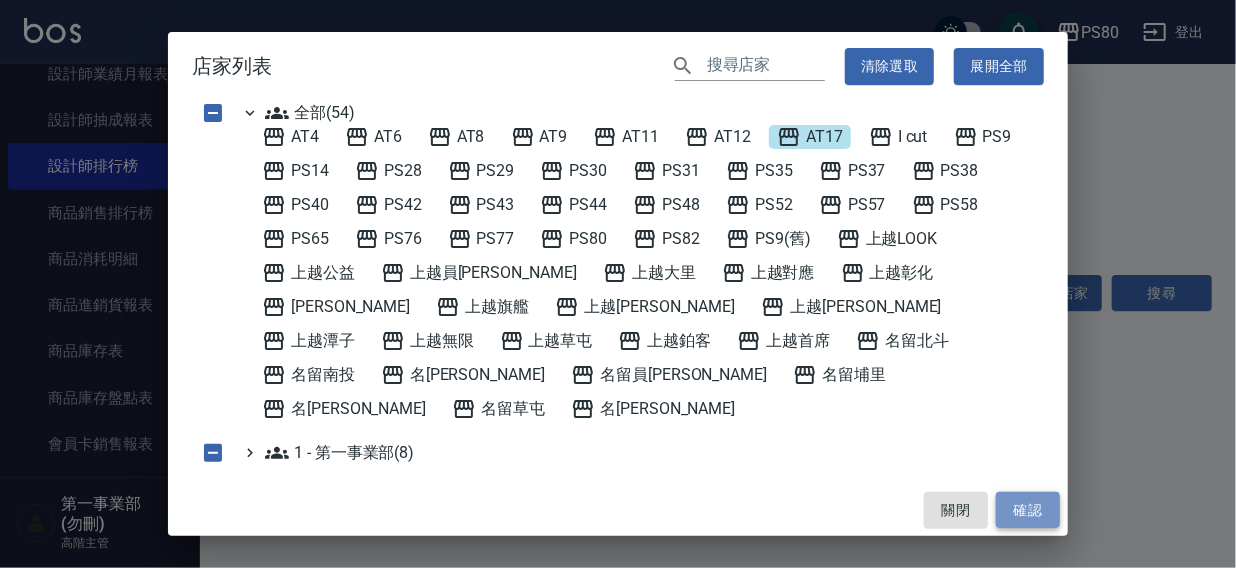 click on "確認" at bounding box center (1028, 510) 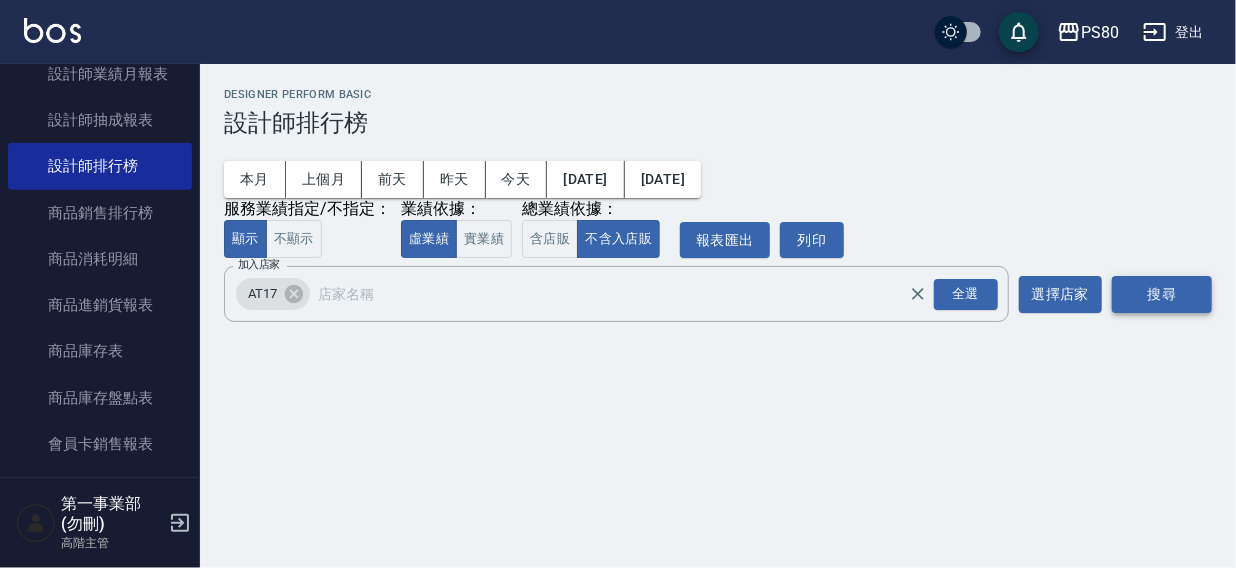 click on "搜尋" at bounding box center [1162, 294] 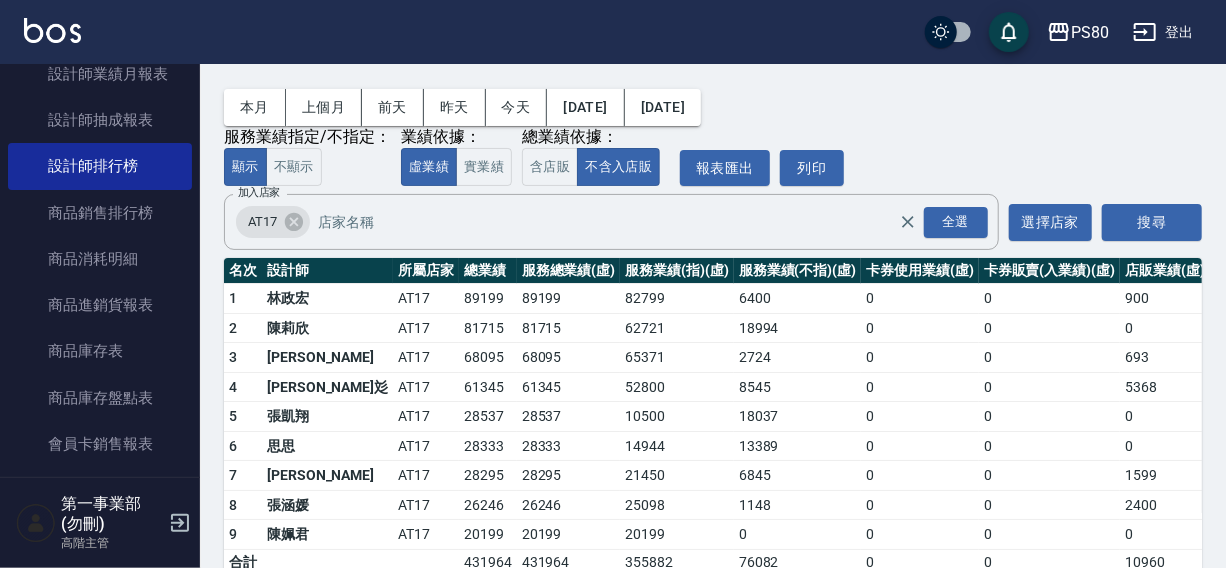 scroll, scrollTop: 119, scrollLeft: 0, axis: vertical 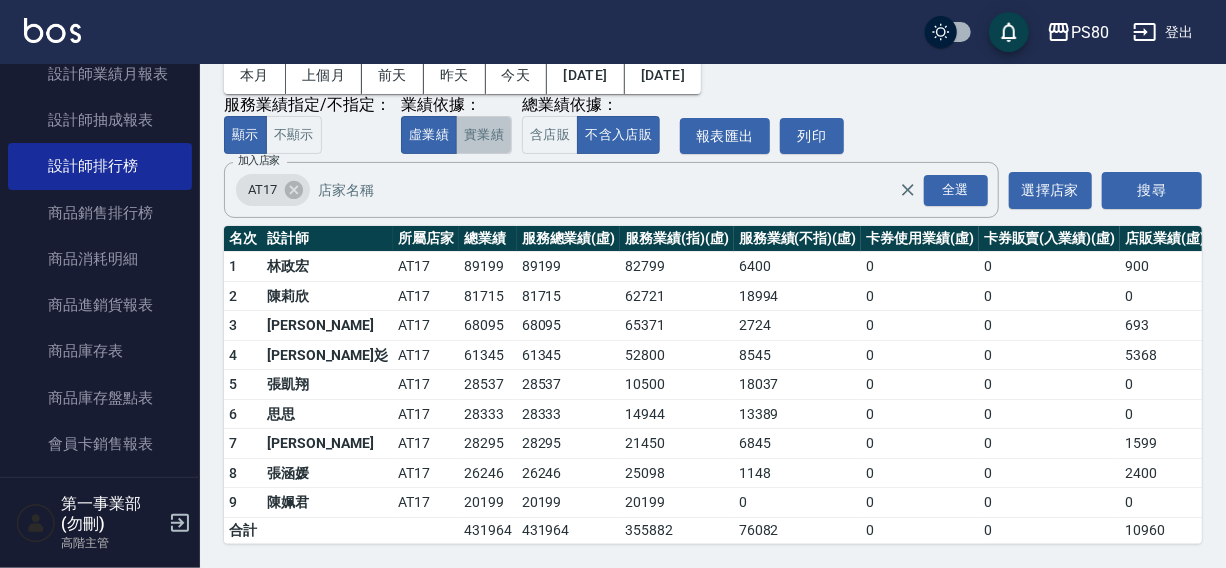 click on "實業績" at bounding box center [484, 135] 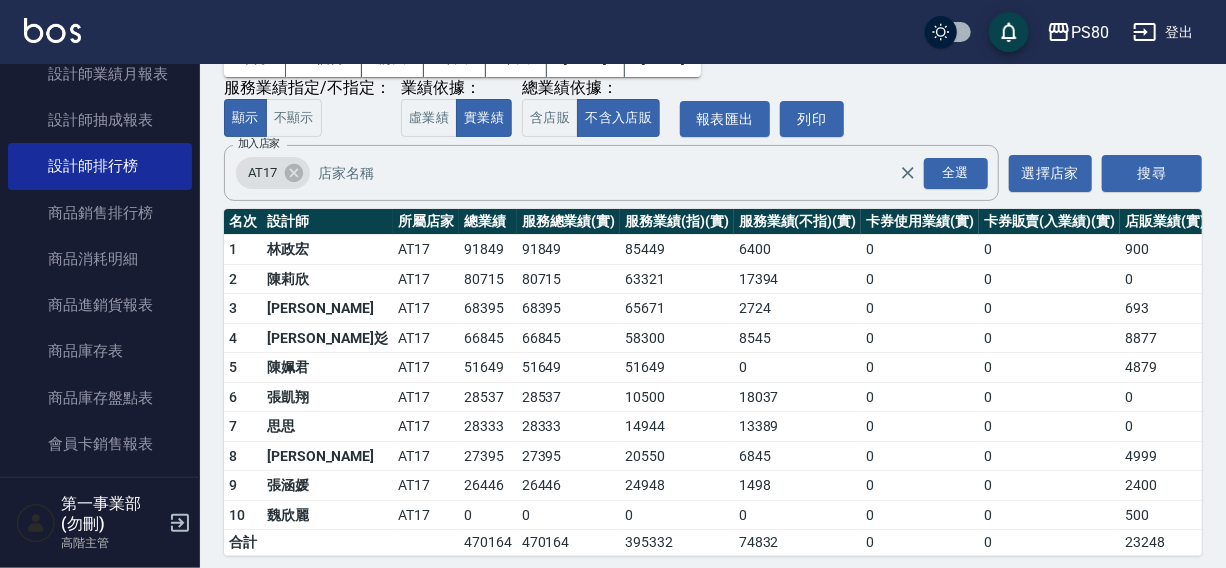 scroll, scrollTop: 148, scrollLeft: 0, axis: vertical 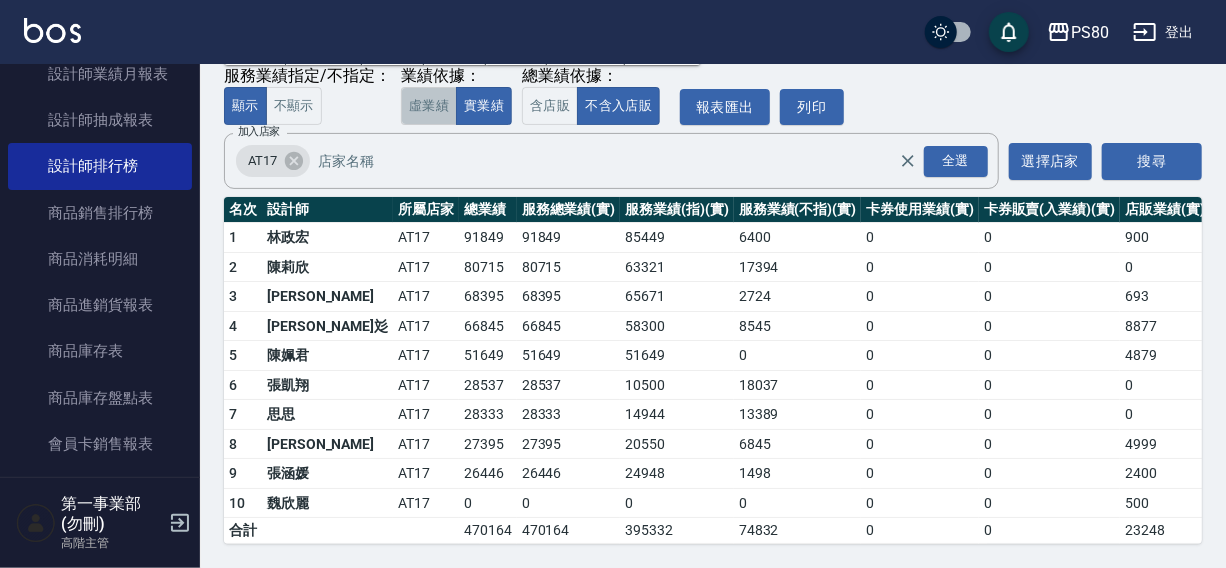 click on "虛業績" at bounding box center (429, 106) 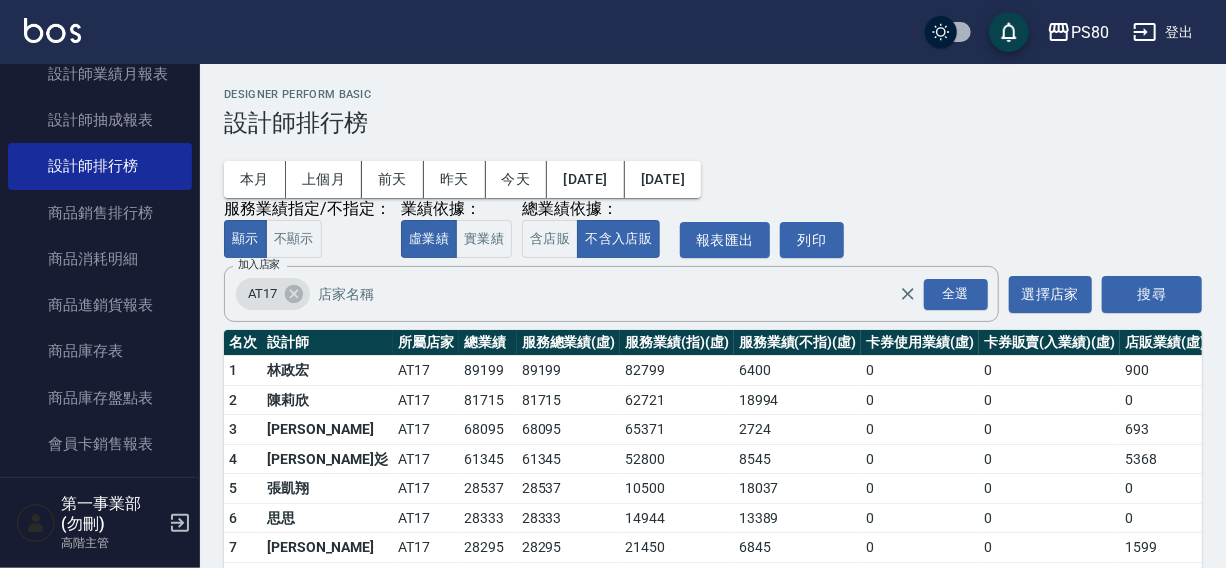 scroll, scrollTop: 119, scrollLeft: 0, axis: vertical 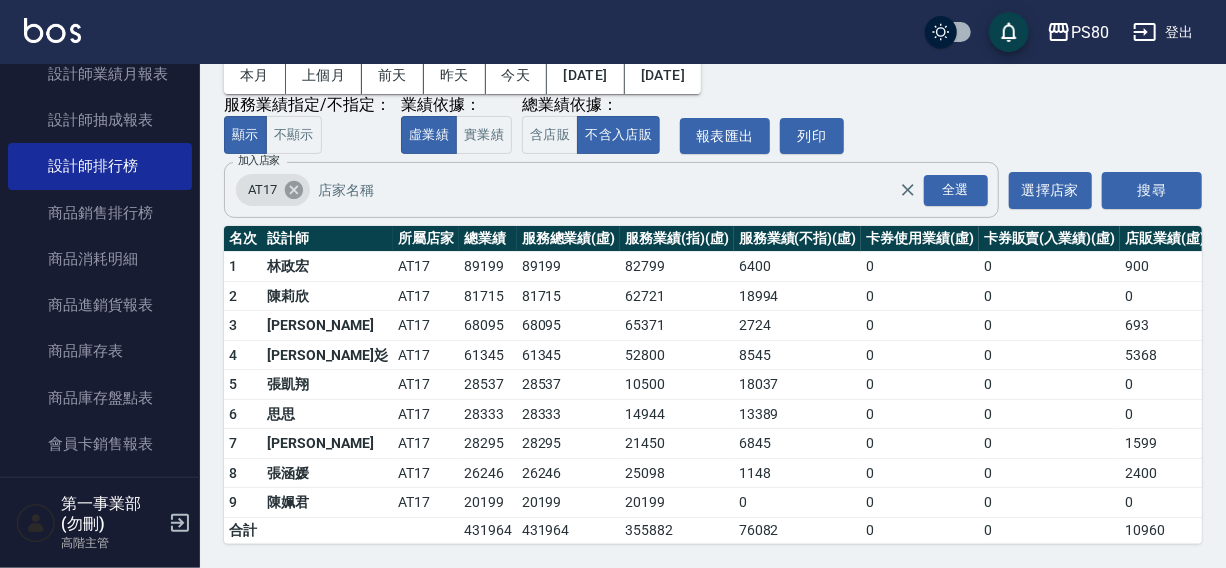 click 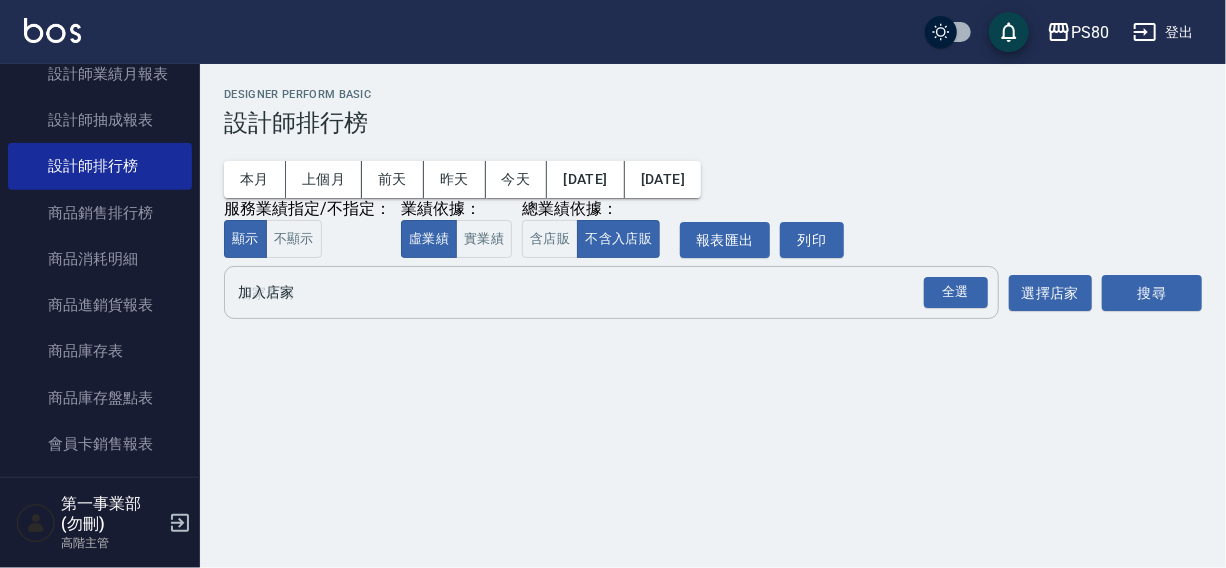 scroll, scrollTop: 0, scrollLeft: 0, axis: both 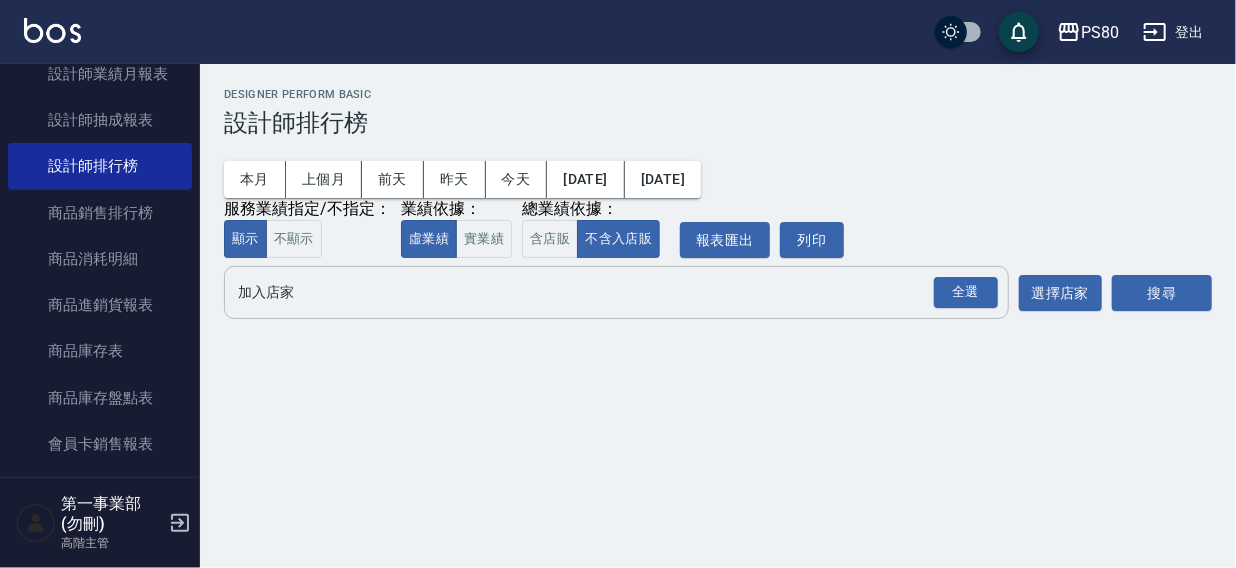 click on "加入店家" at bounding box center (601, 292) 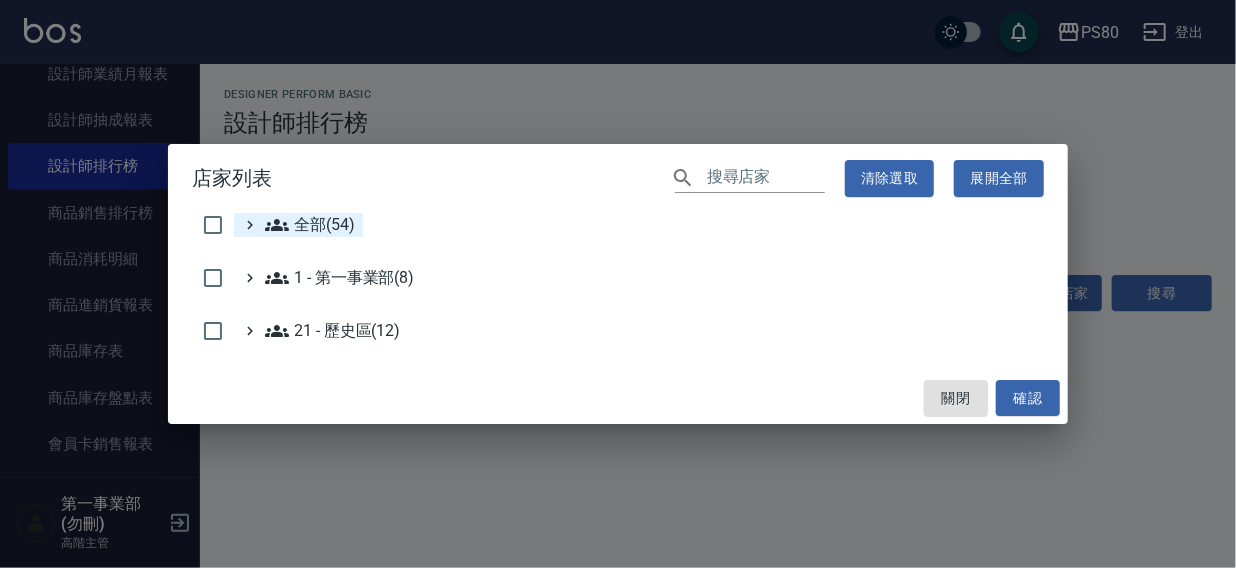 click on "全部(54)" at bounding box center (310, 225) 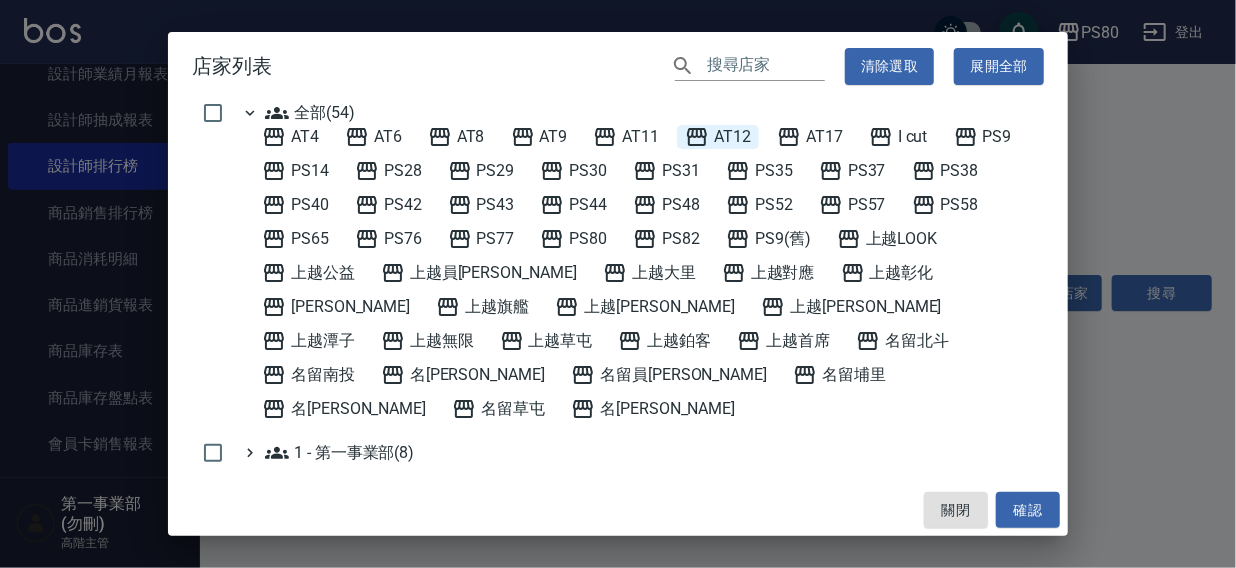 click on "AT12" at bounding box center [718, 137] 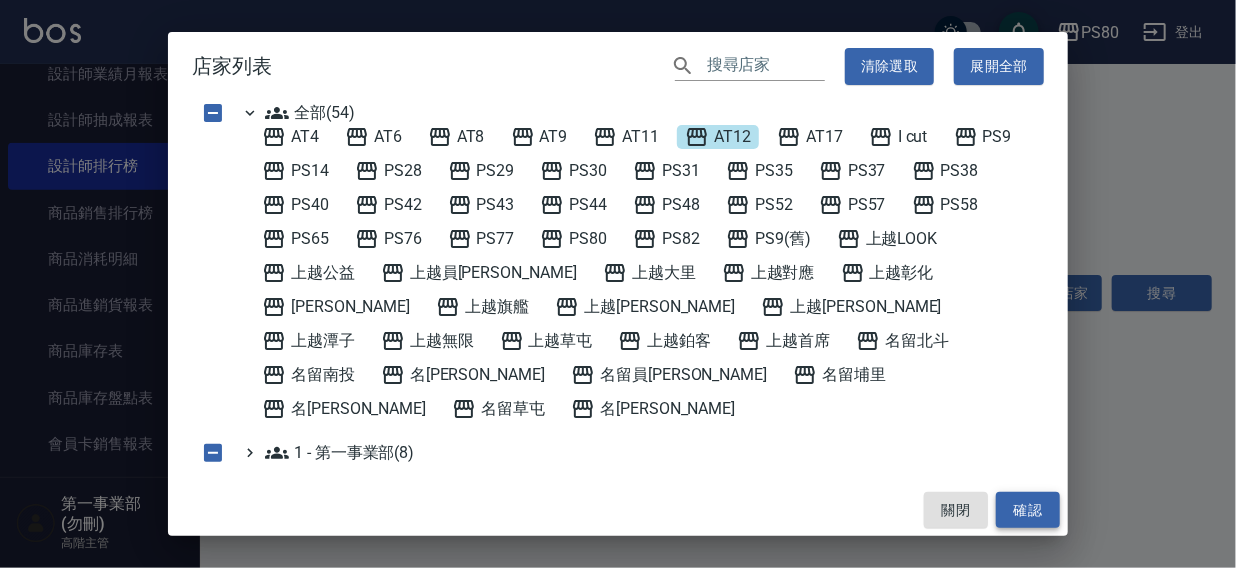 click on "確認" at bounding box center [1028, 510] 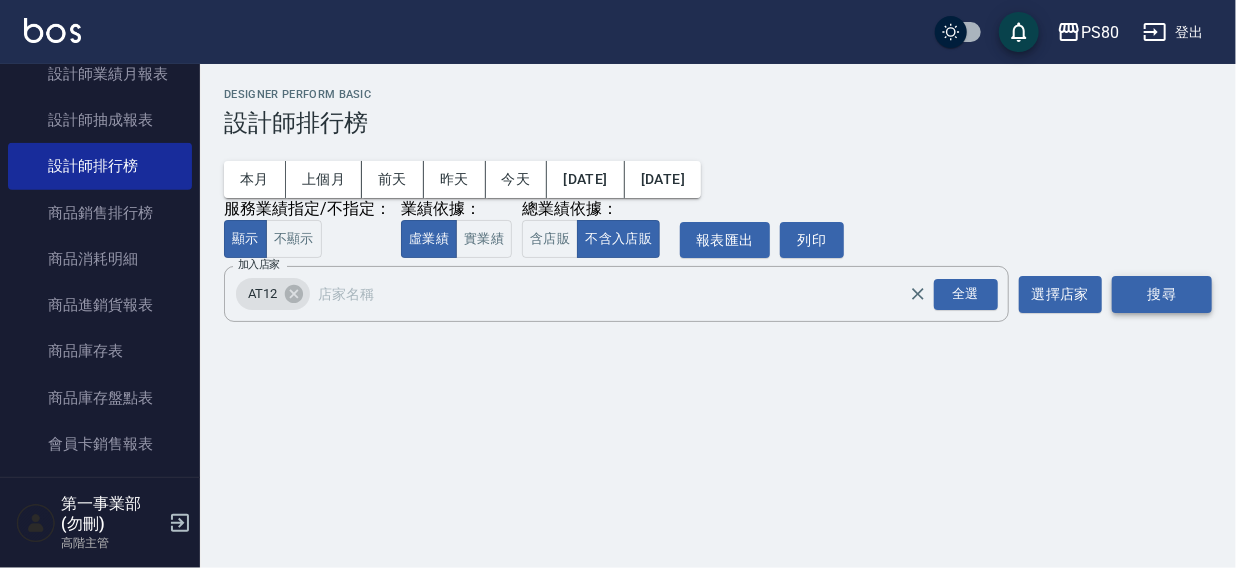 click on "搜尋" at bounding box center [1162, 294] 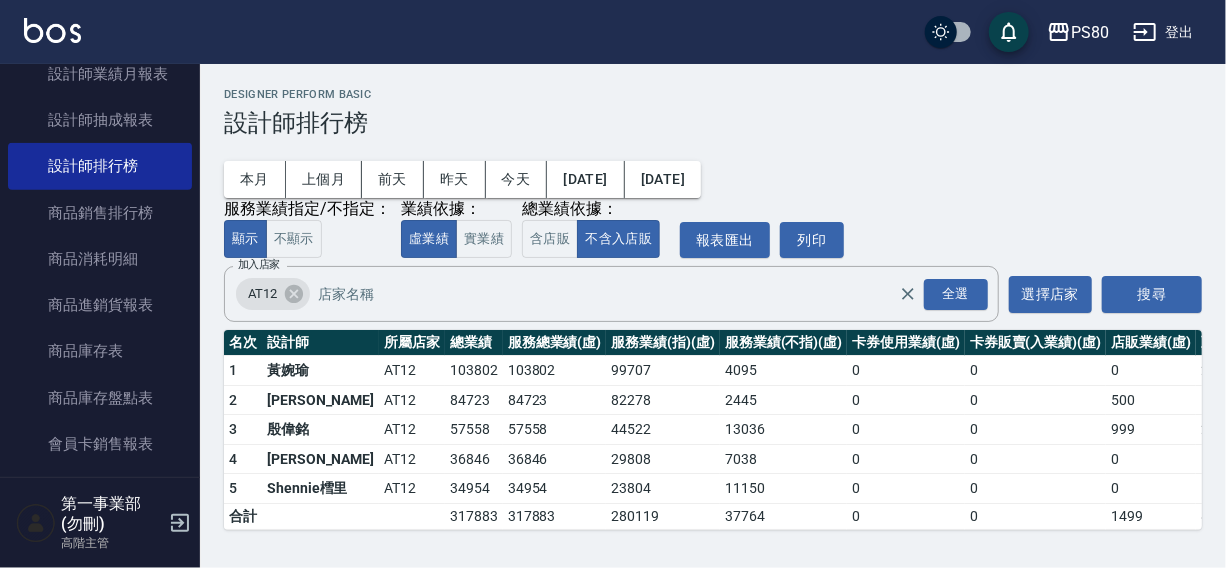 scroll, scrollTop: 1, scrollLeft: 0, axis: vertical 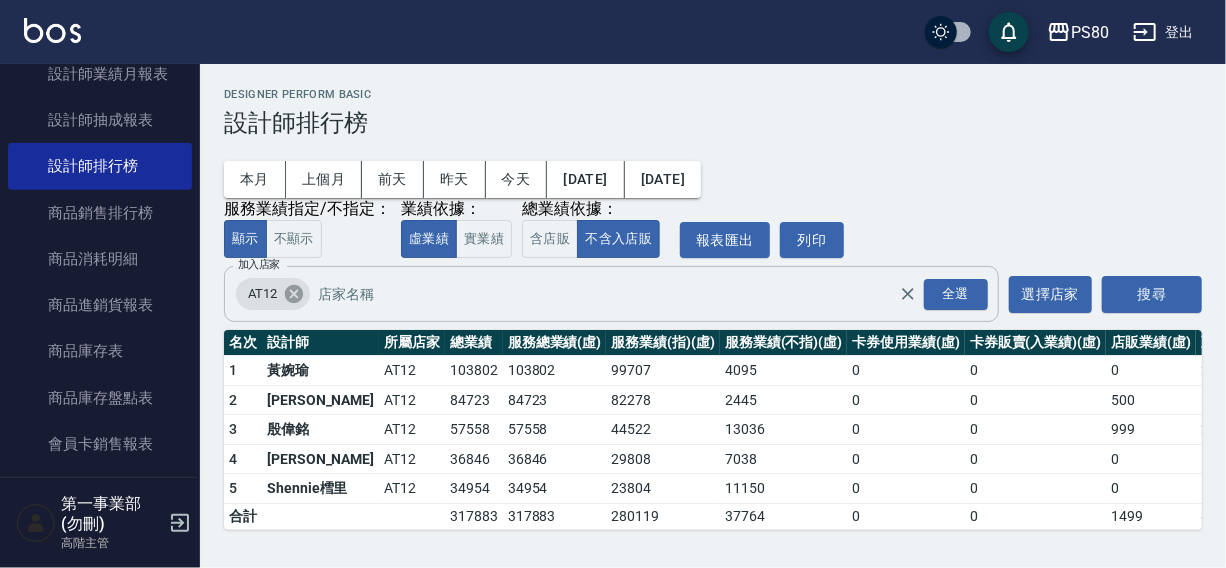 click 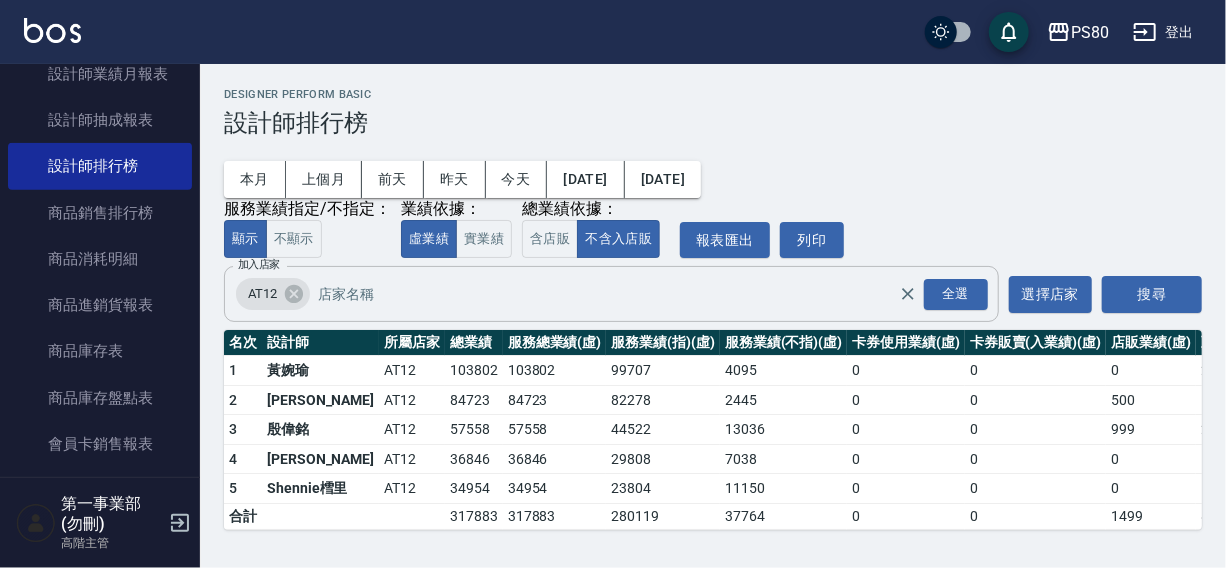 scroll, scrollTop: 0, scrollLeft: 0, axis: both 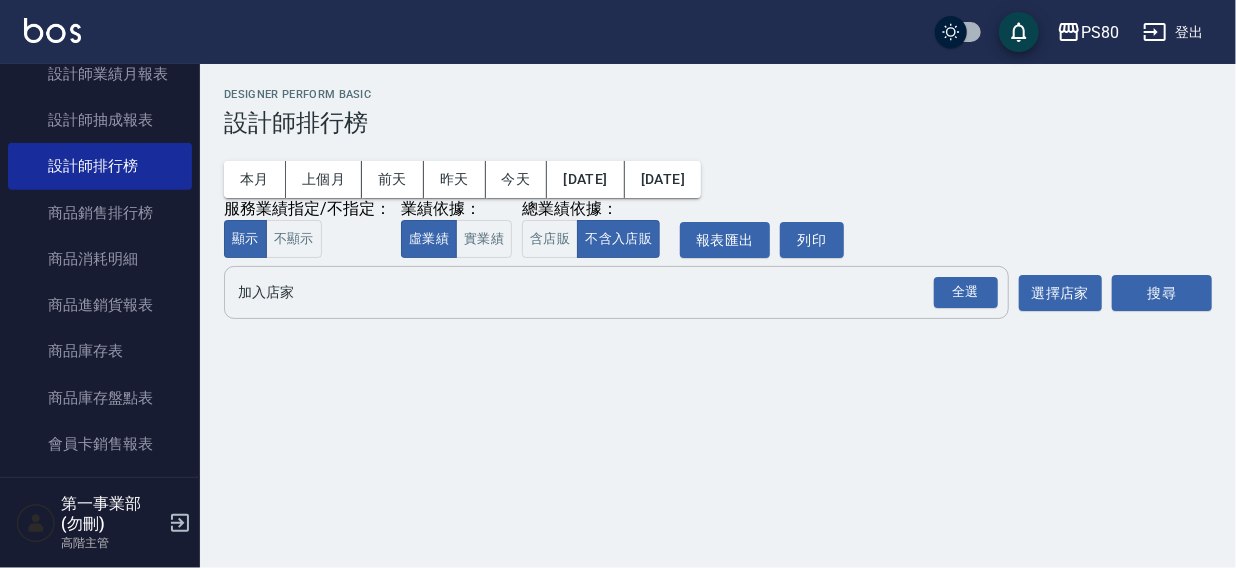 click on "加入店家" at bounding box center [601, 292] 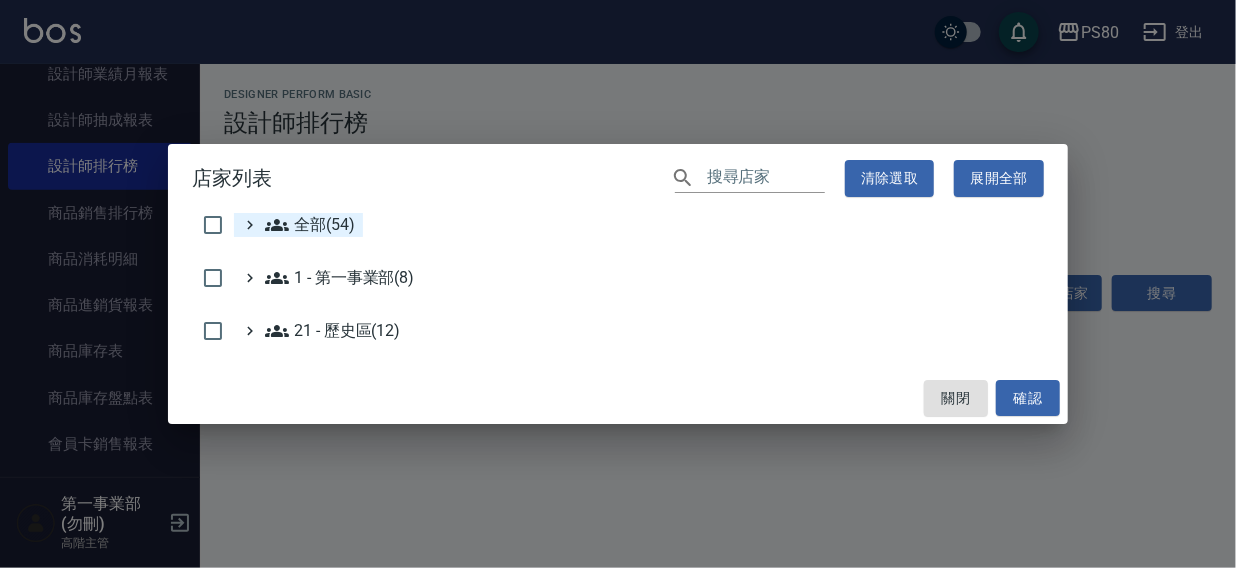 click on "全部(54)" at bounding box center [310, 225] 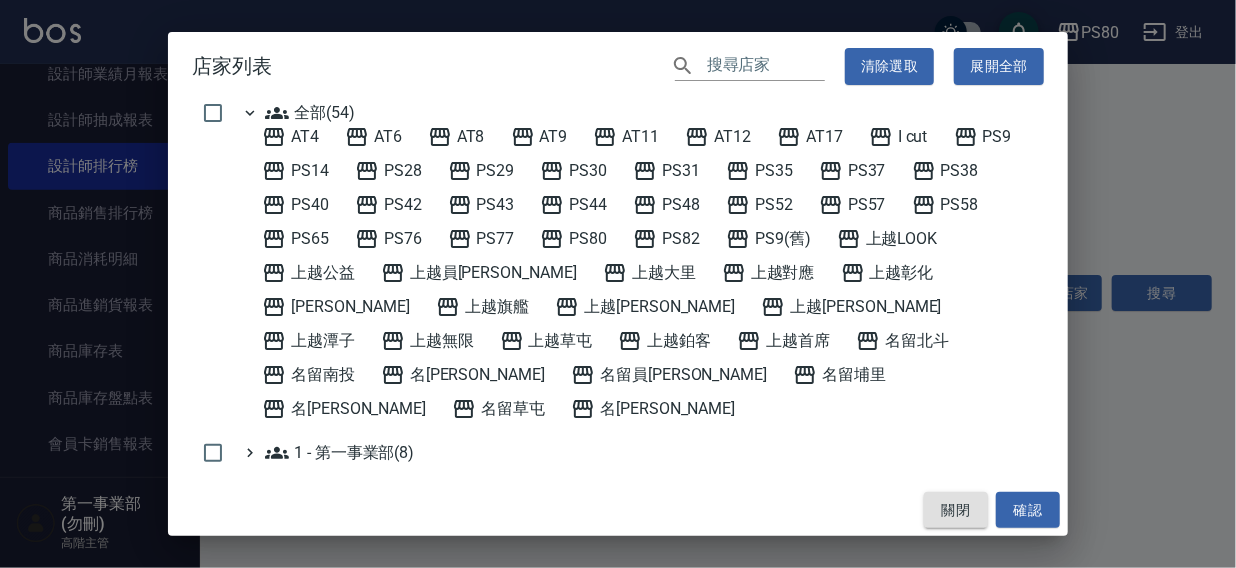 click on "關閉" at bounding box center [956, 510] 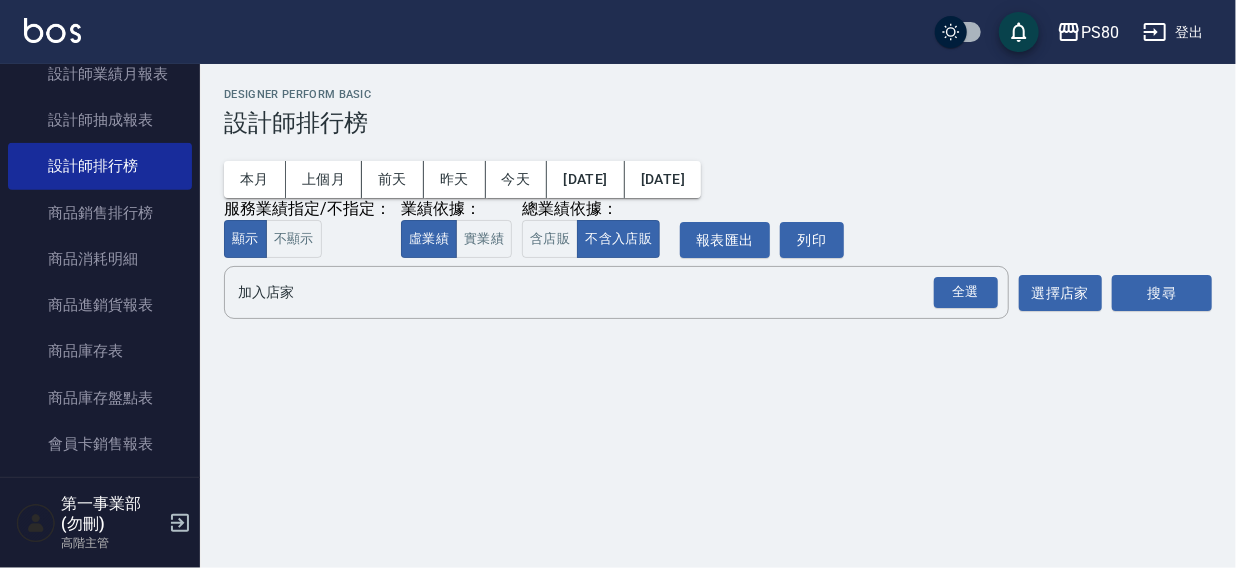 click on "設計師排行榜" at bounding box center (718, 123) 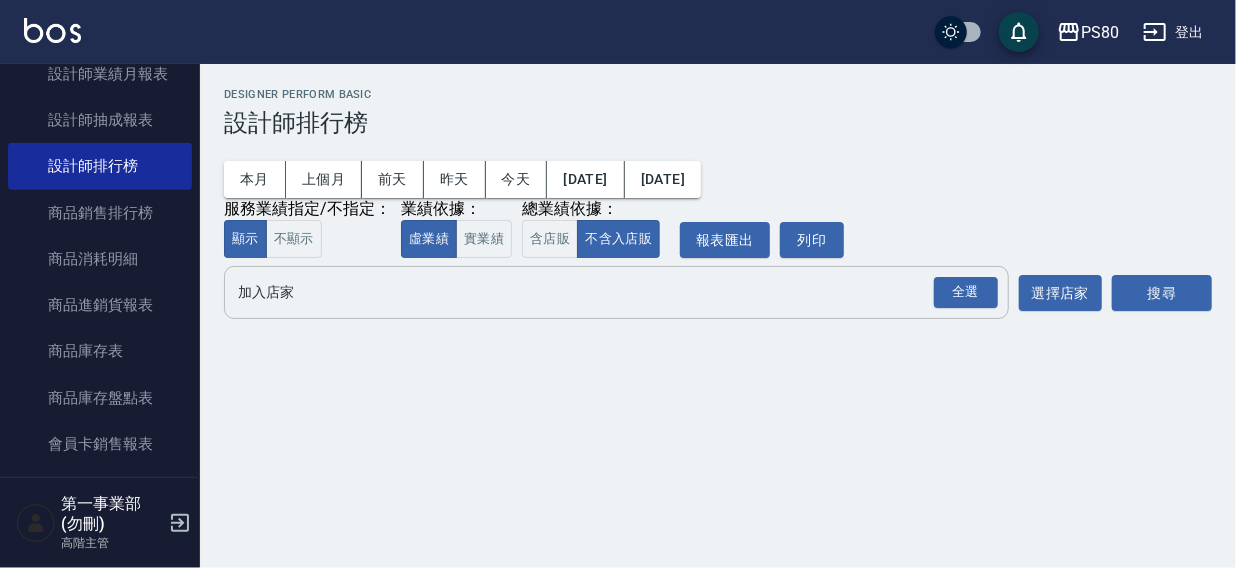 click on "加入店家" at bounding box center (601, 292) 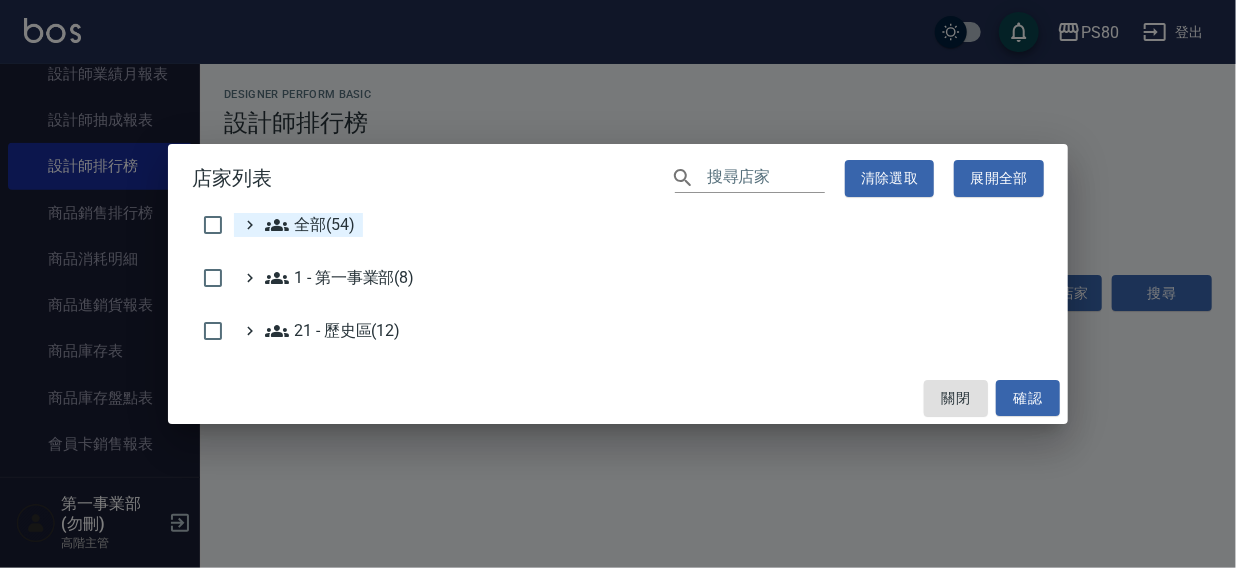 click on "全部(54)" at bounding box center [310, 225] 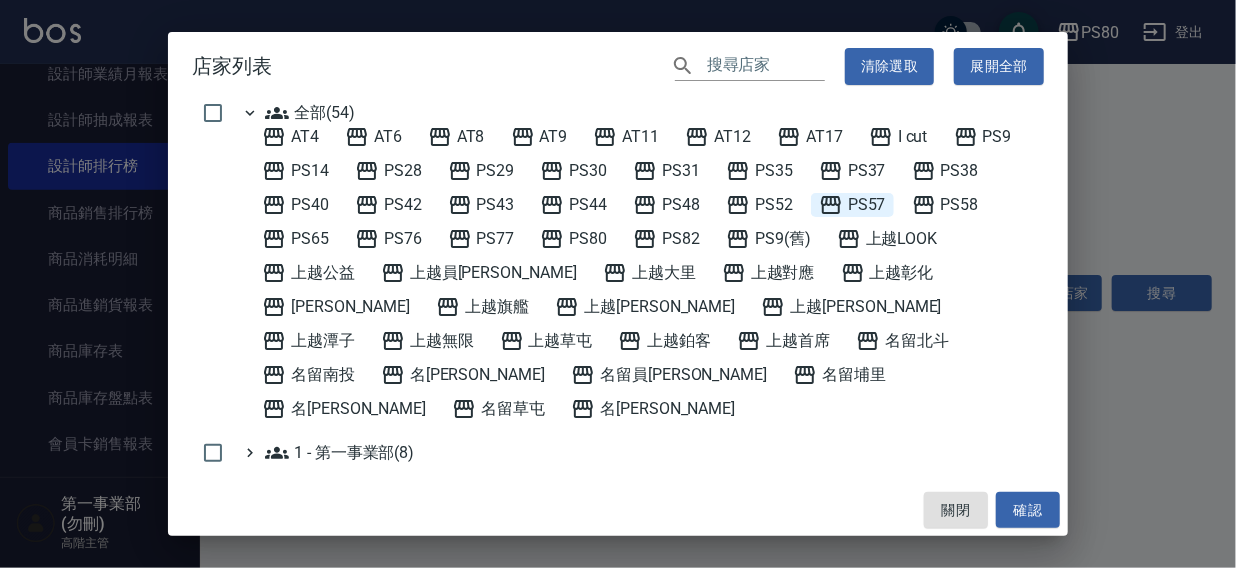 click on "PS57" at bounding box center (852, 205) 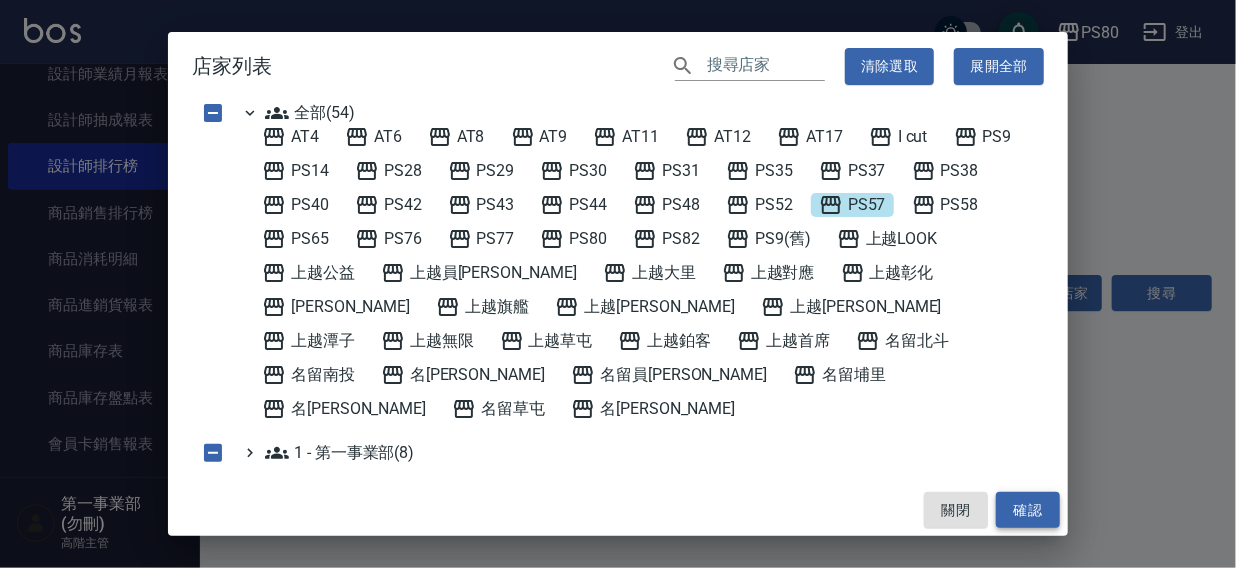 click on "確認" at bounding box center [1028, 510] 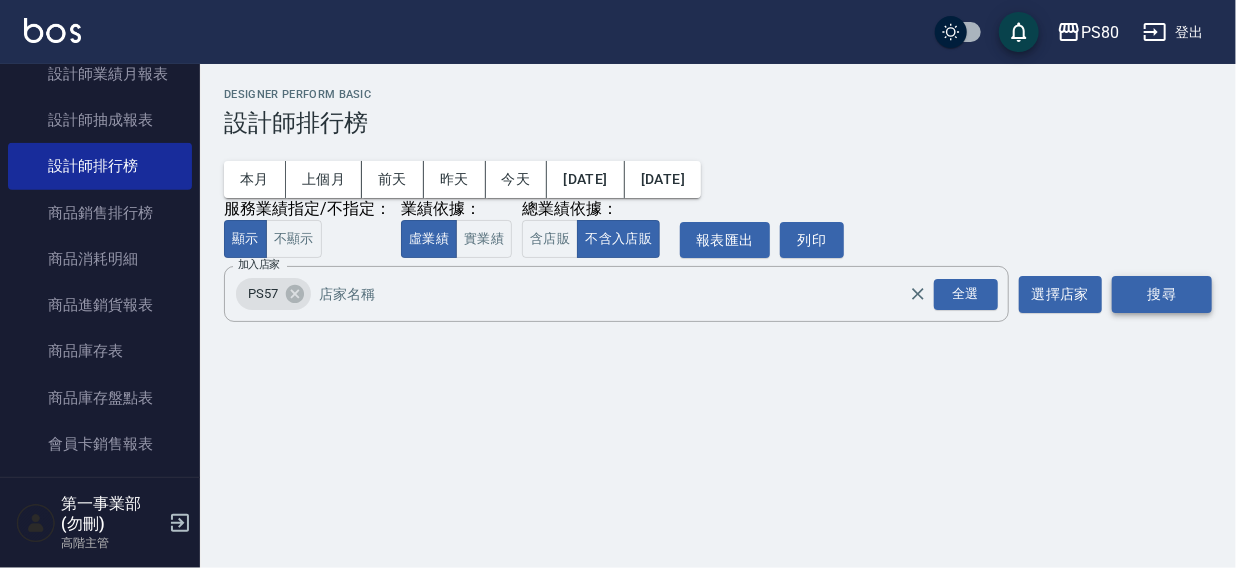 click on "搜尋" at bounding box center [1162, 294] 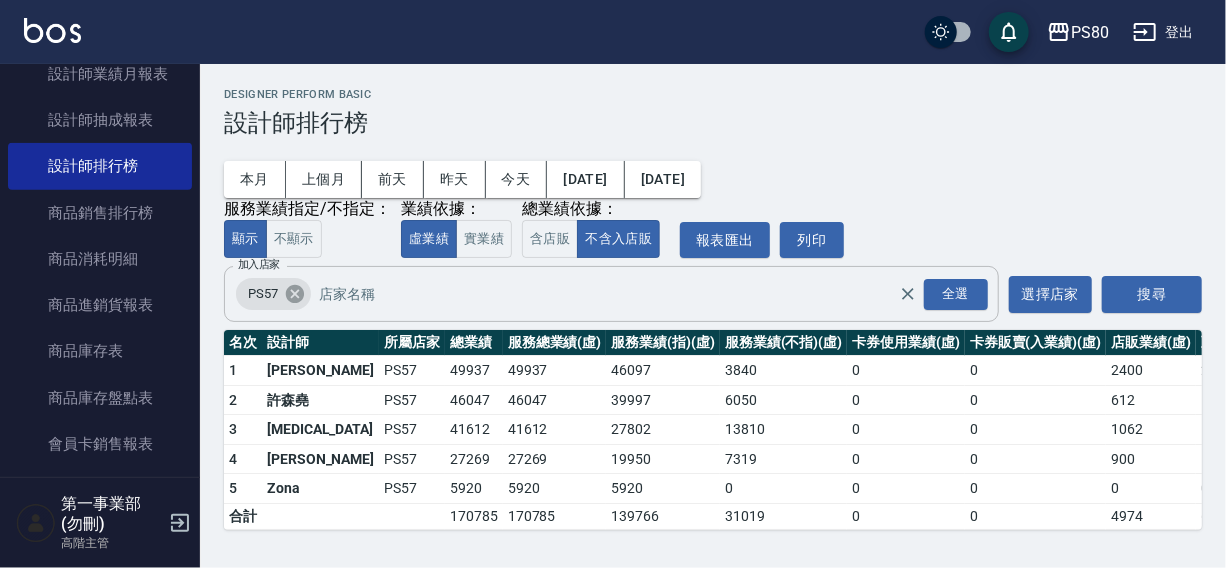 click 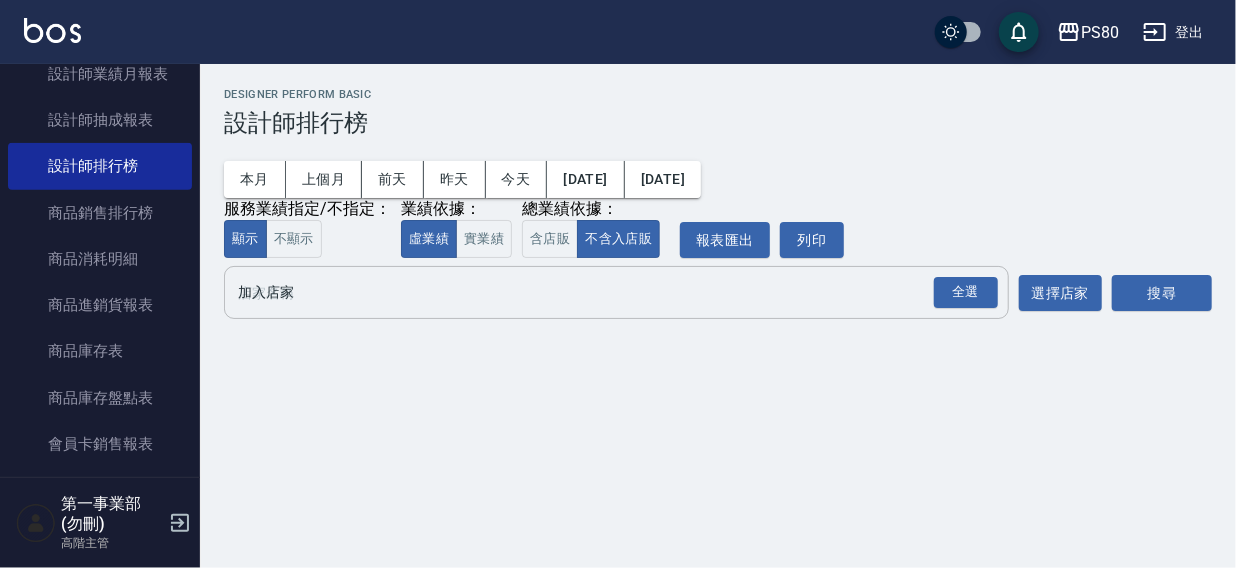 click on "加入店家" at bounding box center [601, 292] 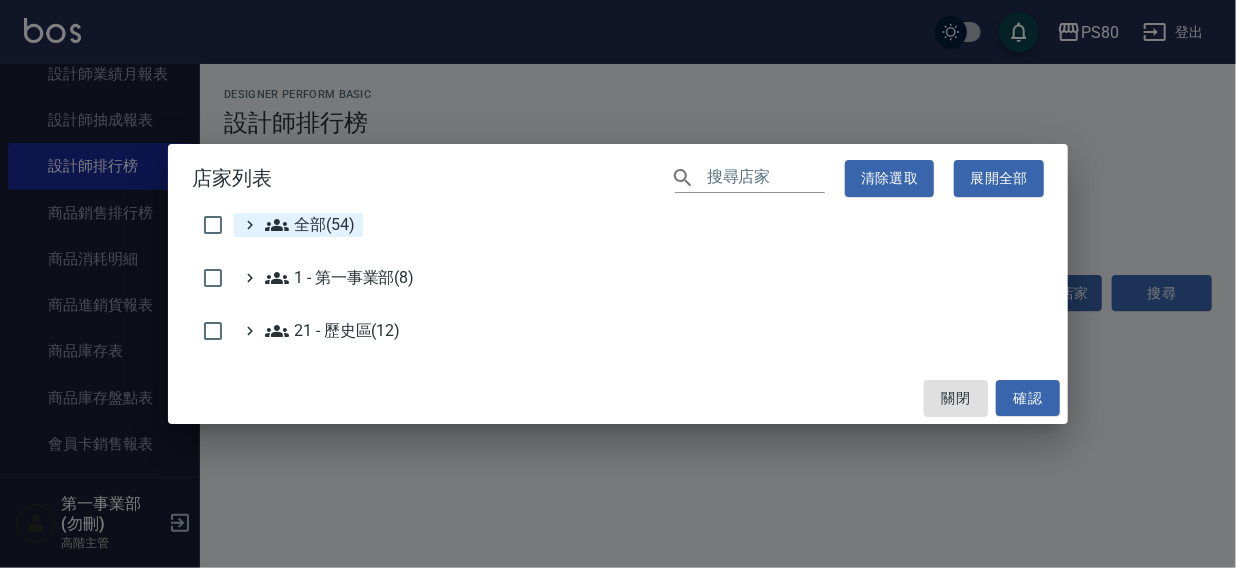 click on "全部(54)" at bounding box center [310, 225] 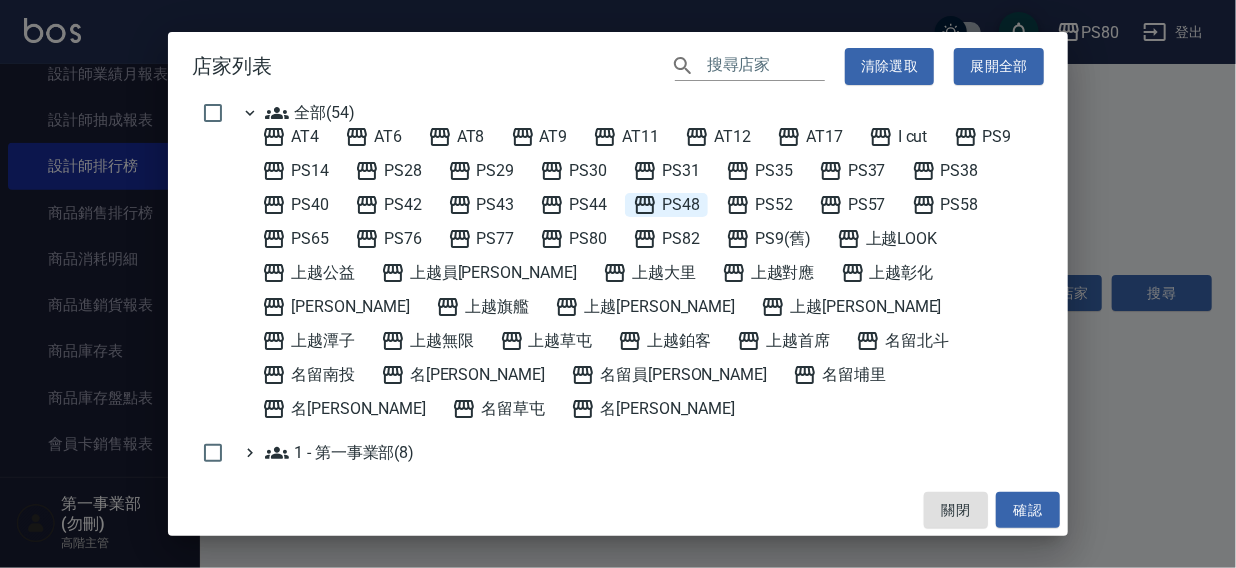 click on "PS48" at bounding box center (666, 205) 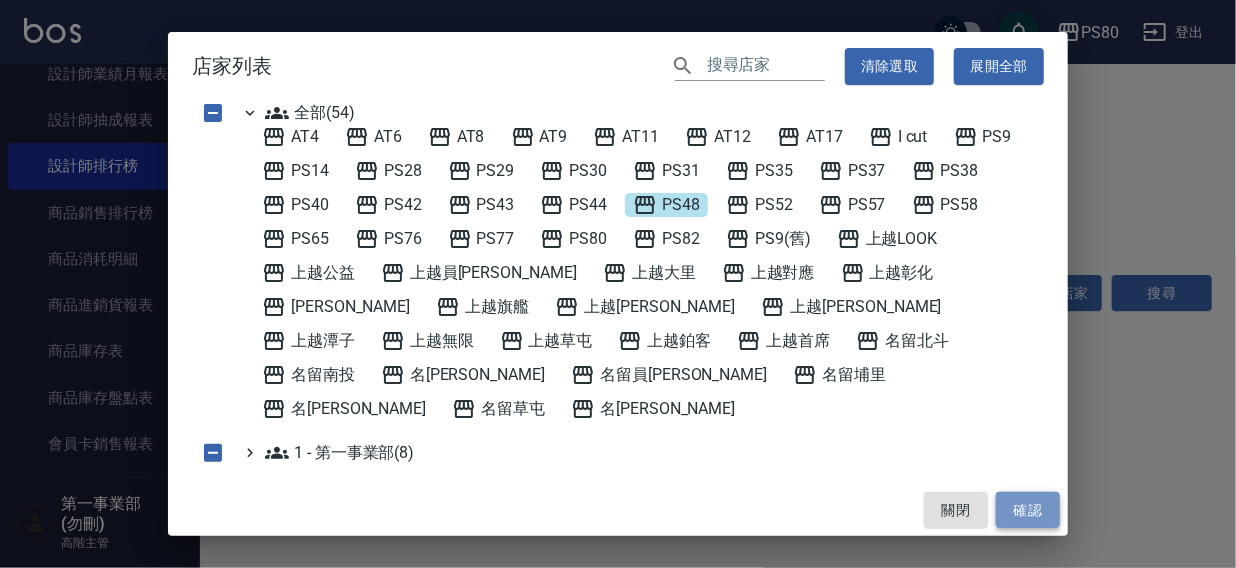 click on "確認" at bounding box center (1028, 510) 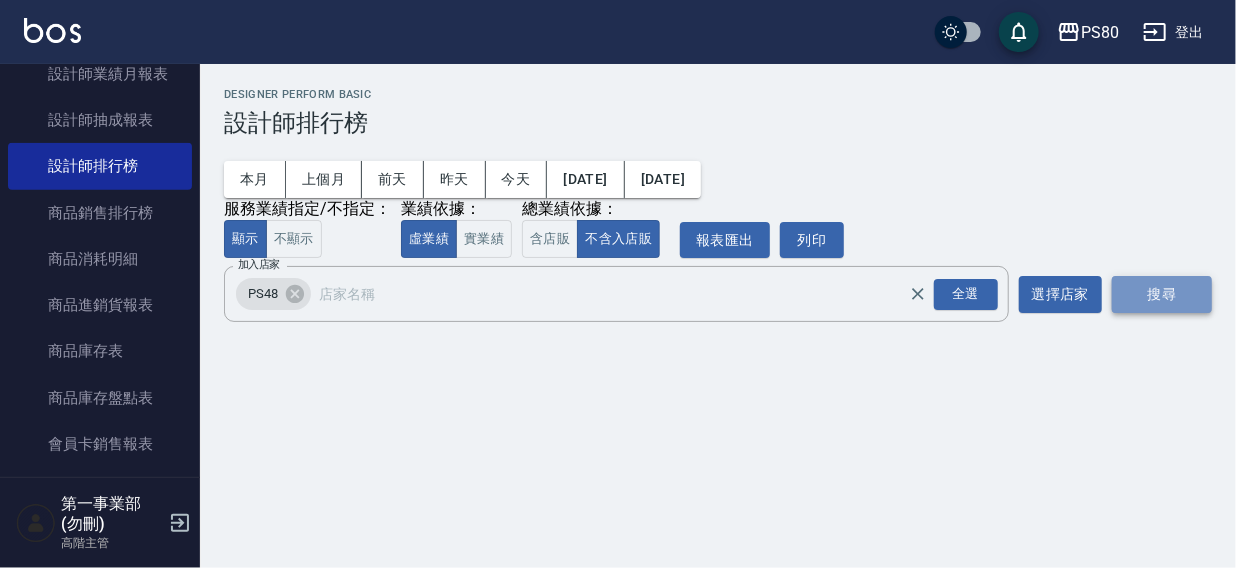 click on "搜尋" at bounding box center [1162, 294] 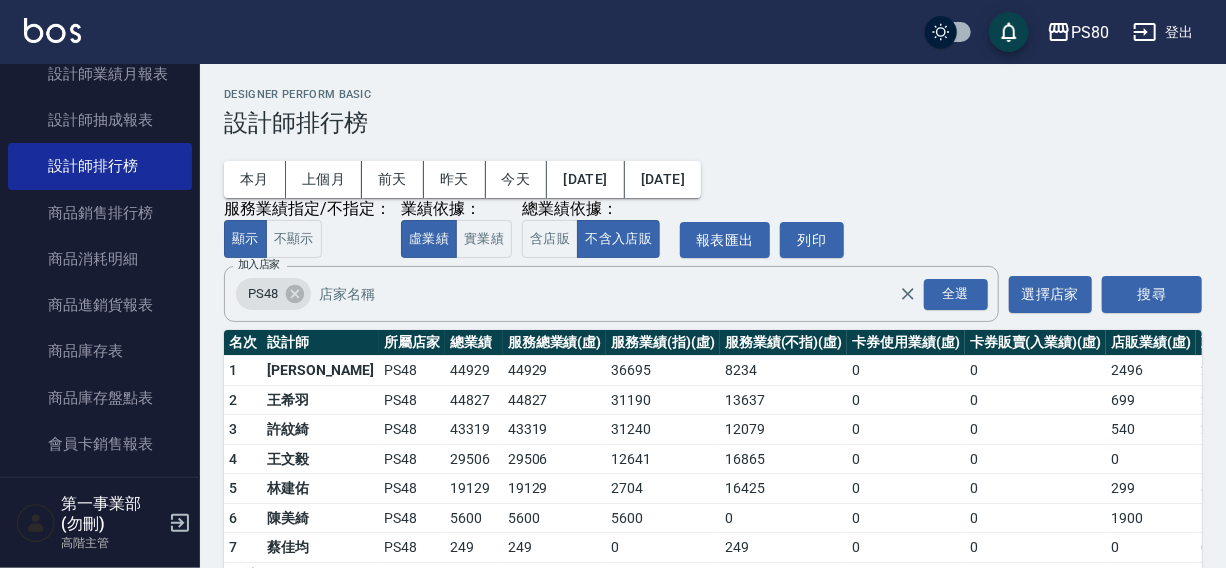 scroll, scrollTop: 60, scrollLeft: 0, axis: vertical 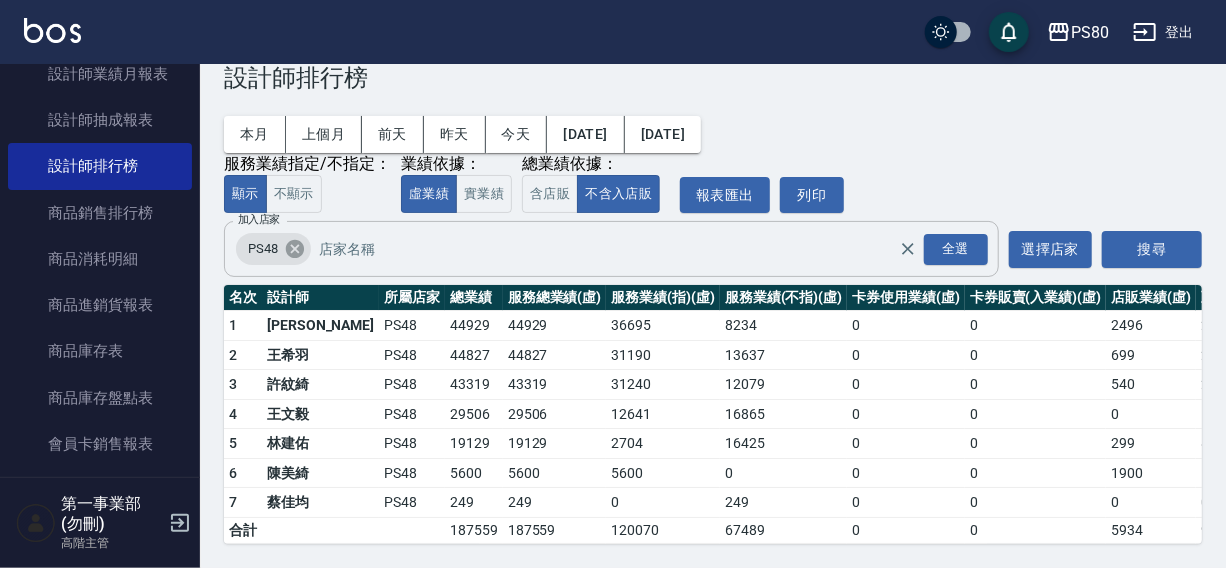 click 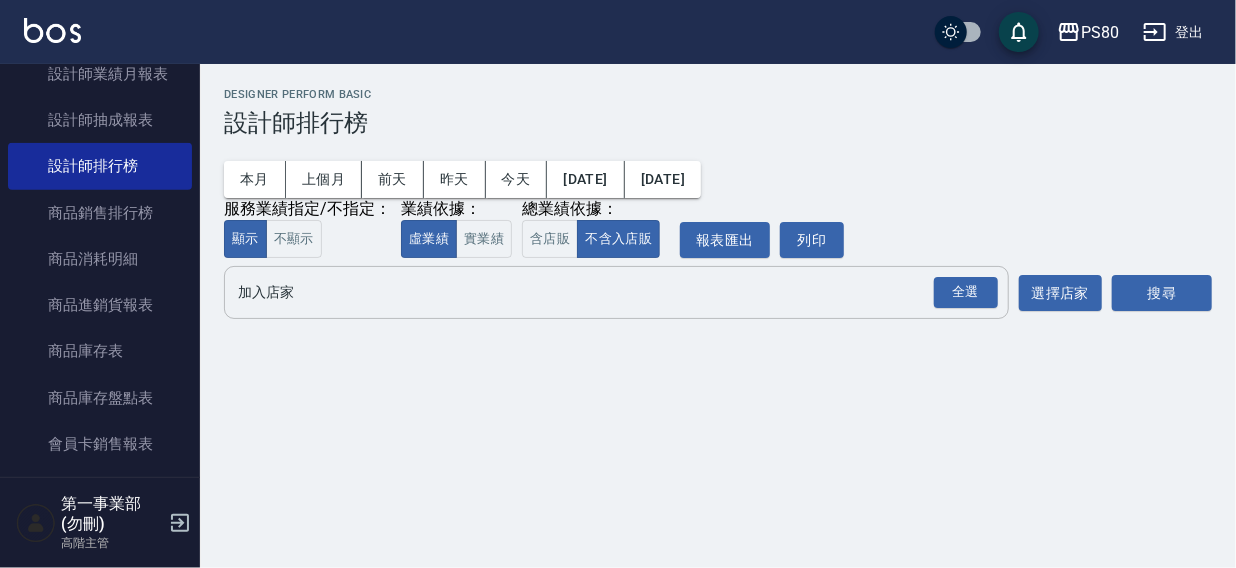 click on "加入店家" at bounding box center (601, 292) 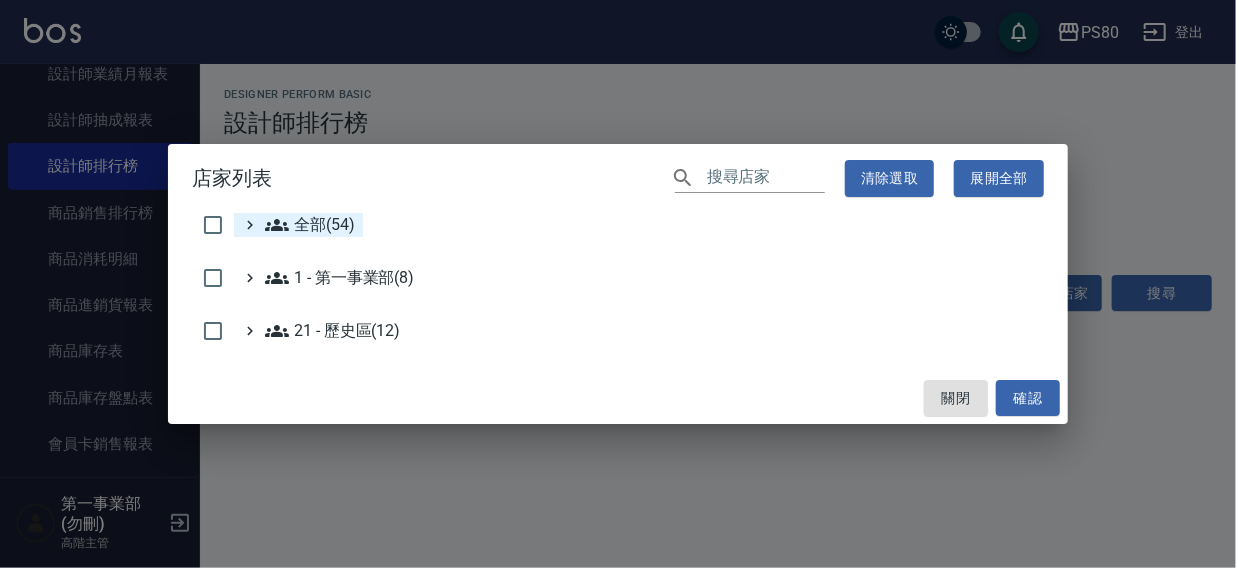 click on "全部(54)" at bounding box center [310, 225] 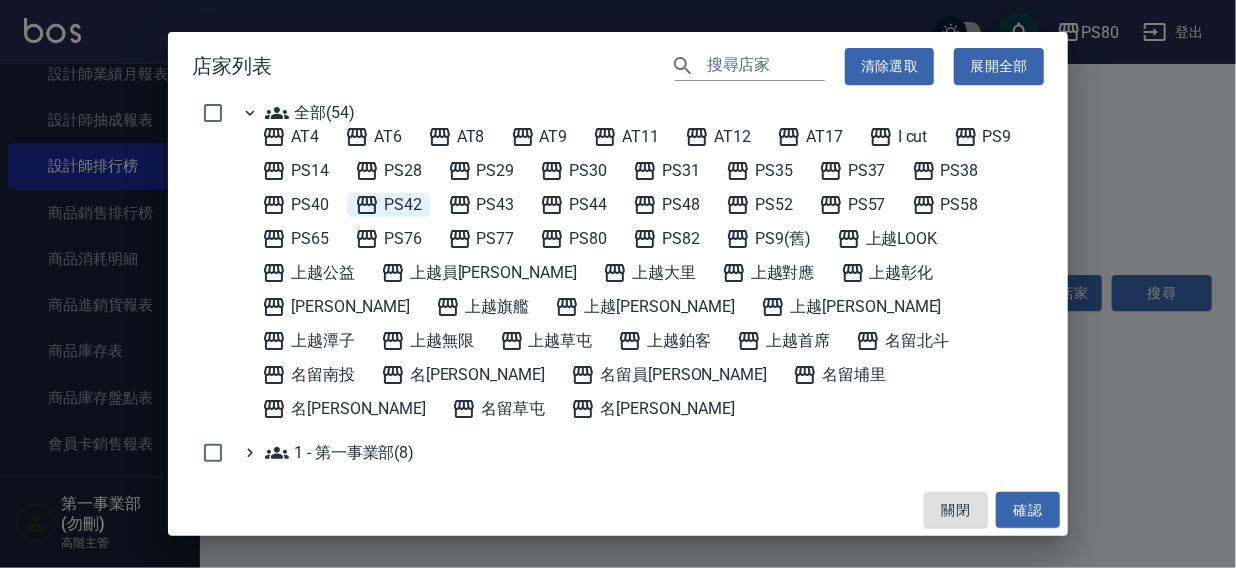 click on "PS42" at bounding box center [388, 205] 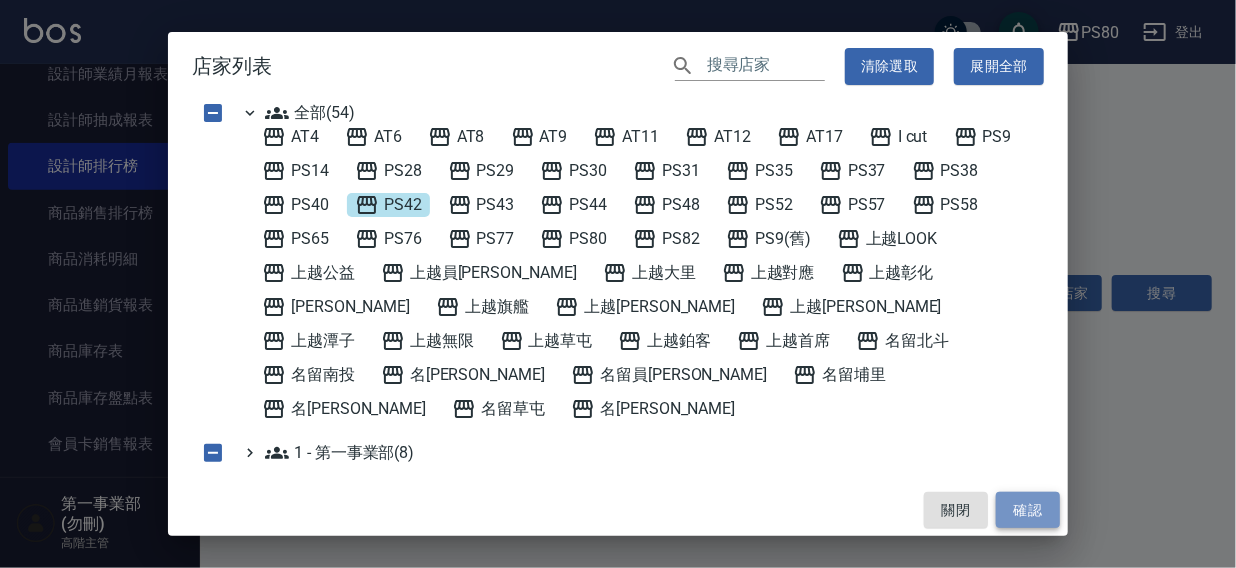 click on "確認" at bounding box center (1028, 510) 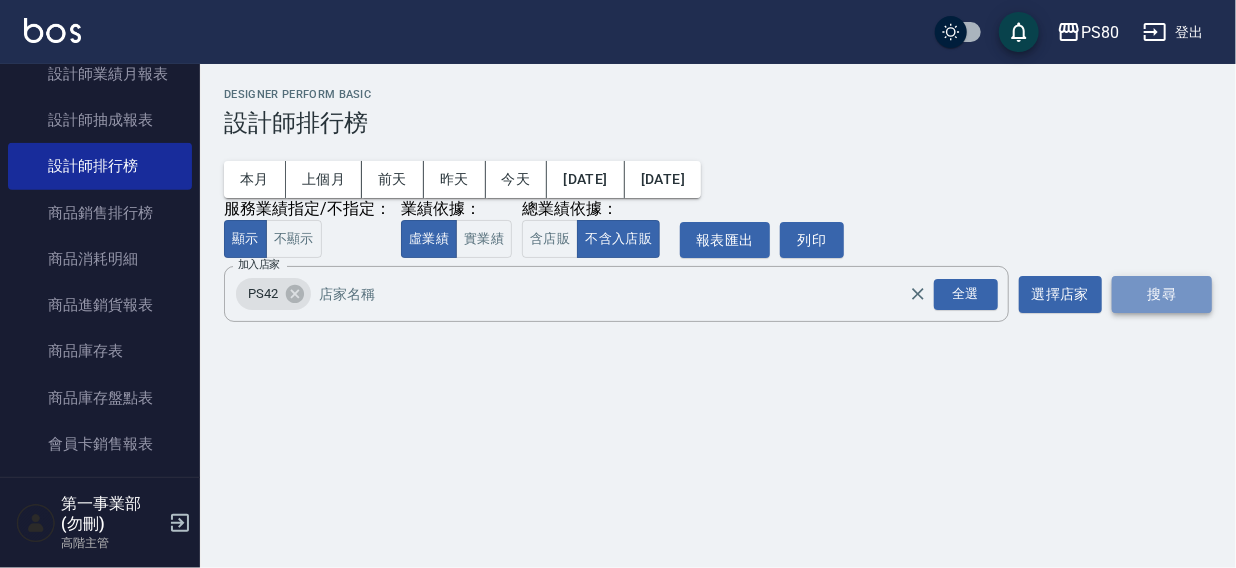 click on "搜尋" at bounding box center [1162, 294] 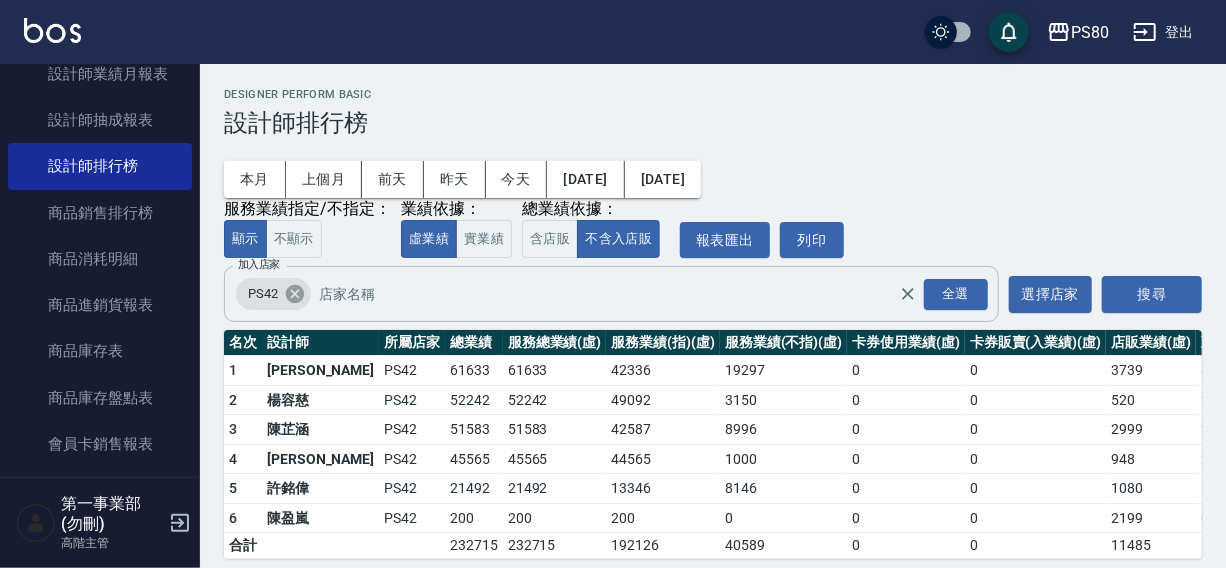 click 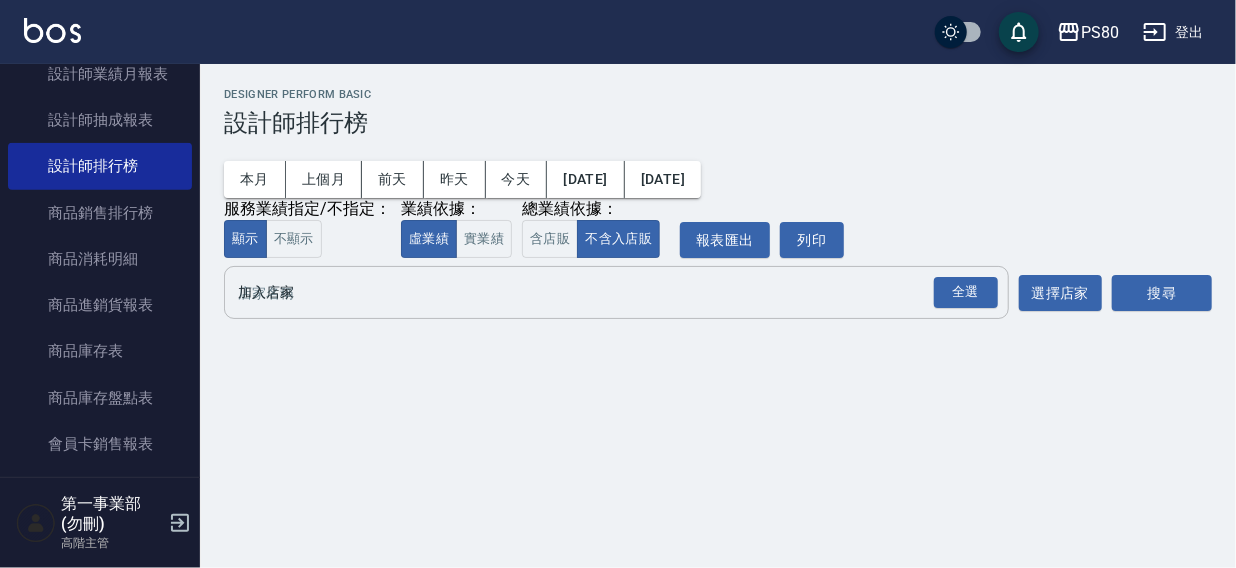 click on "加入店家" at bounding box center [601, 292] 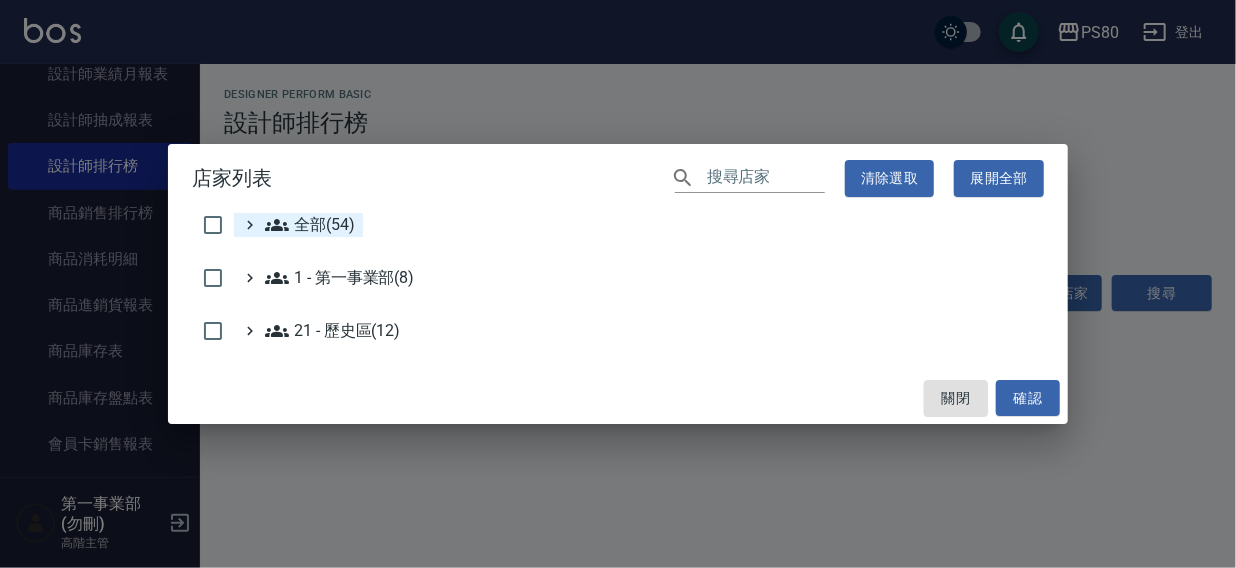 click on "全部(54)" at bounding box center (310, 225) 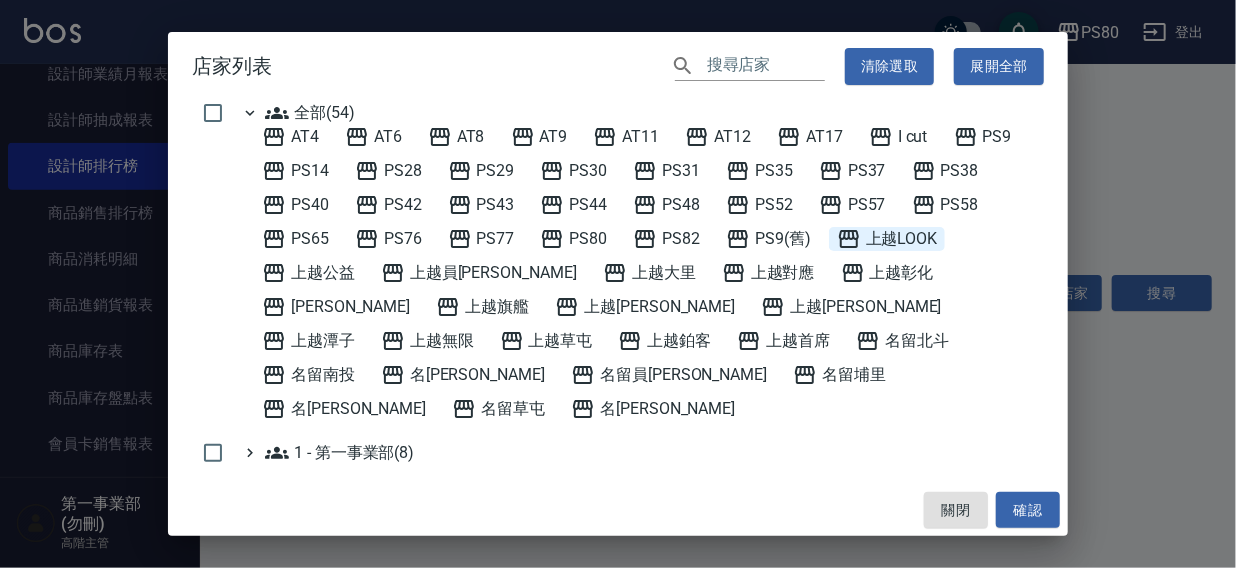 click on "上越LOOK" at bounding box center [887, 239] 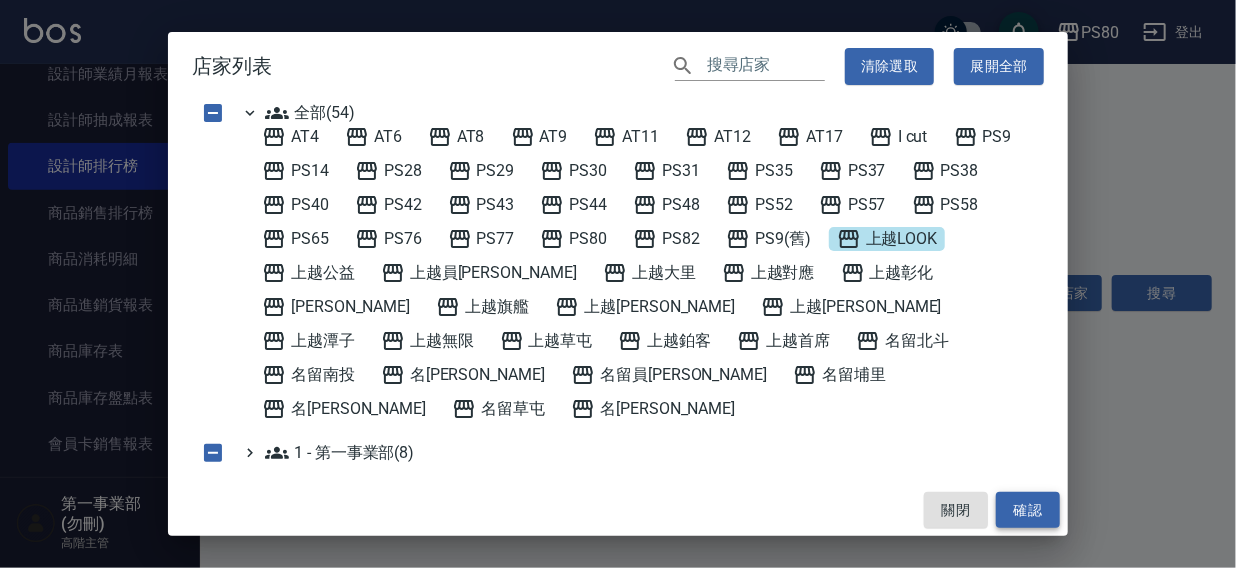 click on "確認" at bounding box center [1028, 510] 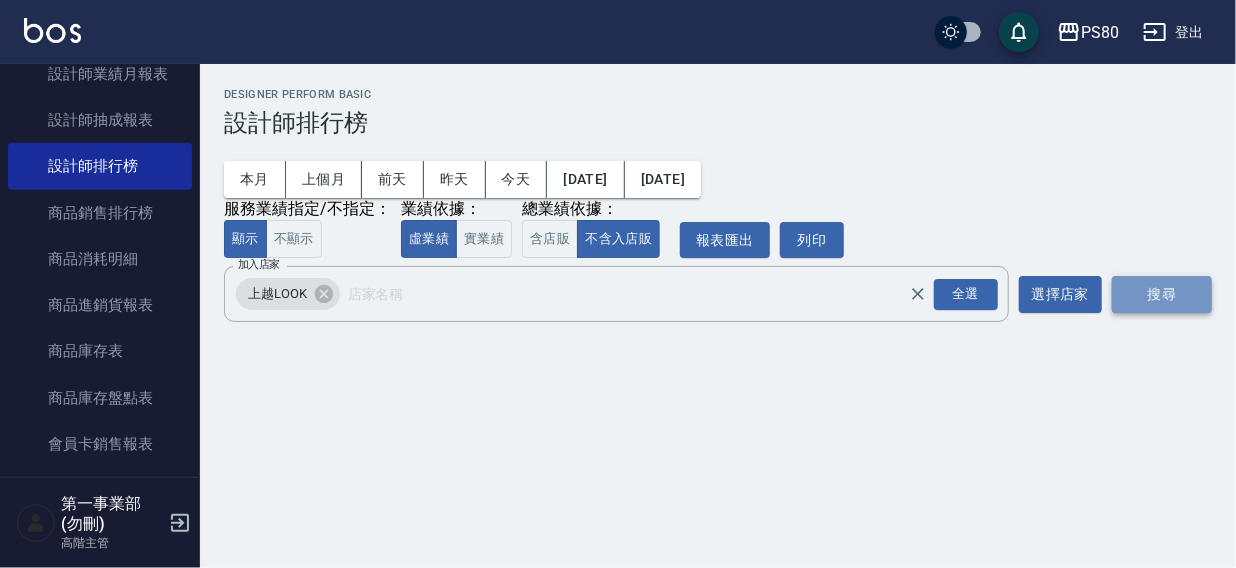 click on "搜尋" at bounding box center [1162, 294] 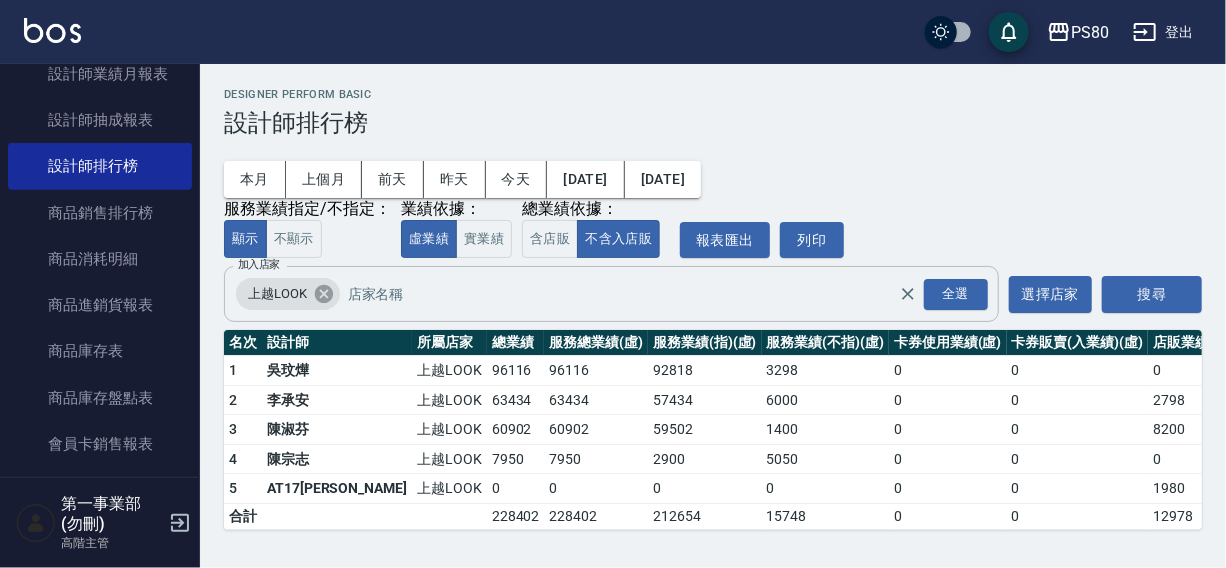 click 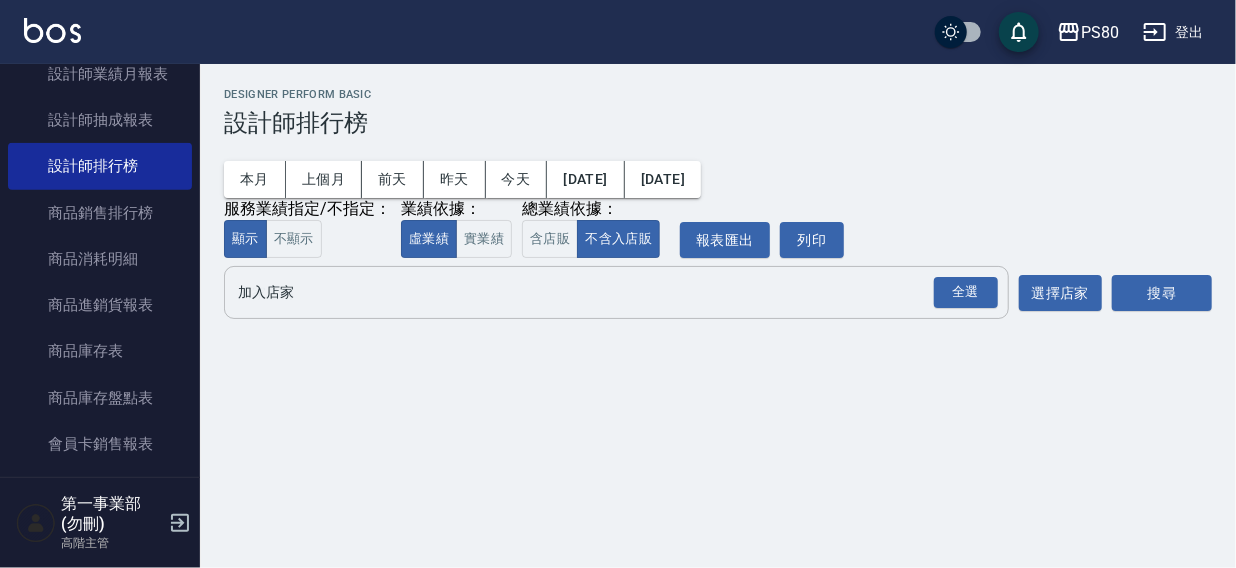 click on "加入店家" at bounding box center [601, 292] 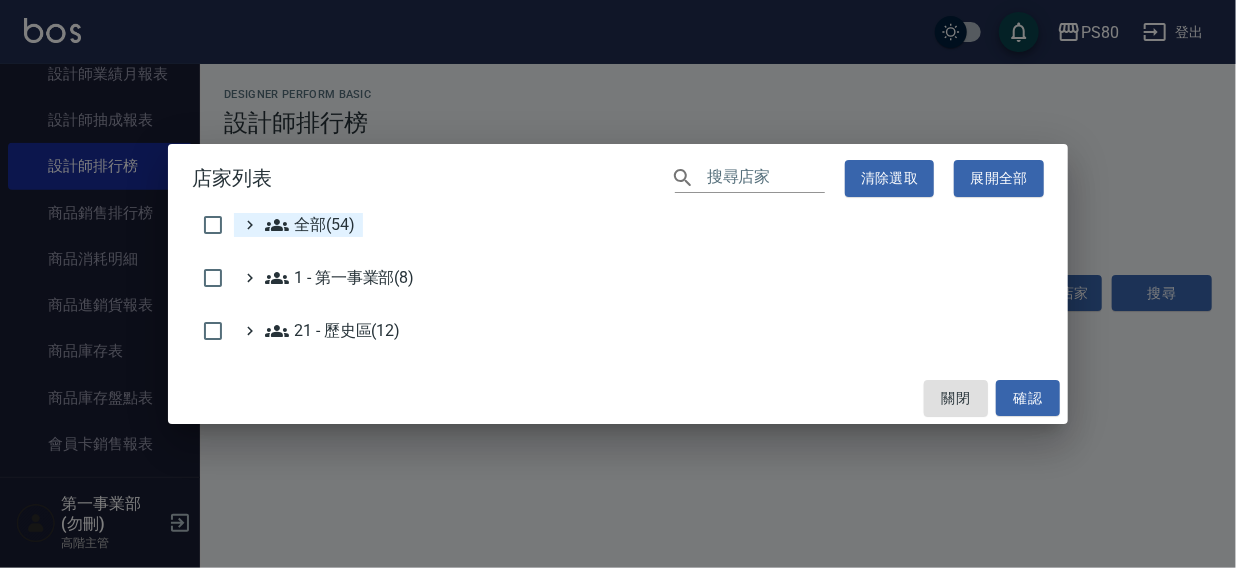click on "全部(54)" at bounding box center (310, 225) 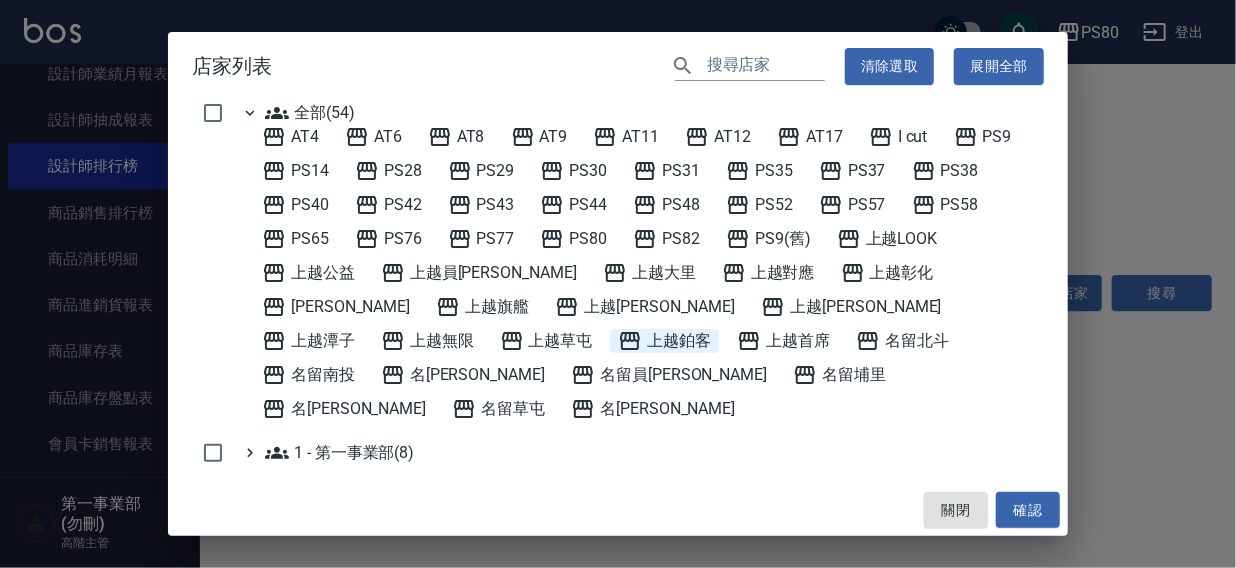 click on "上越鉑客" at bounding box center [664, 341] 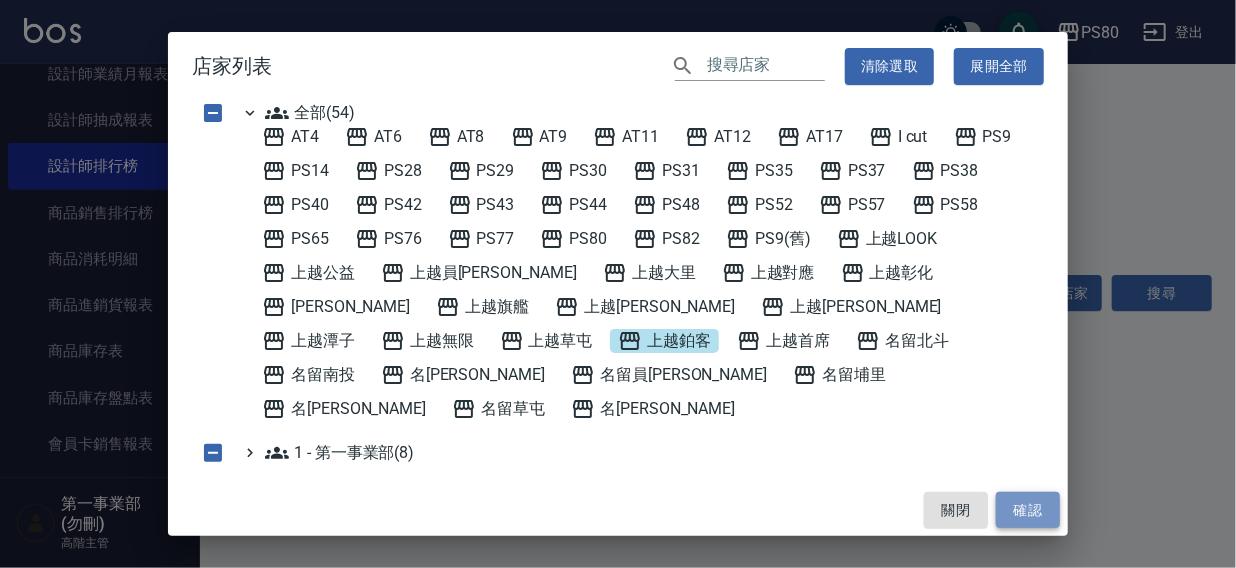 click on "確認" at bounding box center [1028, 510] 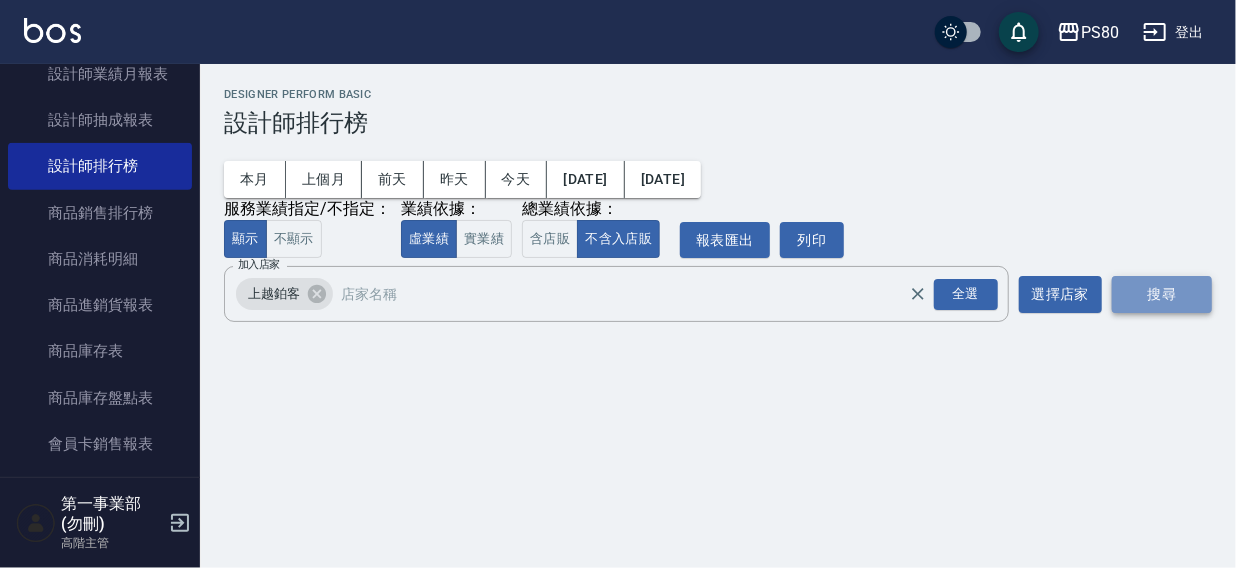 click on "搜尋" at bounding box center (1162, 294) 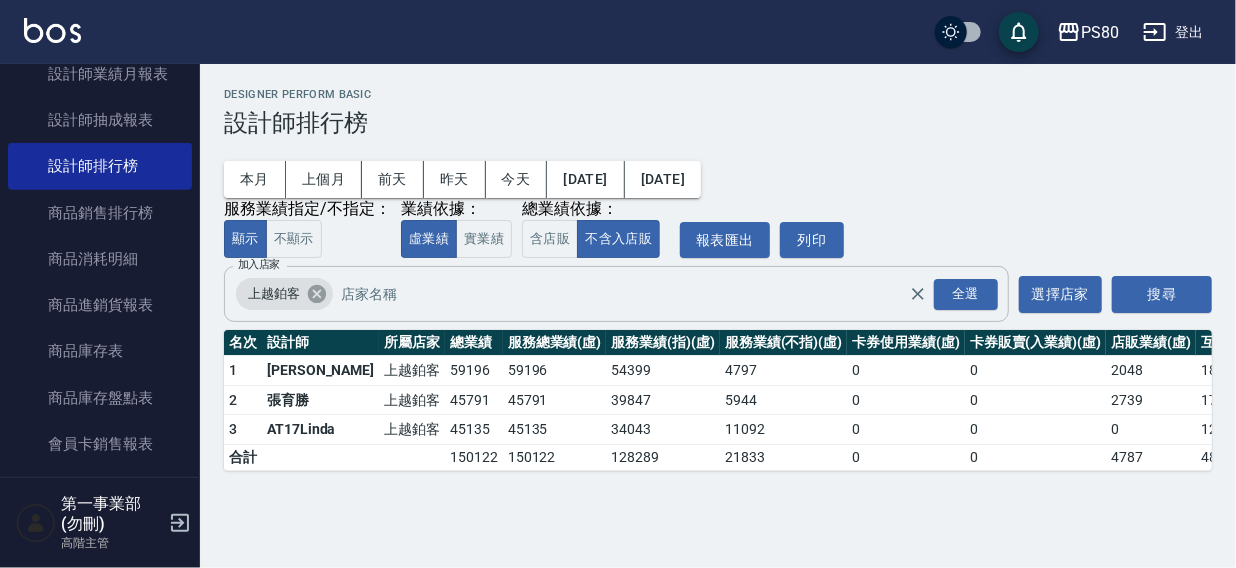 click 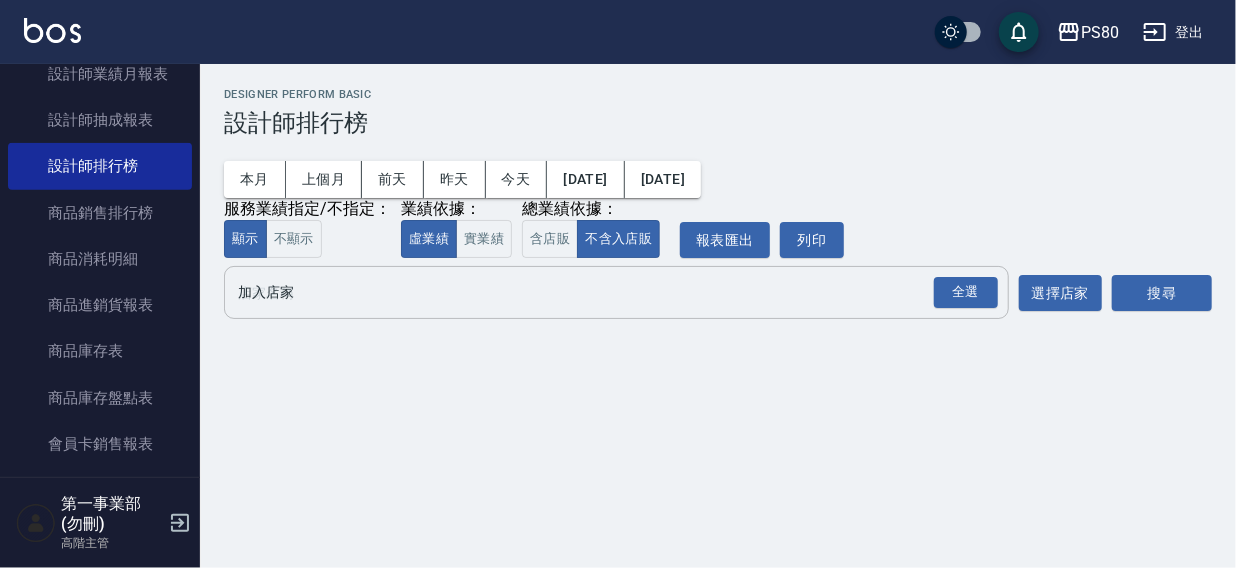 click on "加入店家" at bounding box center [601, 292] 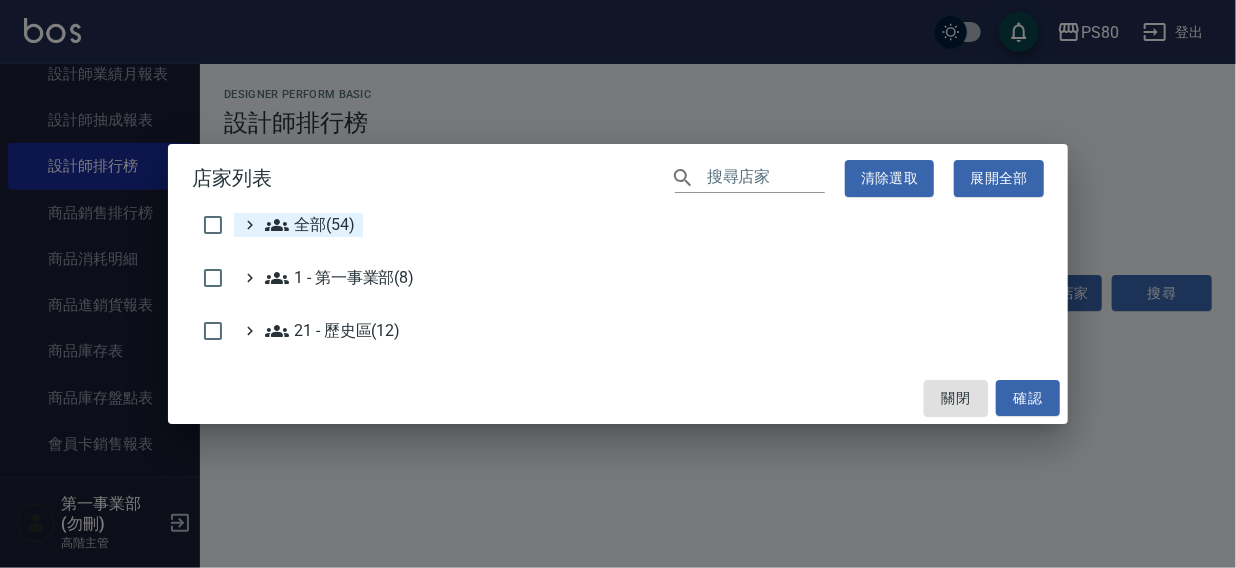 click on "全部(54)" at bounding box center (310, 225) 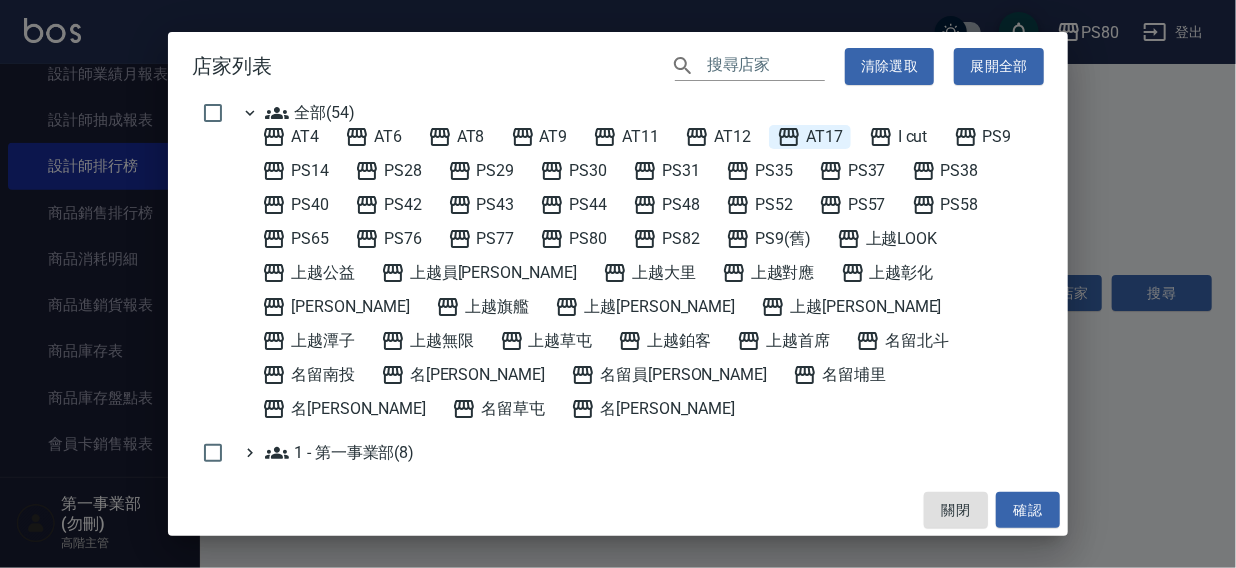 click on "AT17" at bounding box center [810, 137] 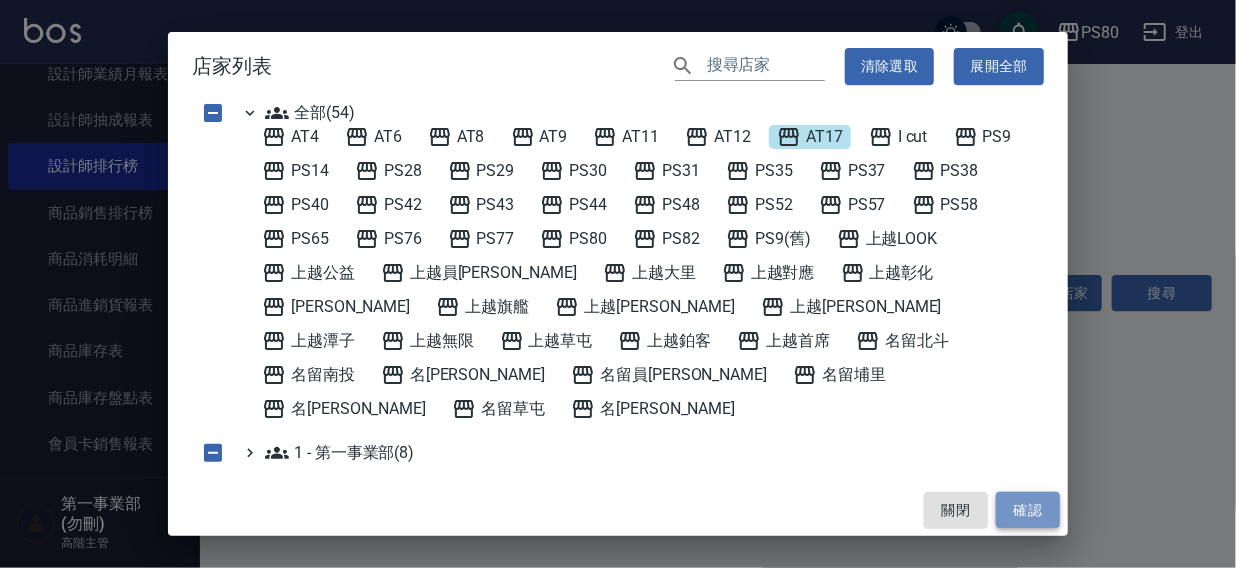 click on "確認" at bounding box center (1028, 510) 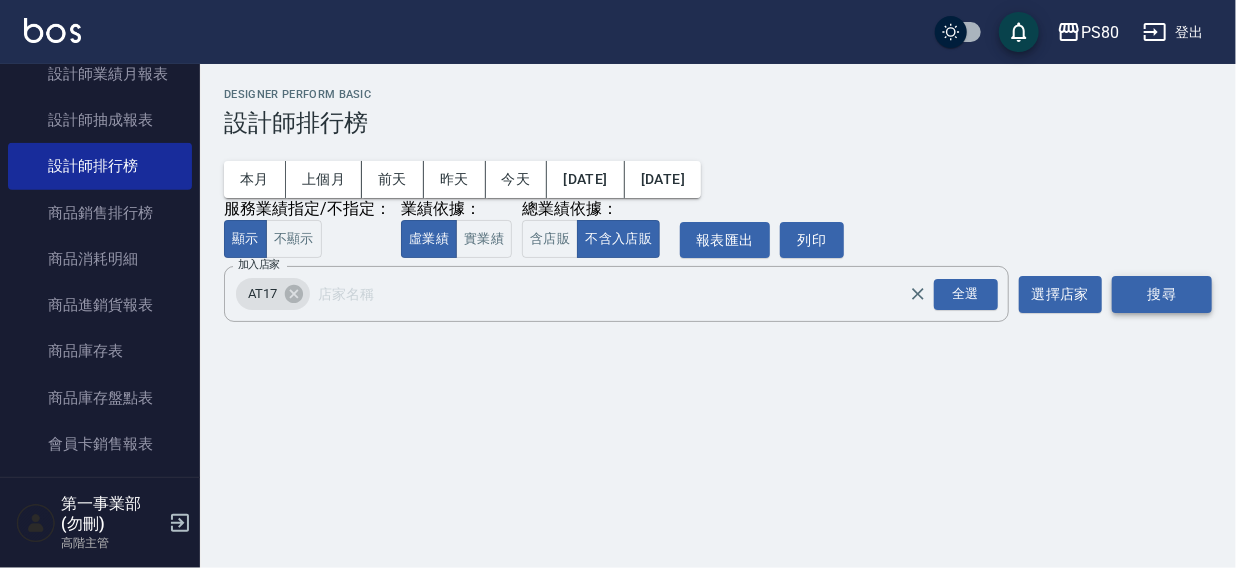click on "搜尋" at bounding box center (1162, 294) 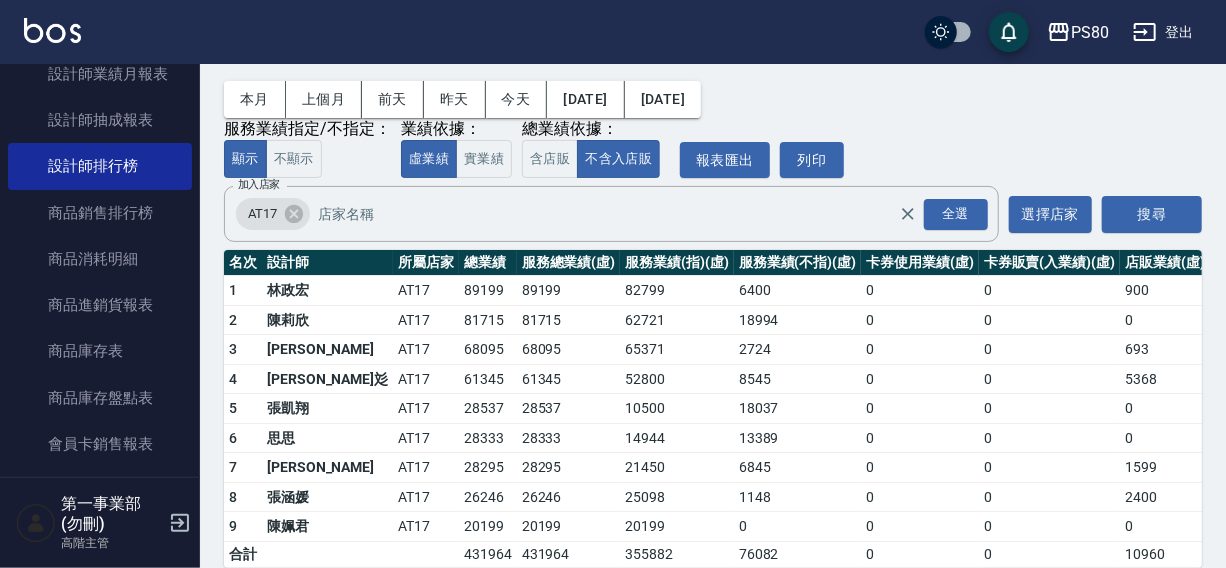 scroll, scrollTop: 81, scrollLeft: 0, axis: vertical 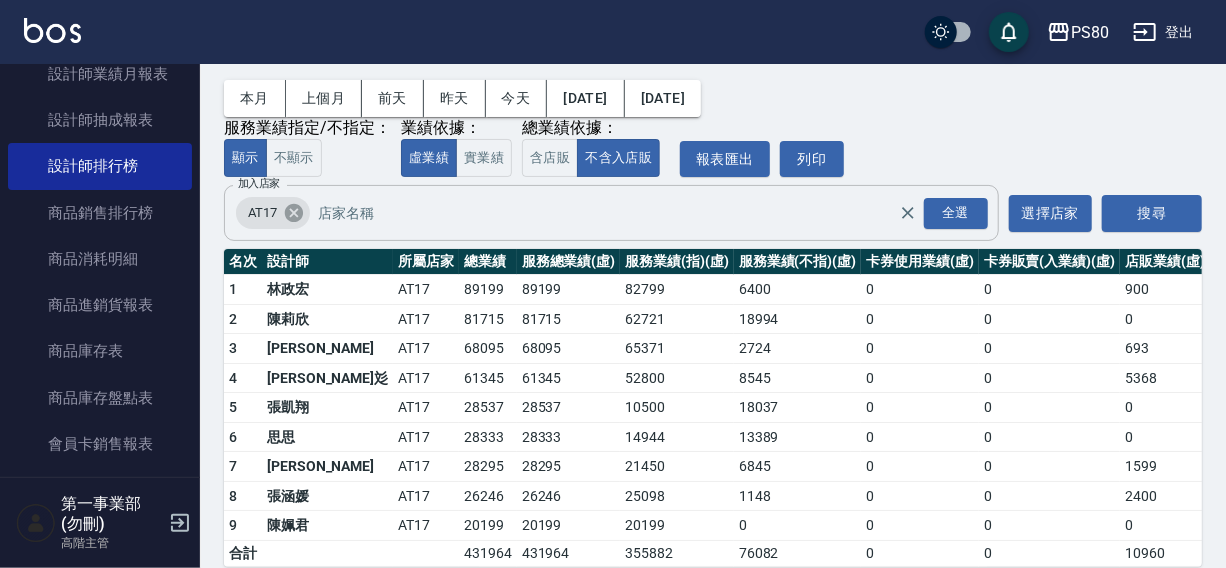 click 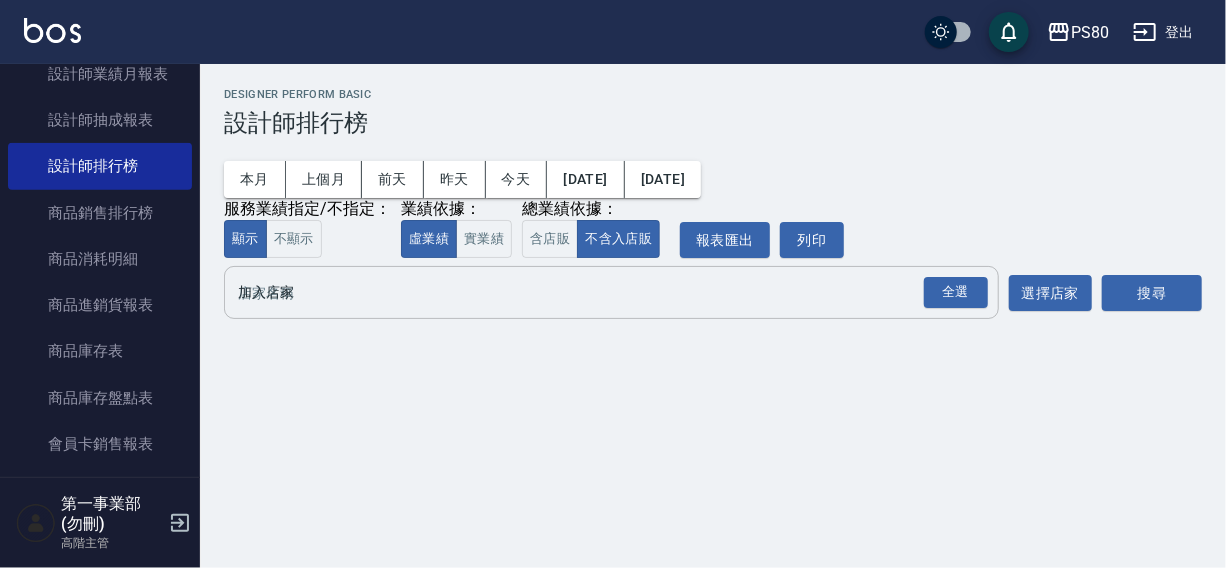 scroll, scrollTop: 0, scrollLeft: 0, axis: both 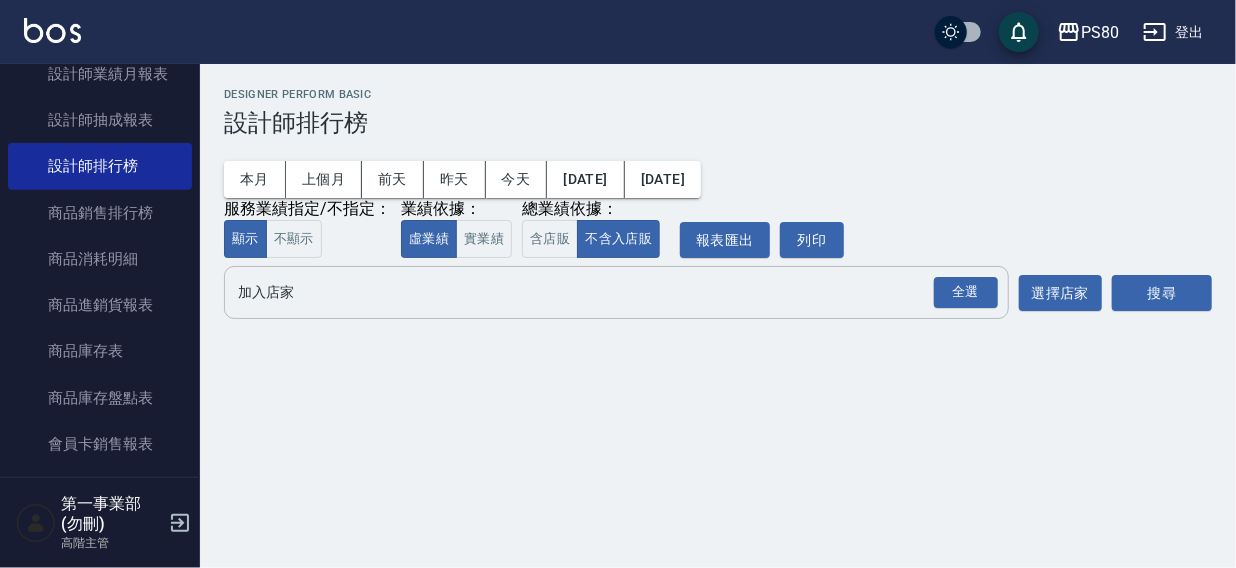 click on "加入店家" at bounding box center [601, 292] 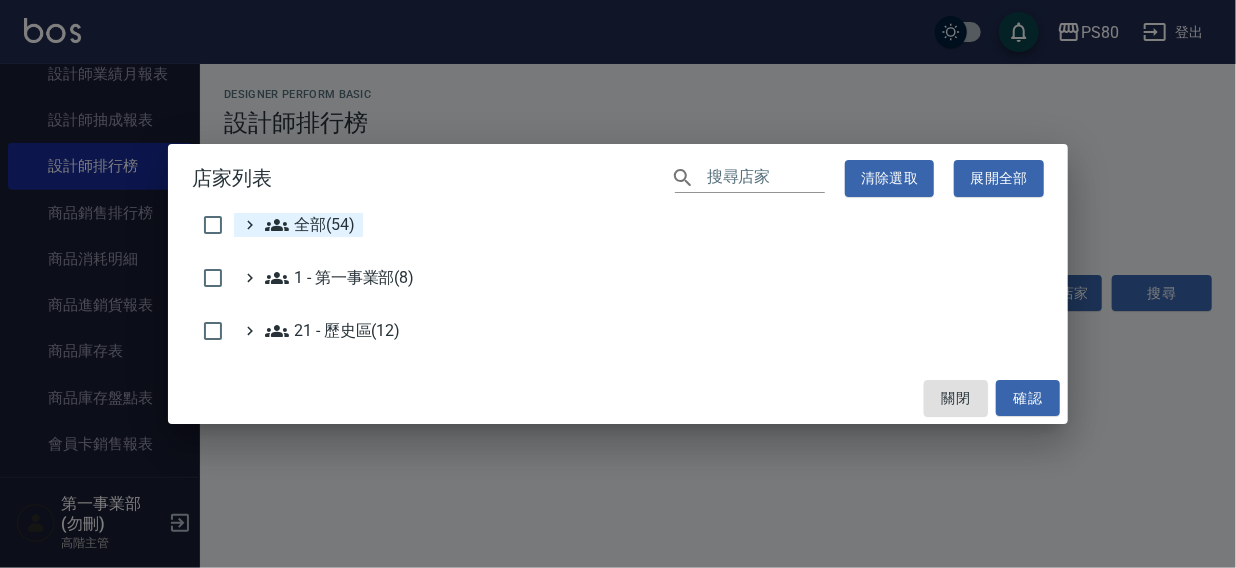 click on "全部(54)" at bounding box center (310, 225) 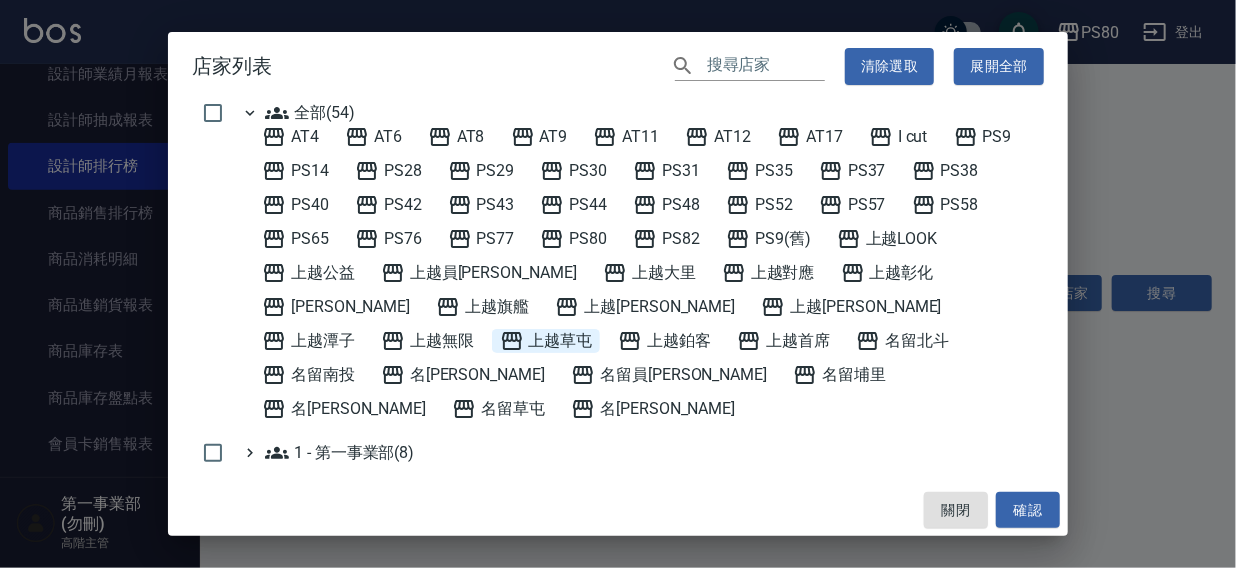 click on "上越草屯" at bounding box center (546, 341) 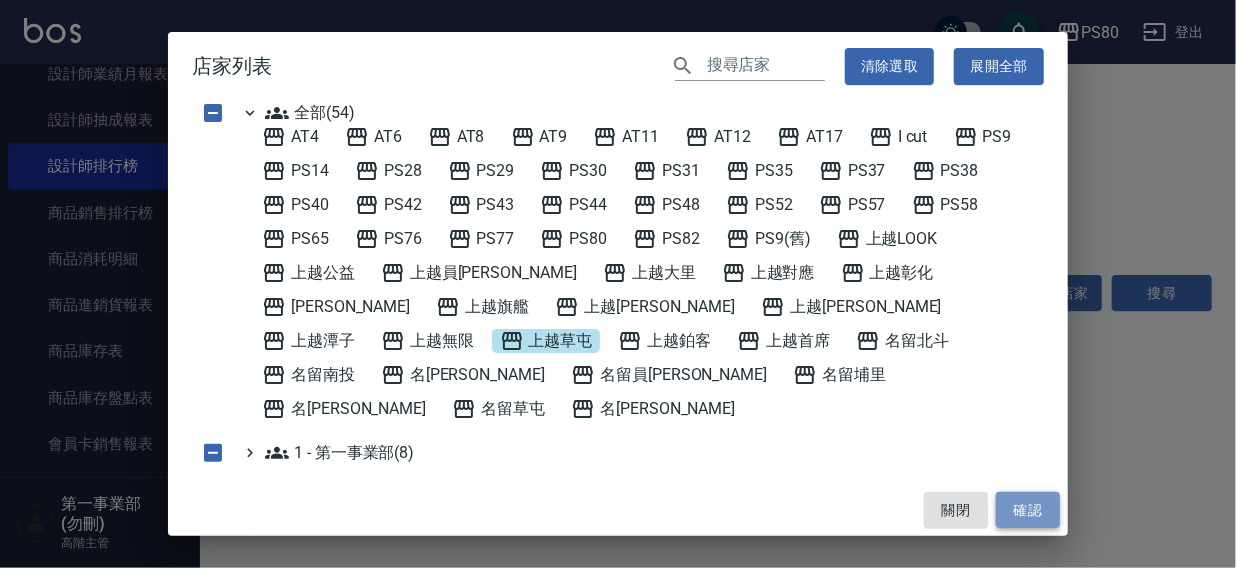 click on "確認" at bounding box center (1028, 510) 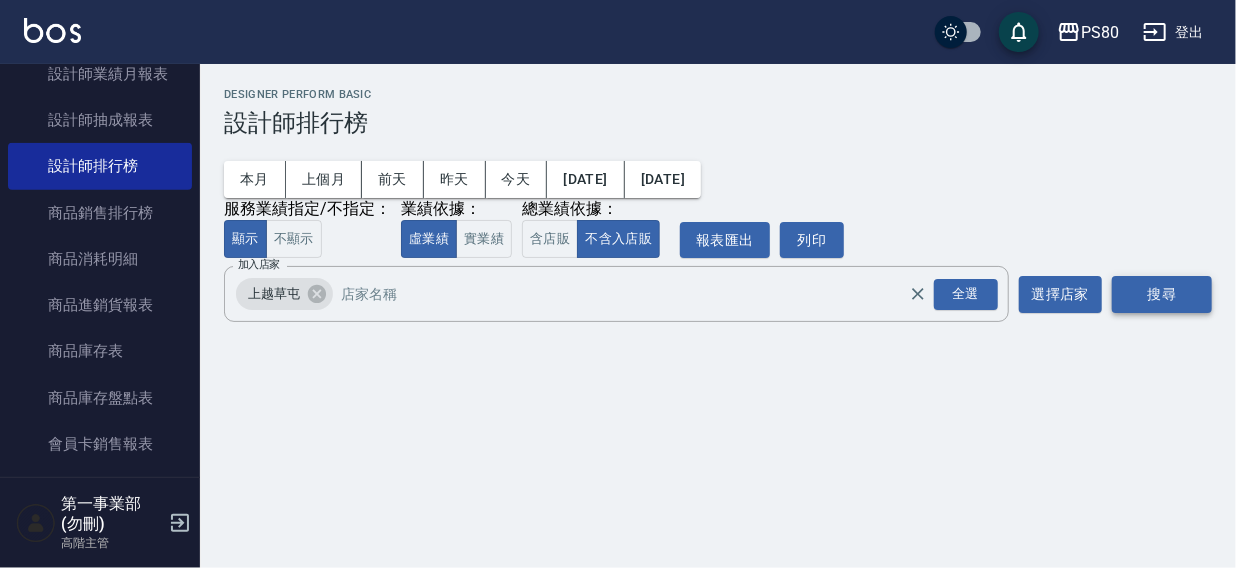 click on "搜尋" at bounding box center (1162, 294) 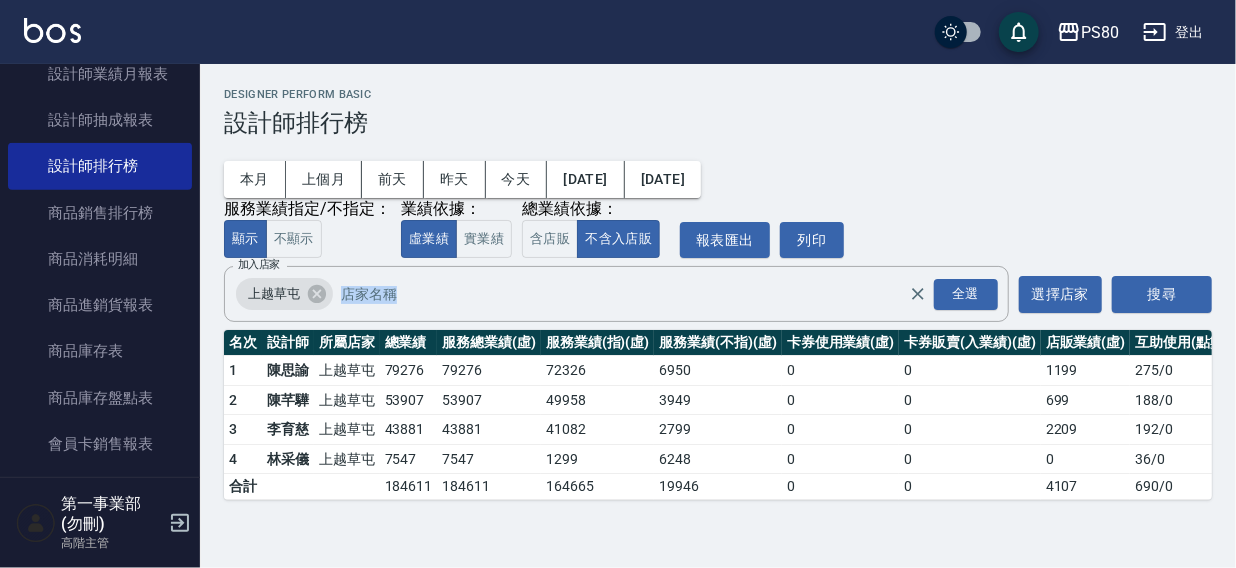 drag, startPoint x: 1235, startPoint y: 227, endPoint x: 1230, endPoint y: 366, distance: 139.0899 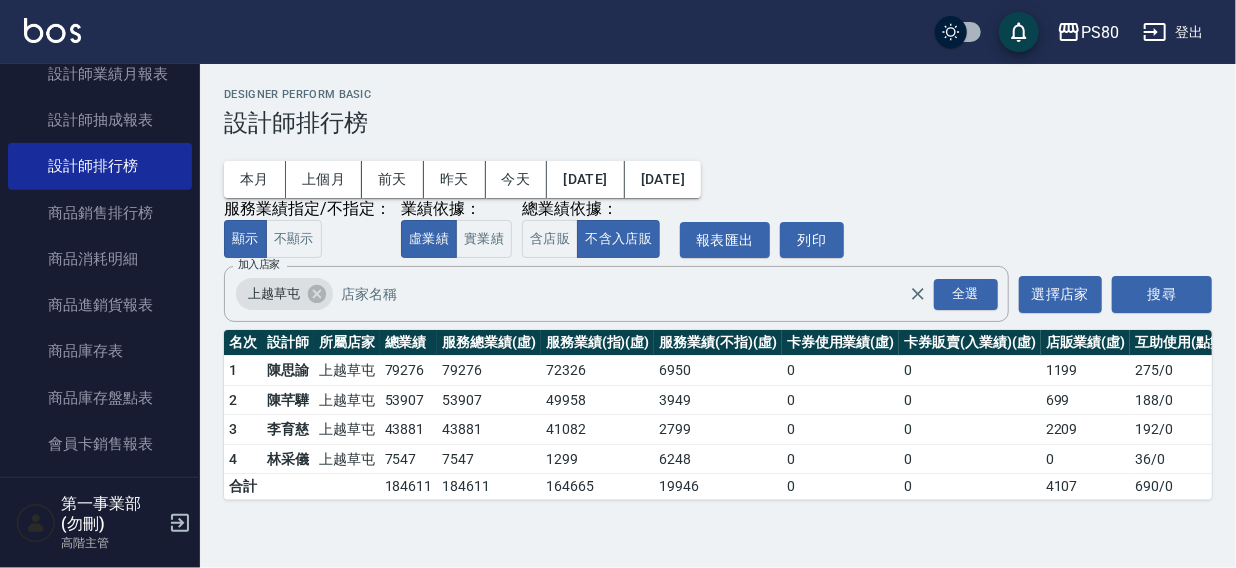 click on "設計師排行榜" at bounding box center (718, 123) 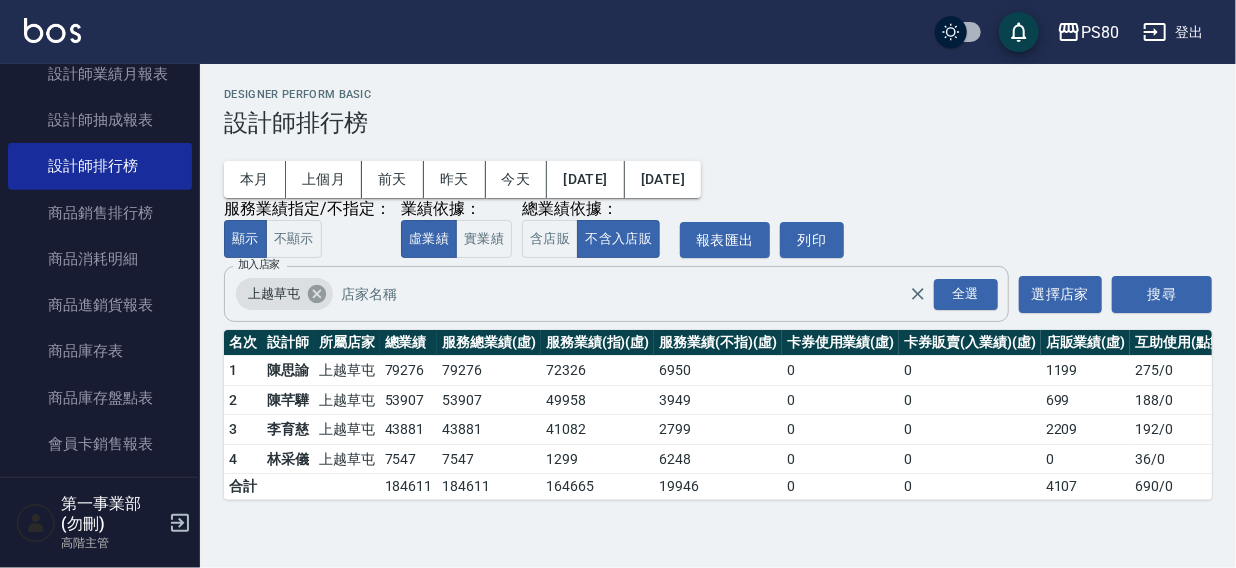 click 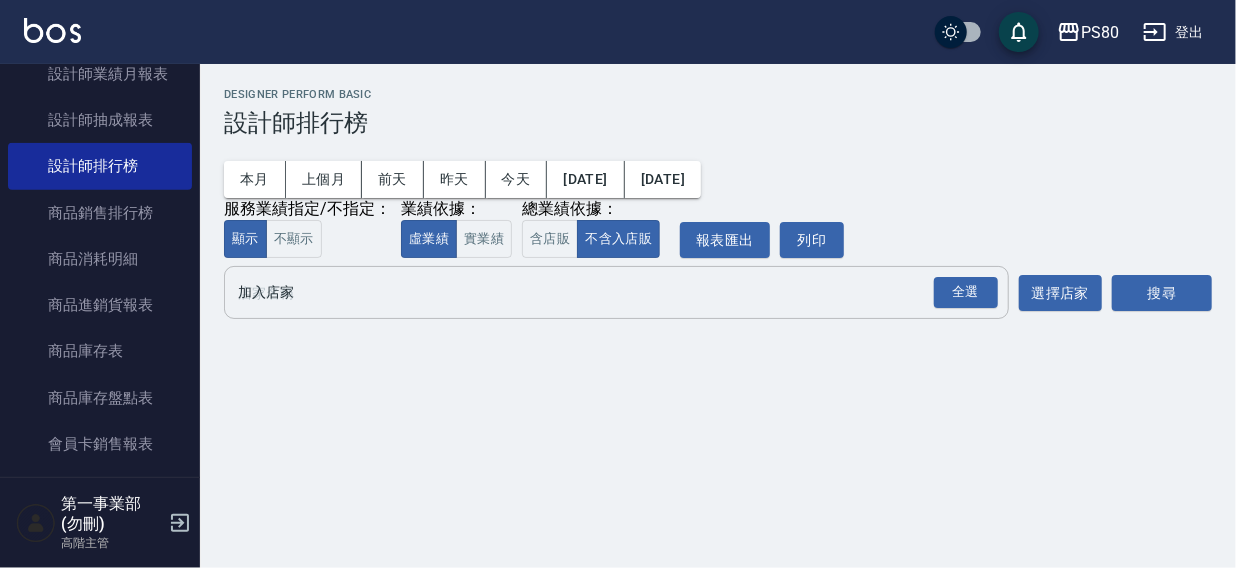 click on "加入店家" at bounding box center [601, 292] 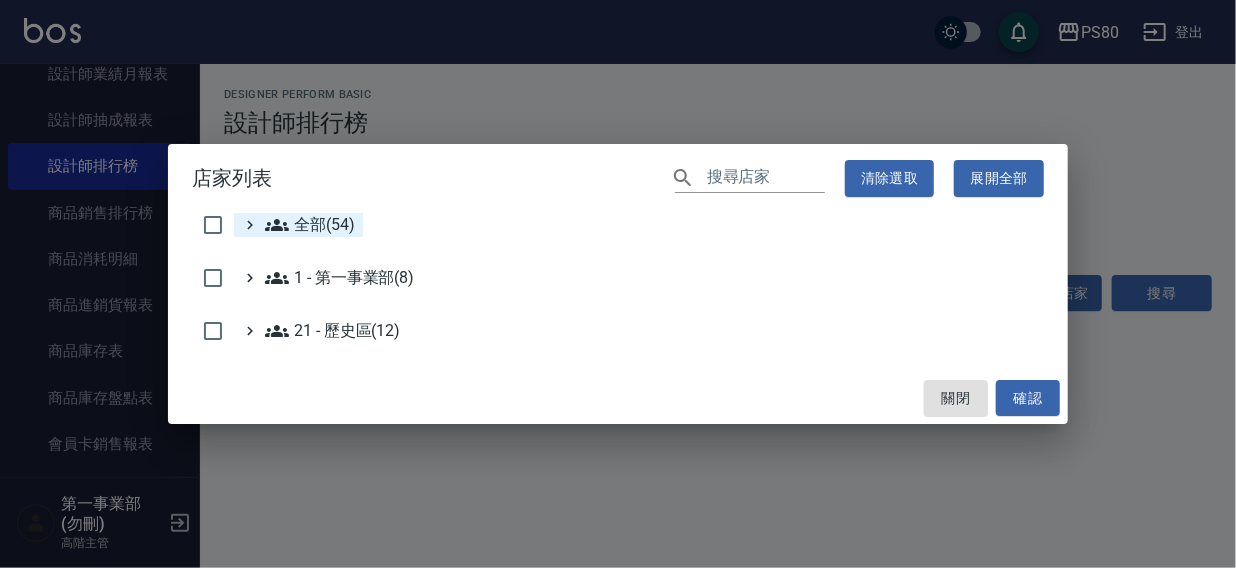 click on "全部(54)" at bounding box center [310, 225] 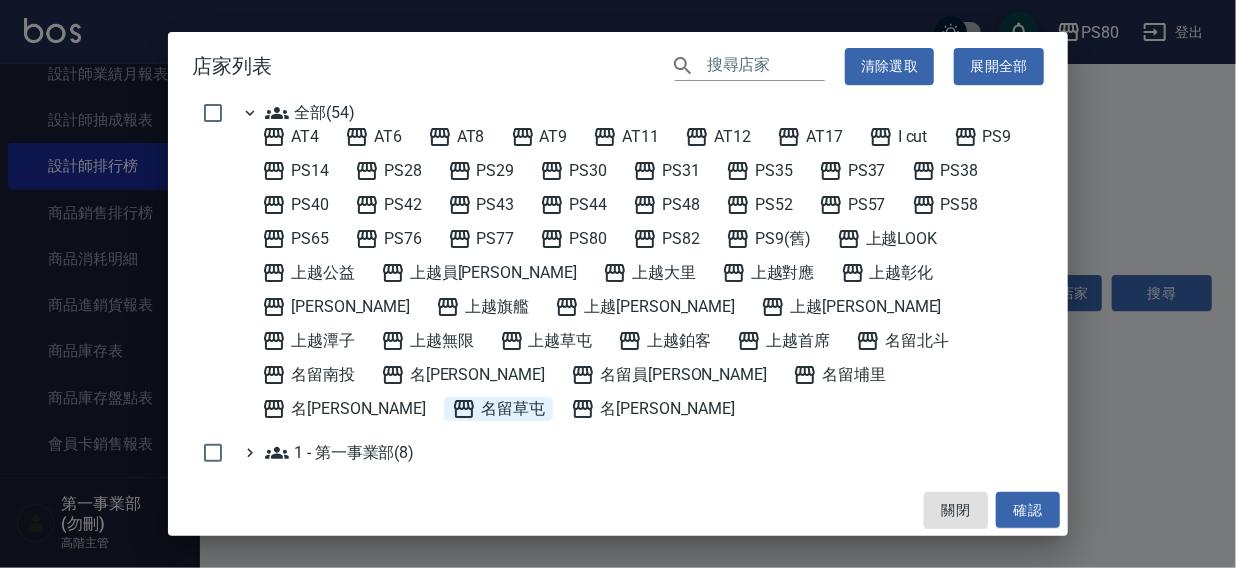 click on "名留草屯" at bounding box center (498, 409) 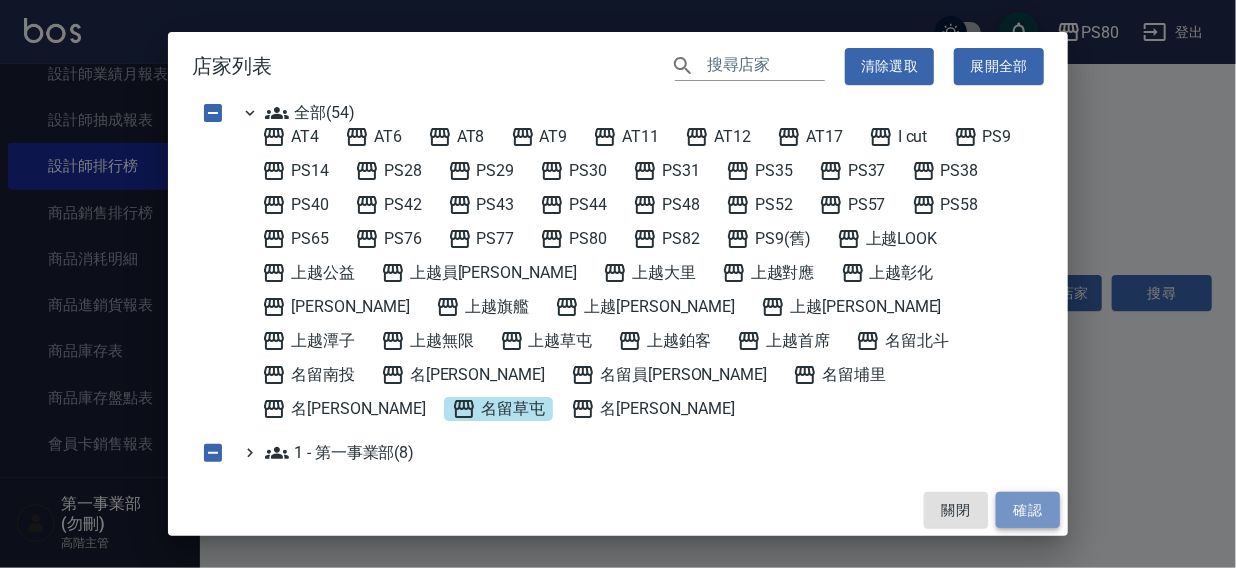 click on "確認" at bounding box center (1028, 510) 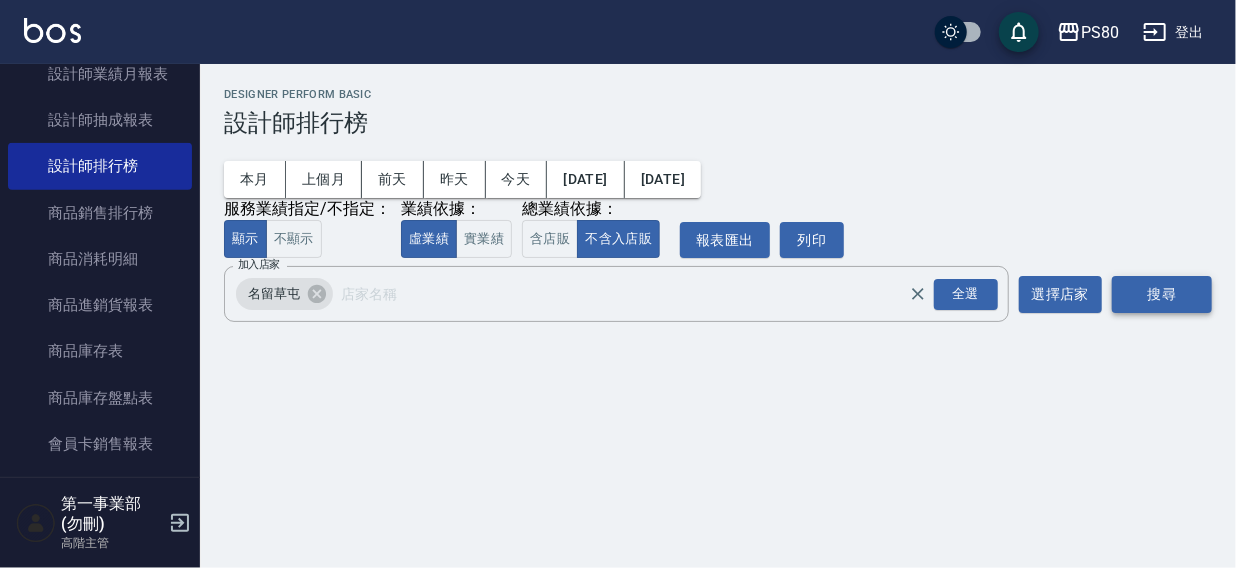 click on "搜尋" at bounding box center [1162, 294] 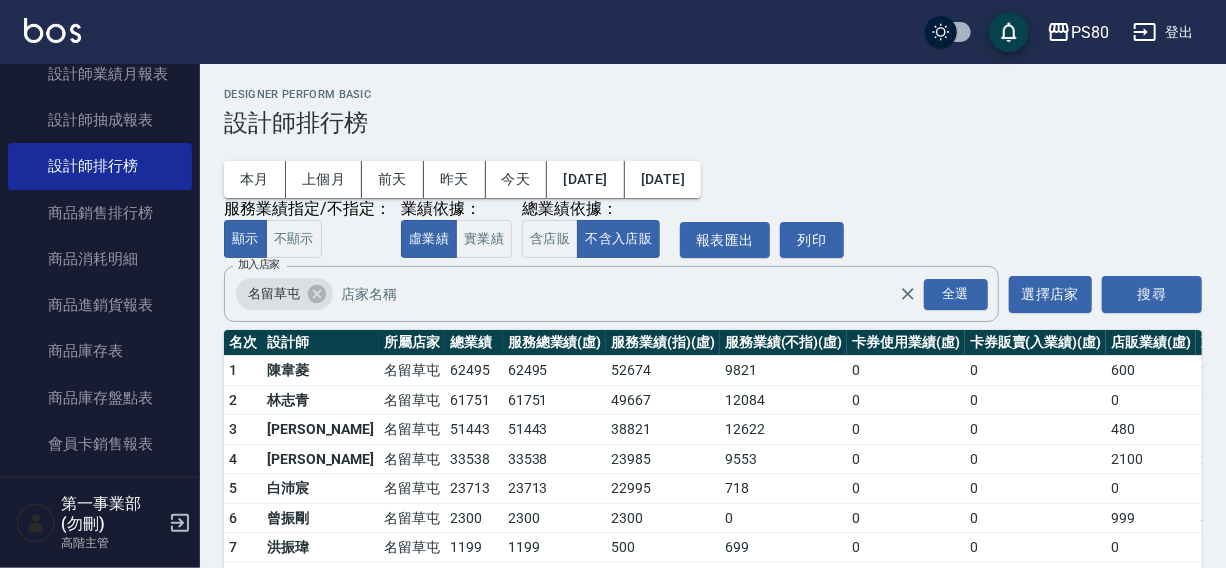 scroll, scrollTop: 148, scrollLeft: 0, axis: vertical 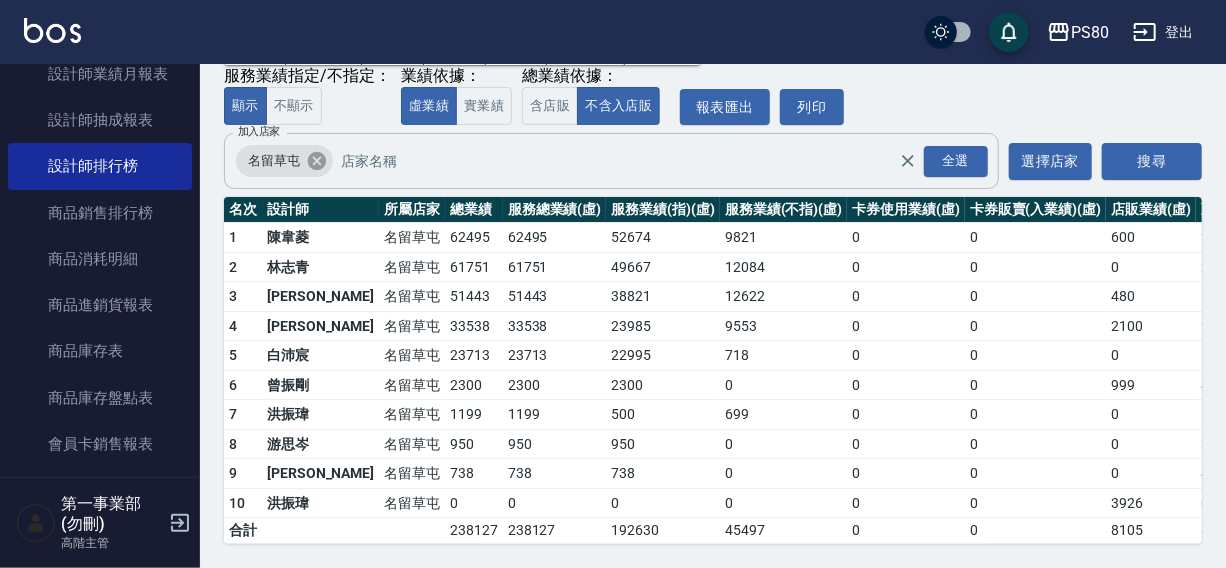 click 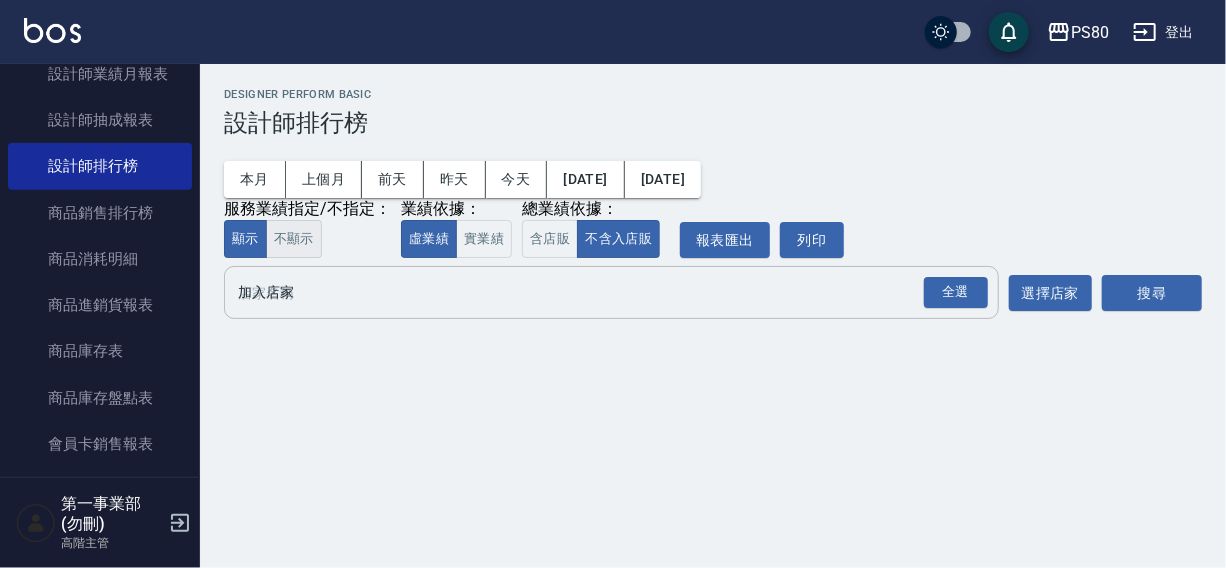 scroll, scrollTop: 0, scrollLeft: 0, axis: both 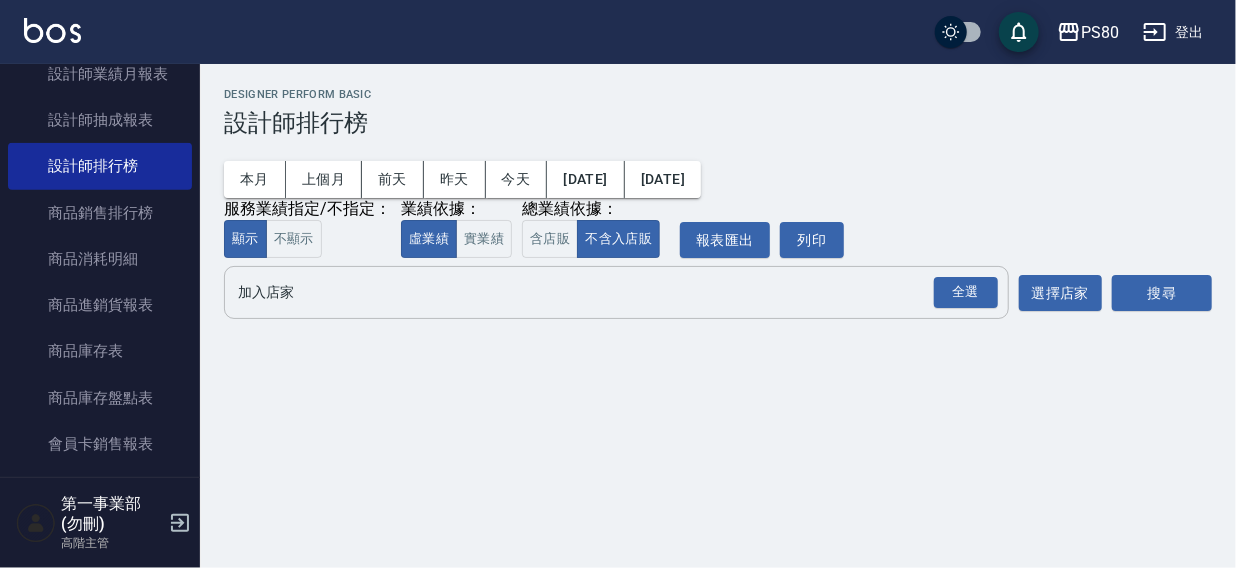 click on "加入店家" at bounding box center (601, 292) 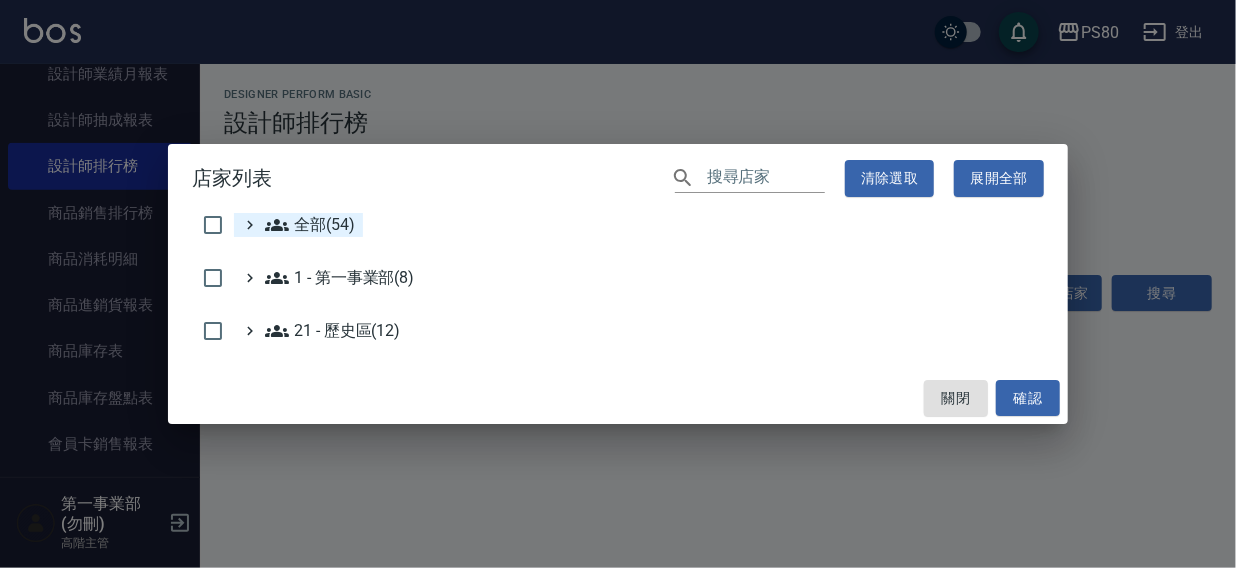 click on "全部(54)" at bounding box center [310, 225] 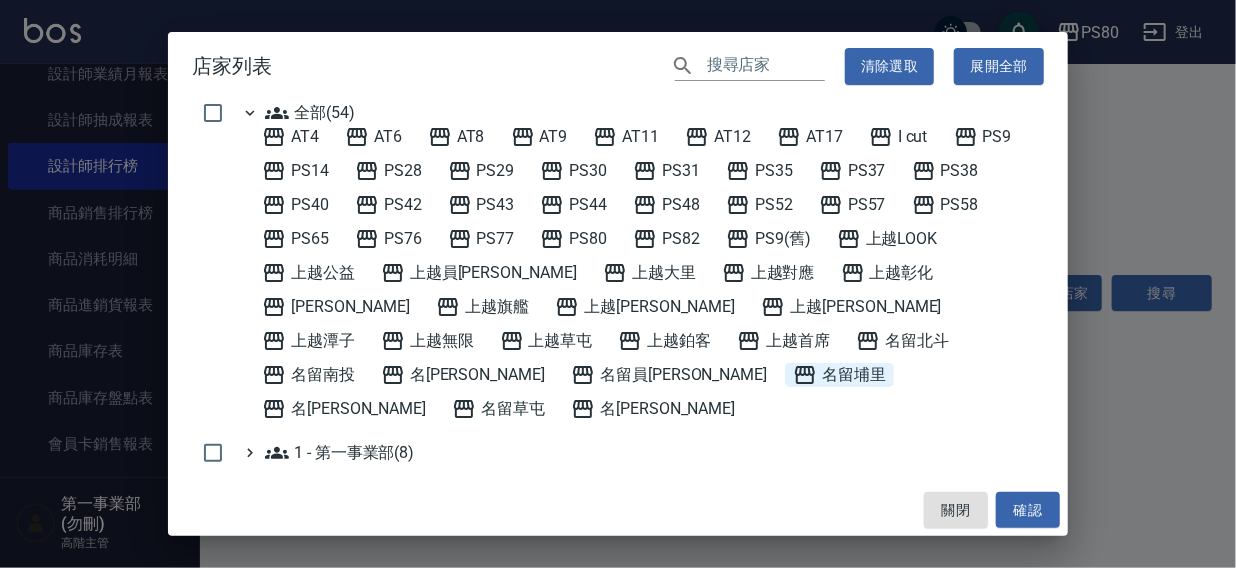 click on "名留埔里" at bounding box center [839, 375] 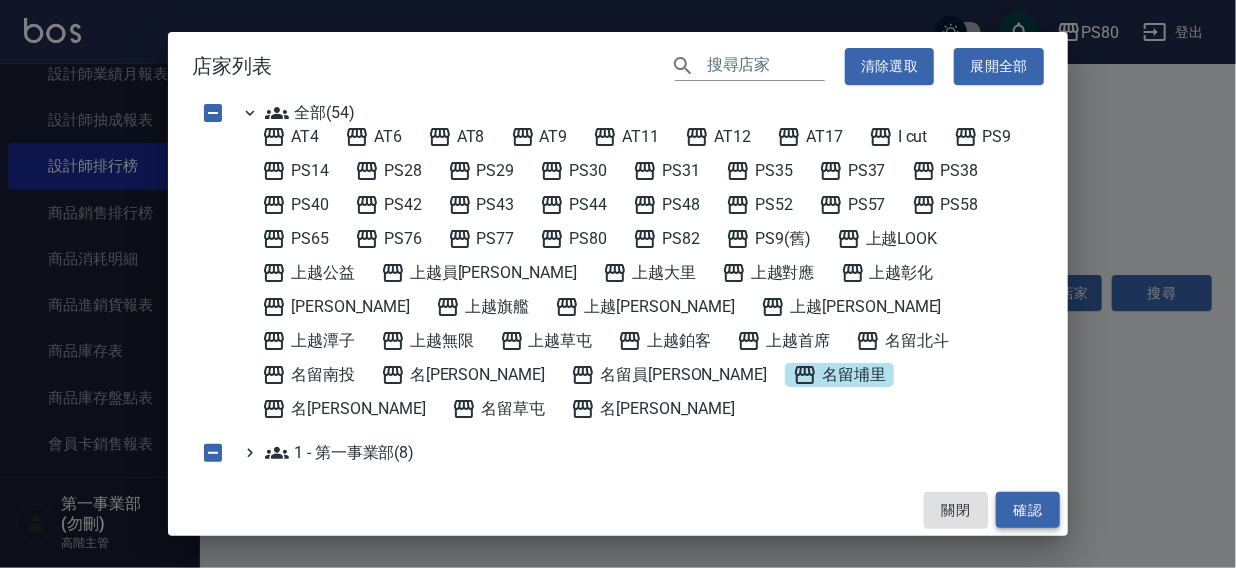 click on "確認" at bounding box center (1028, 510) 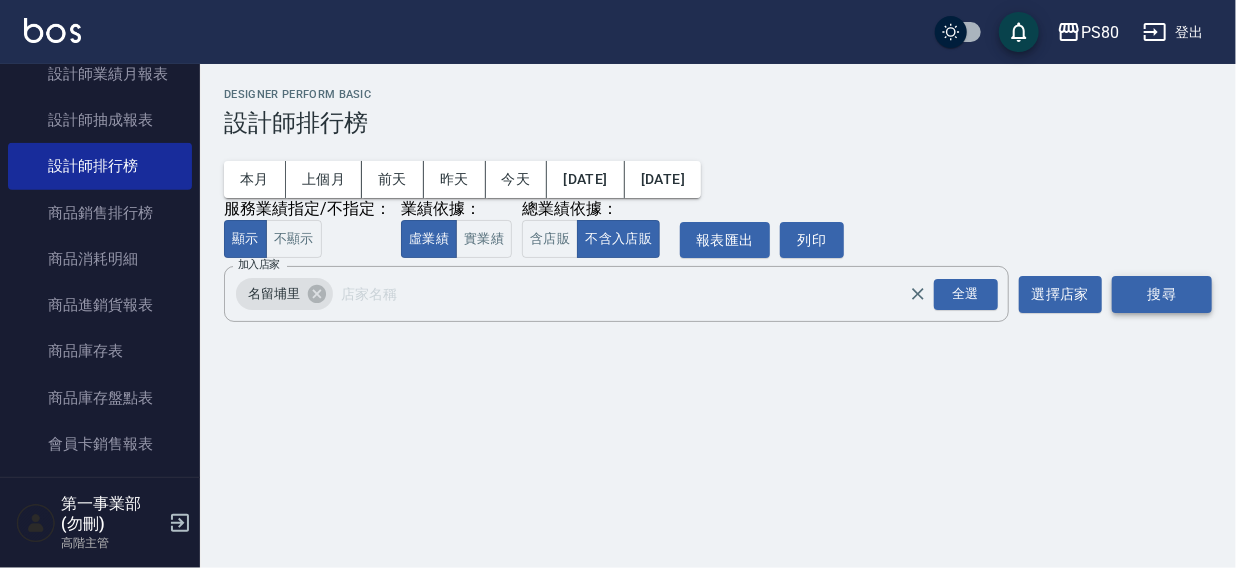 click on "搜尋" at bounding box center [1162, 294] 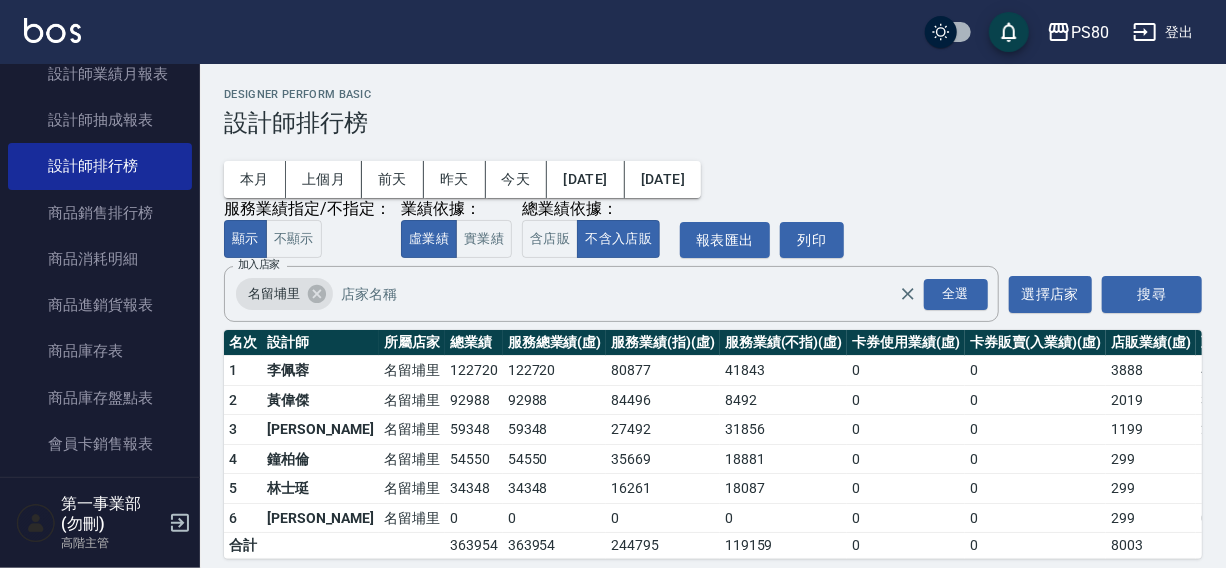 scroll, scrollTop: 30, scrollLeft: 0, axis: vertical 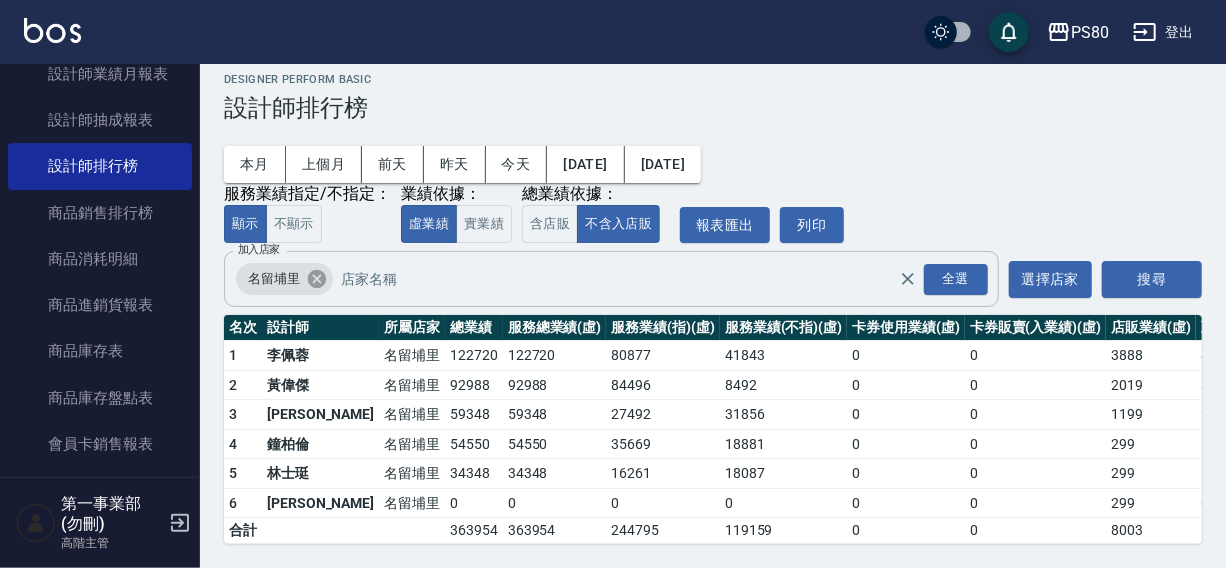 click 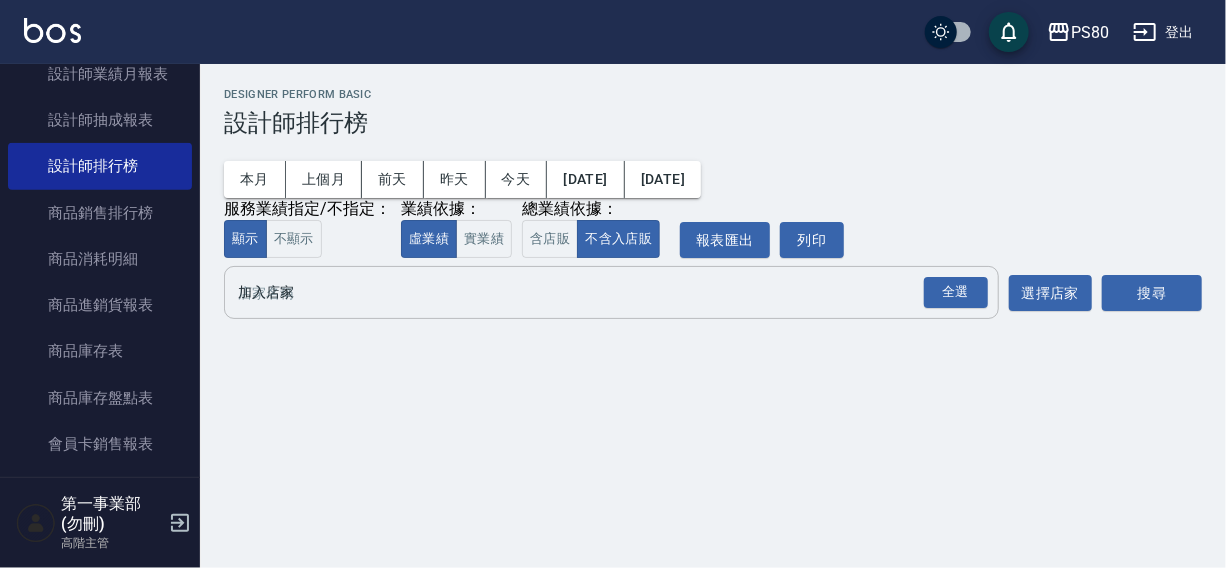 scroll, scrollTop: 0, scrollLeft: 0, axis: both 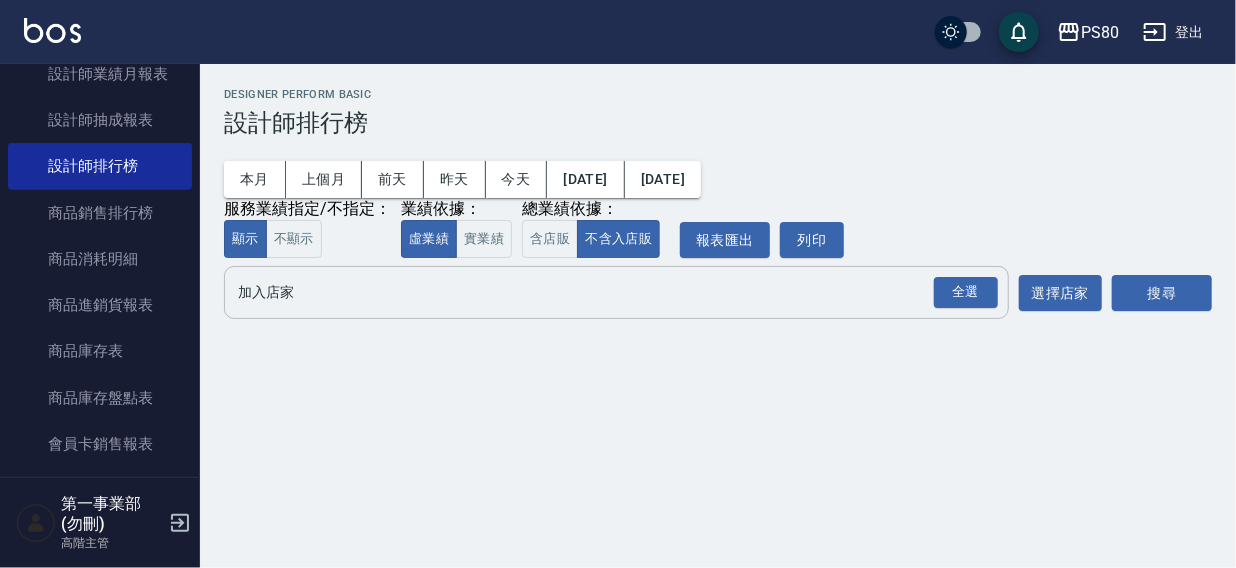 click on "加入店家" at bounding box center (601, 292) 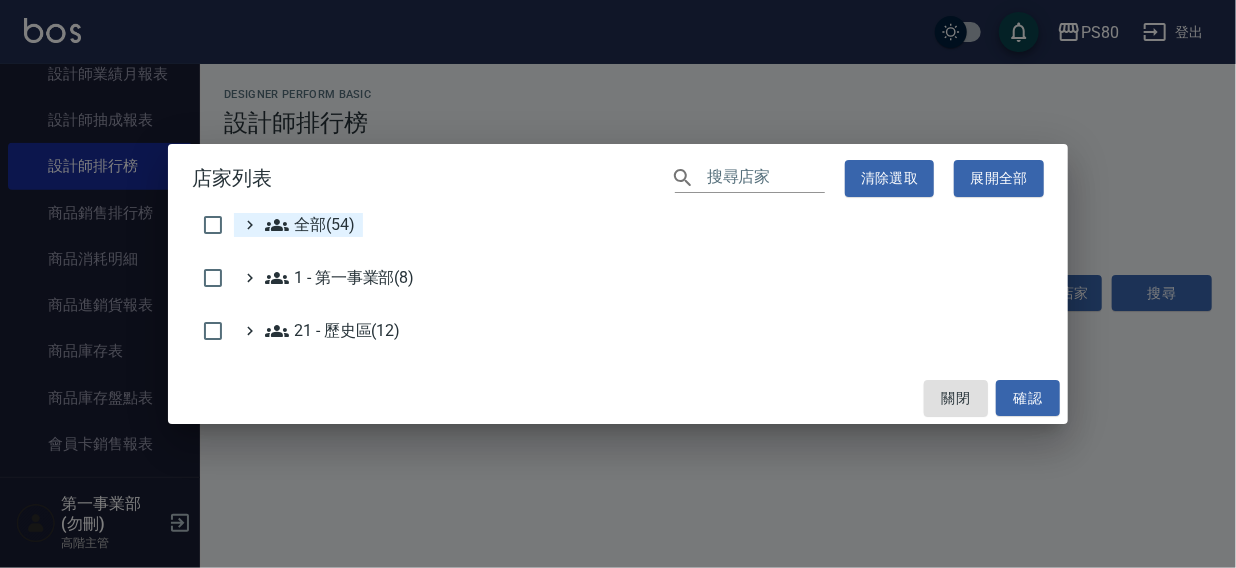 click on "全部(54)" at bounding box center (310, 225) 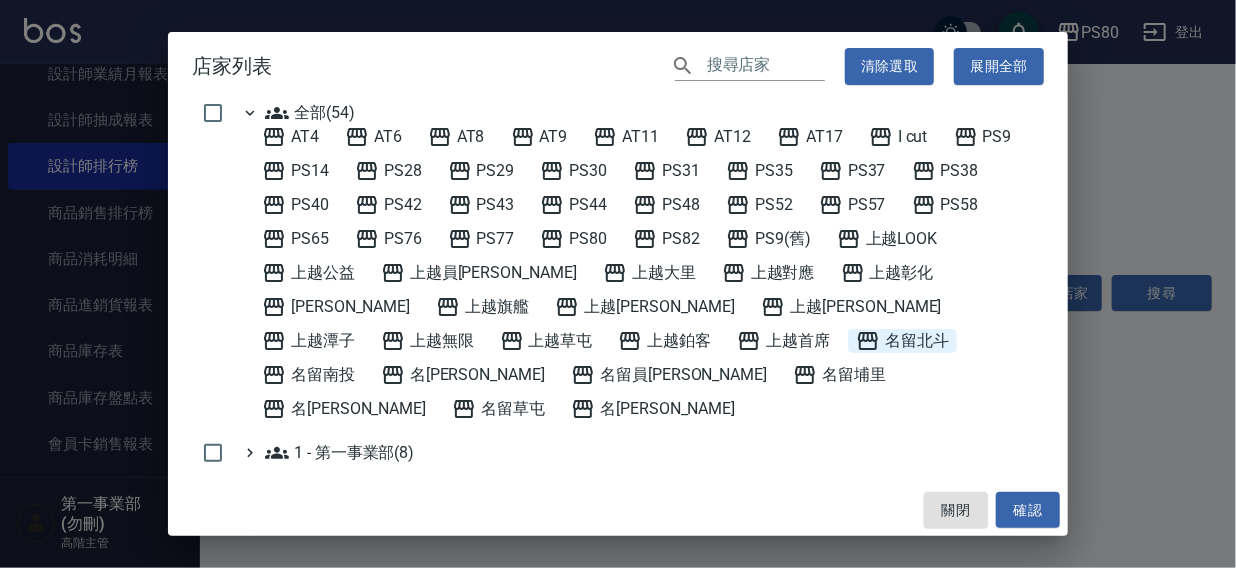 click on "名留北斗" at bounding box center (902, 341) 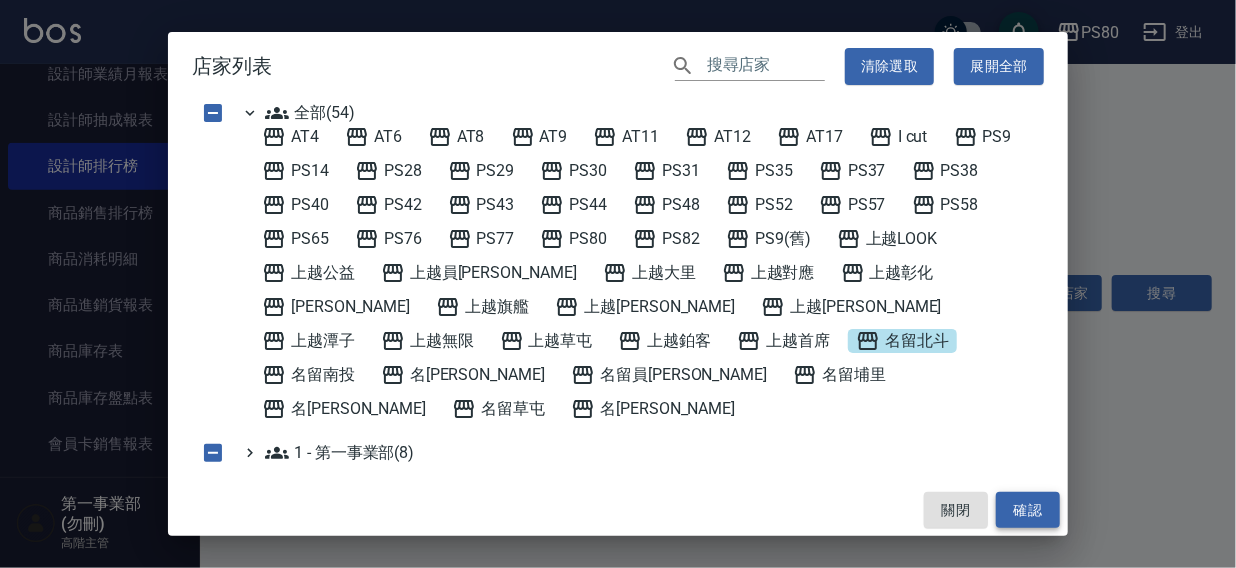click on "確認" at bounding box center (1028, 510) 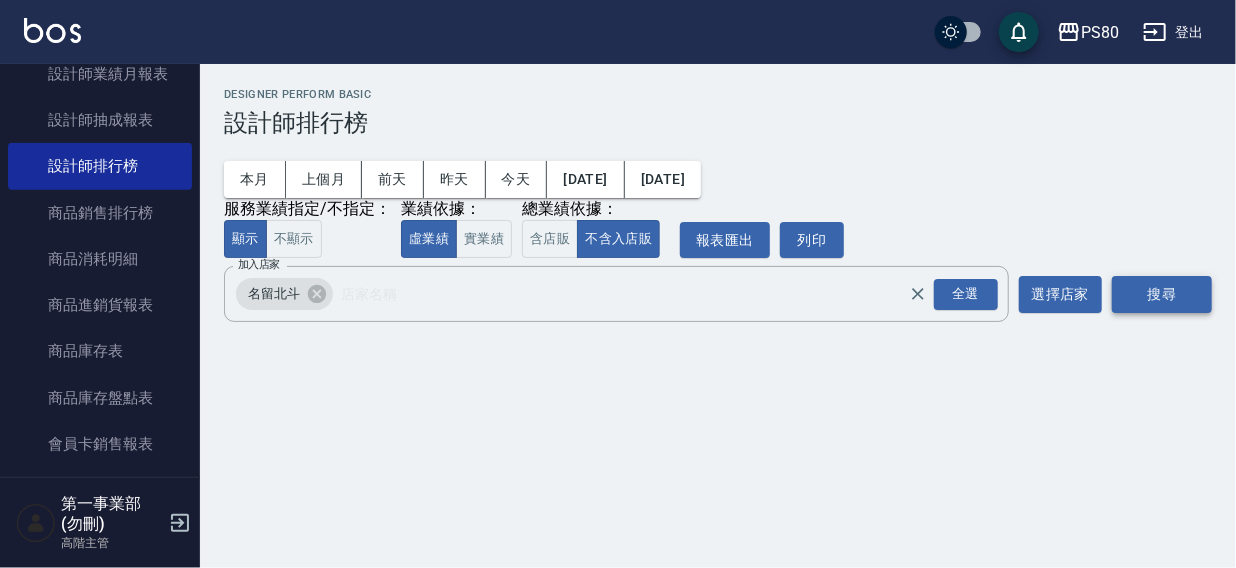 click on "搜尋" at bounding box center [1162, 294] 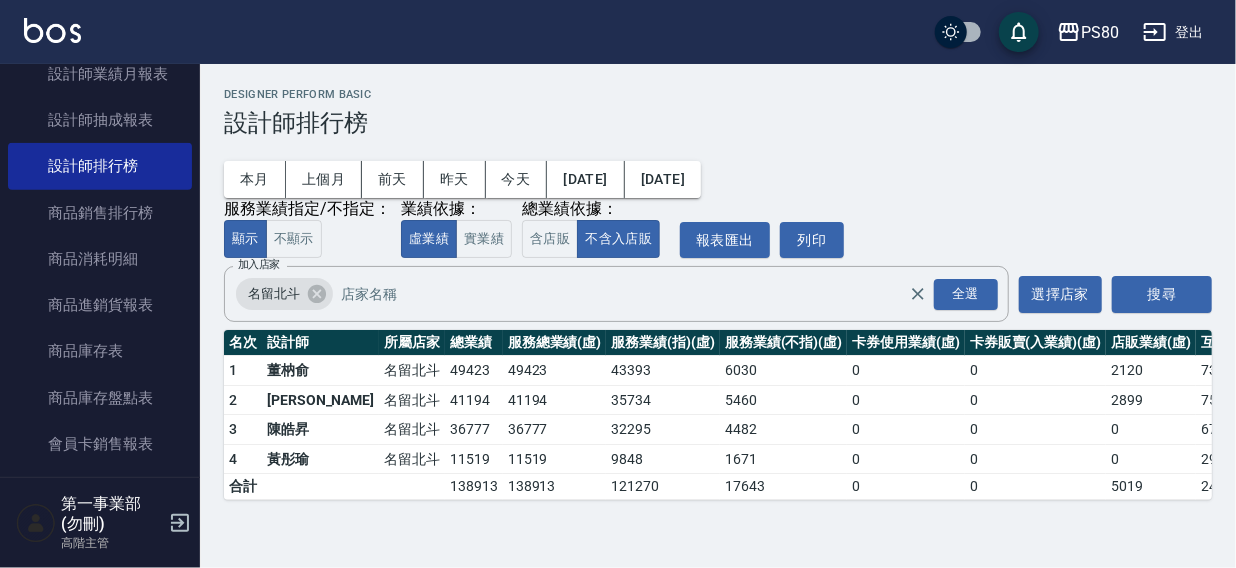 drag, startPoint x: 1235, startPoint y: 294, endPoint x: 1232, endPoint y: 392, distance: 98.045906 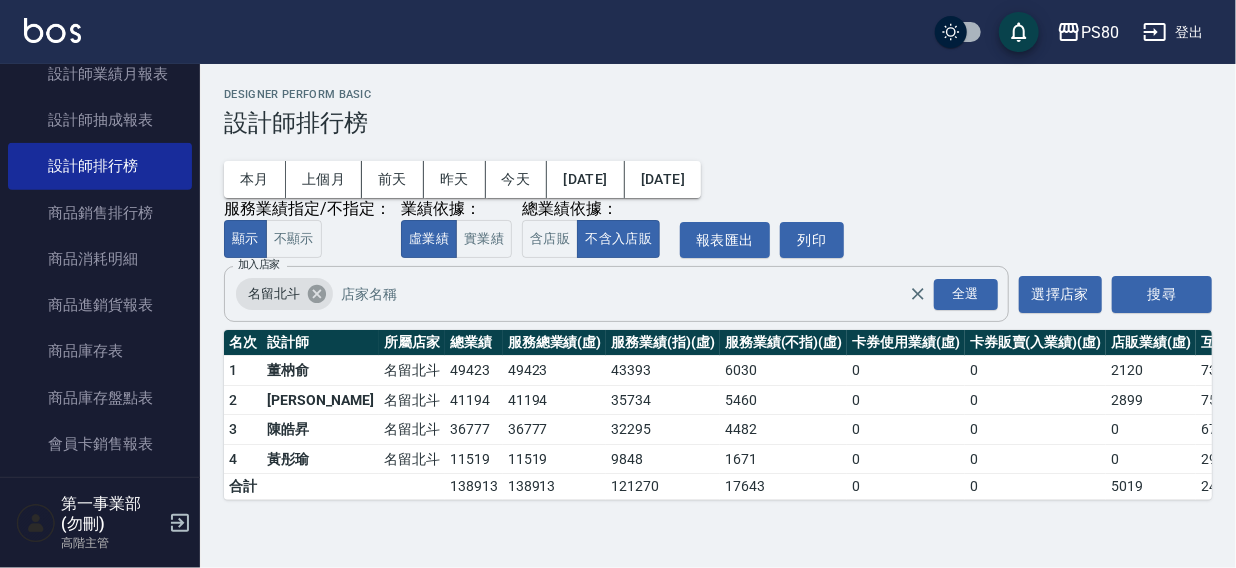 click 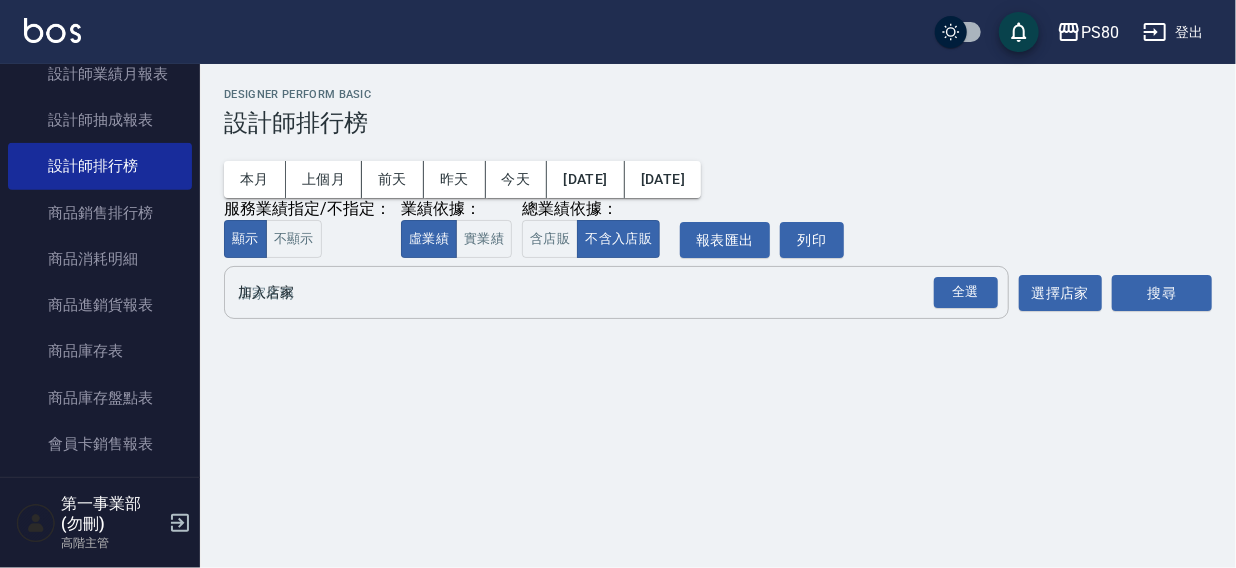 click on "加入店家" at bounding box center [601, 292] 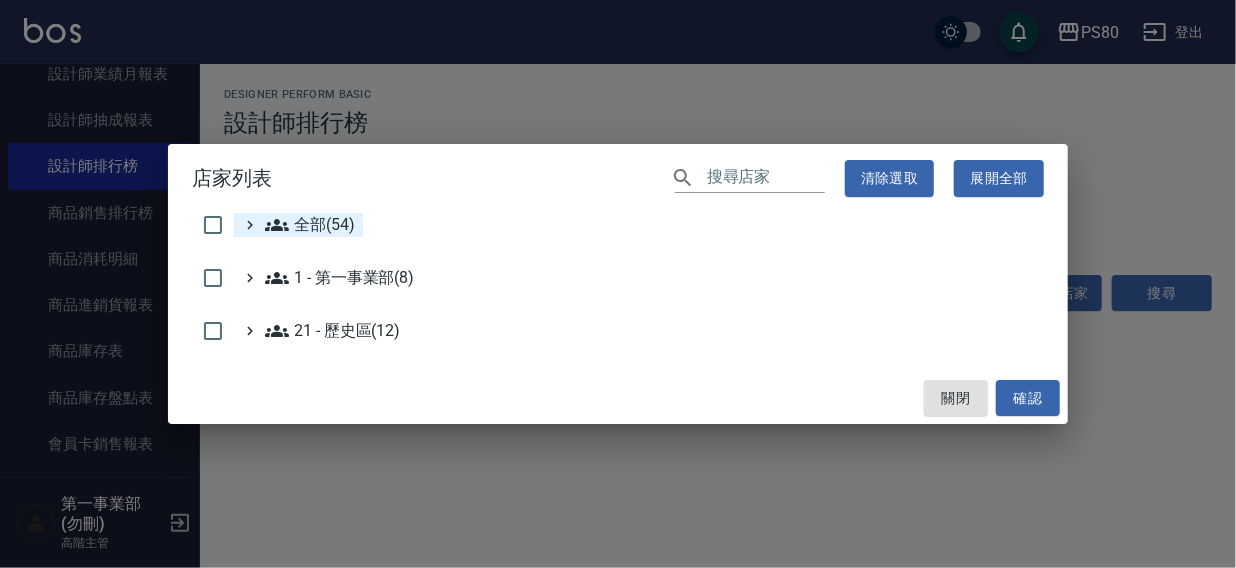 click on "全部(54)" at bounding box center [310, 225] 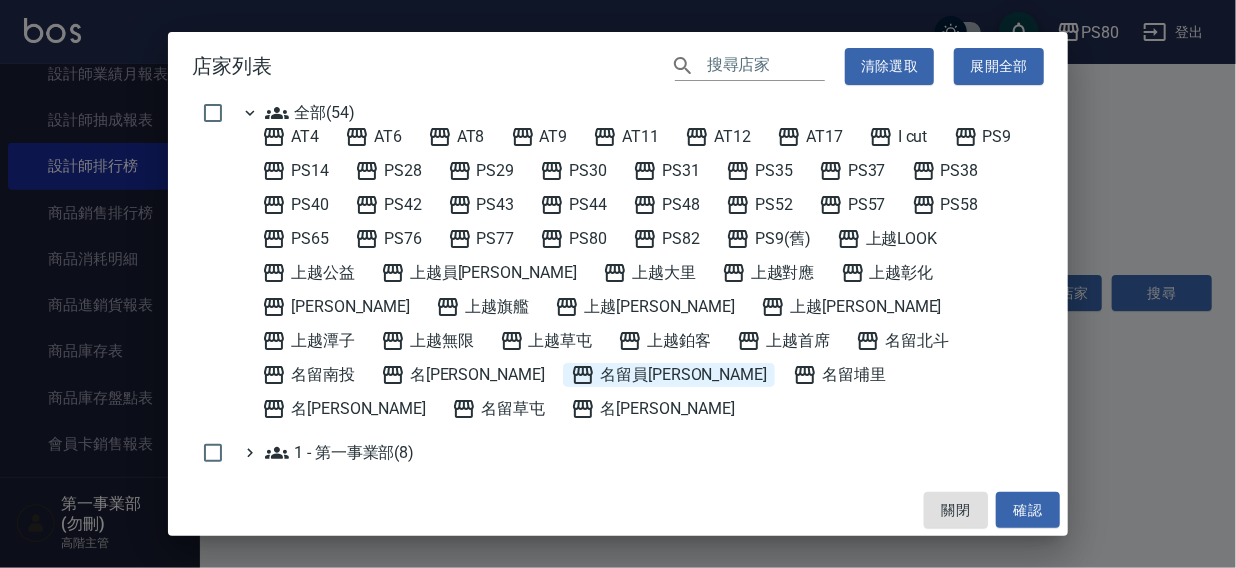 click on "名留員[PERSON_NAME]" at bounding box center (669, 375) 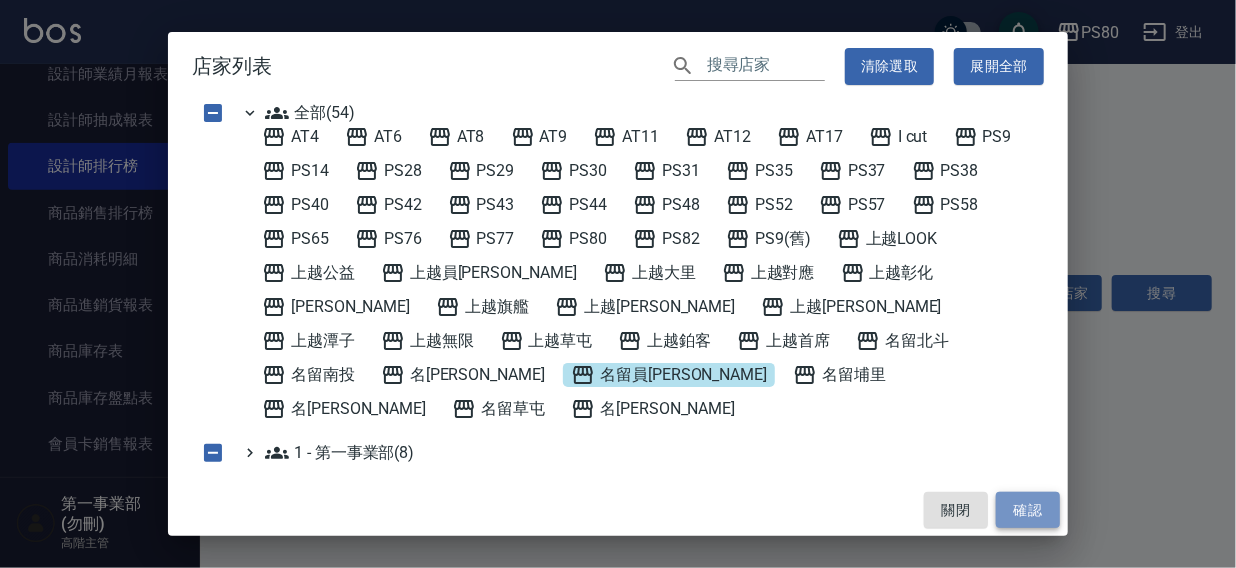 click on "確認" at bounding box center (1028, 510) 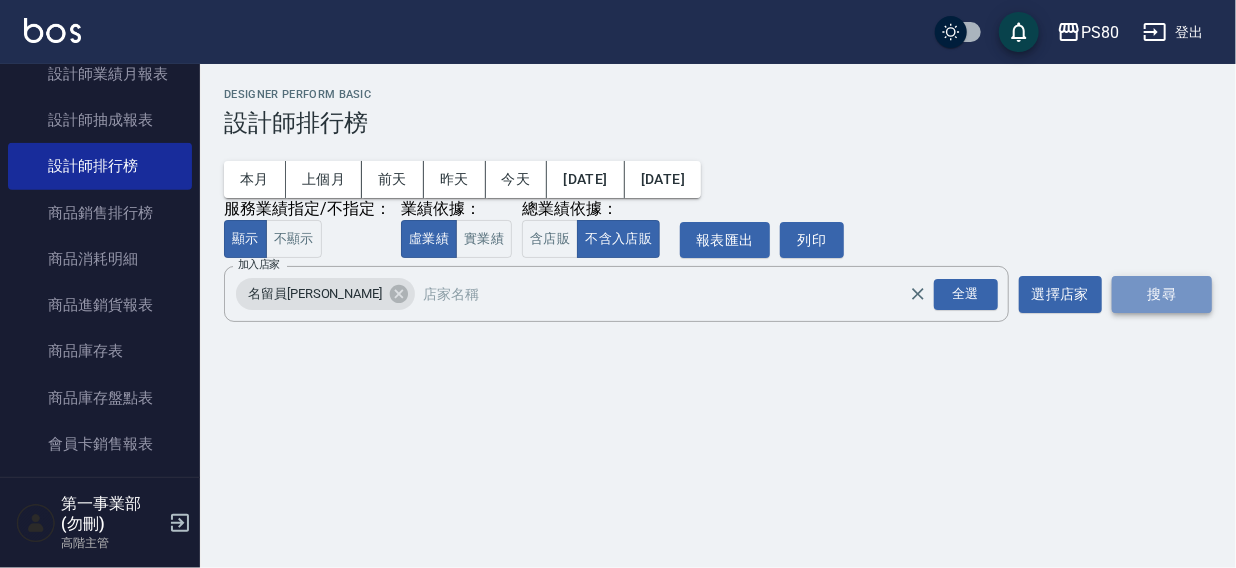 click on "搜尋" at bounding box center (1162, 294) 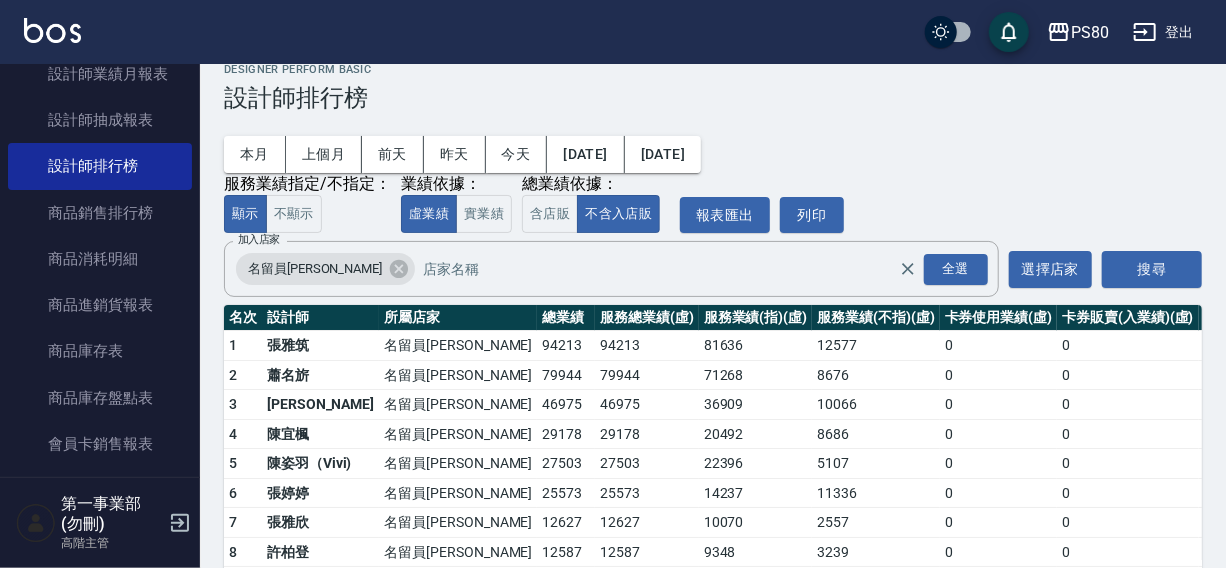 scroll, scrollTop: 0, scrollLeft: 0, axis: both 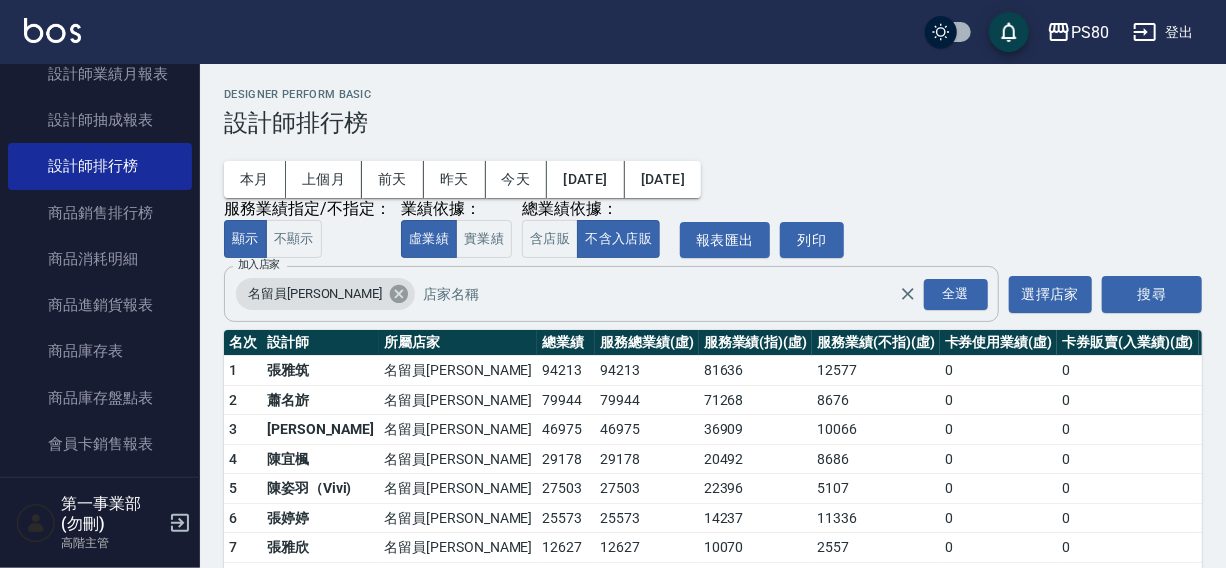click 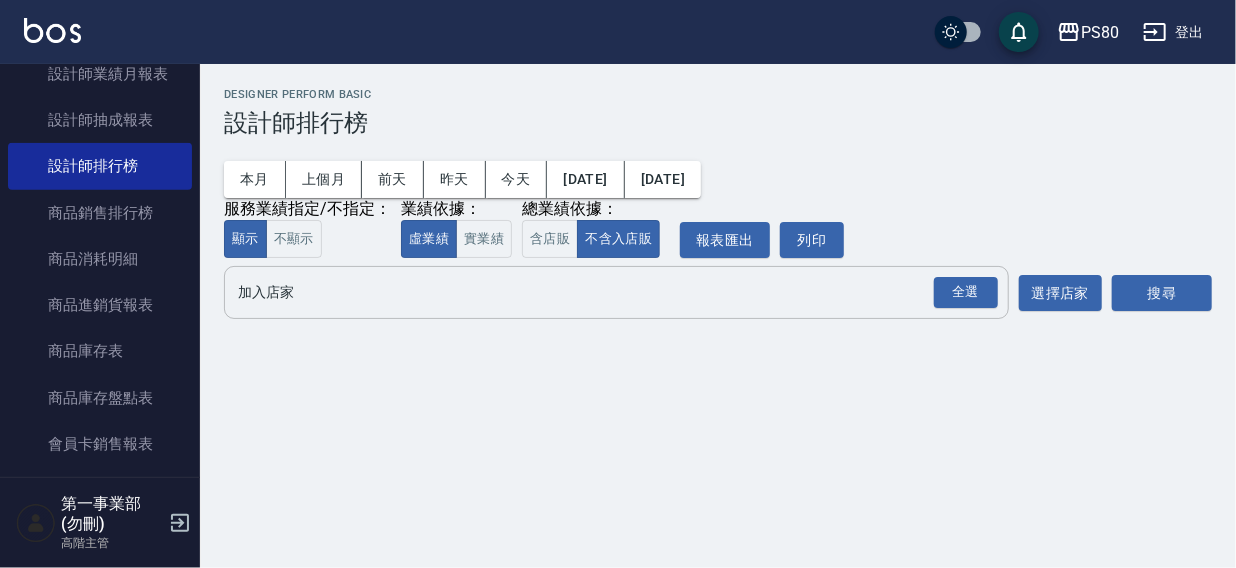 click on "加入店家" at bounding box center (601, 292) 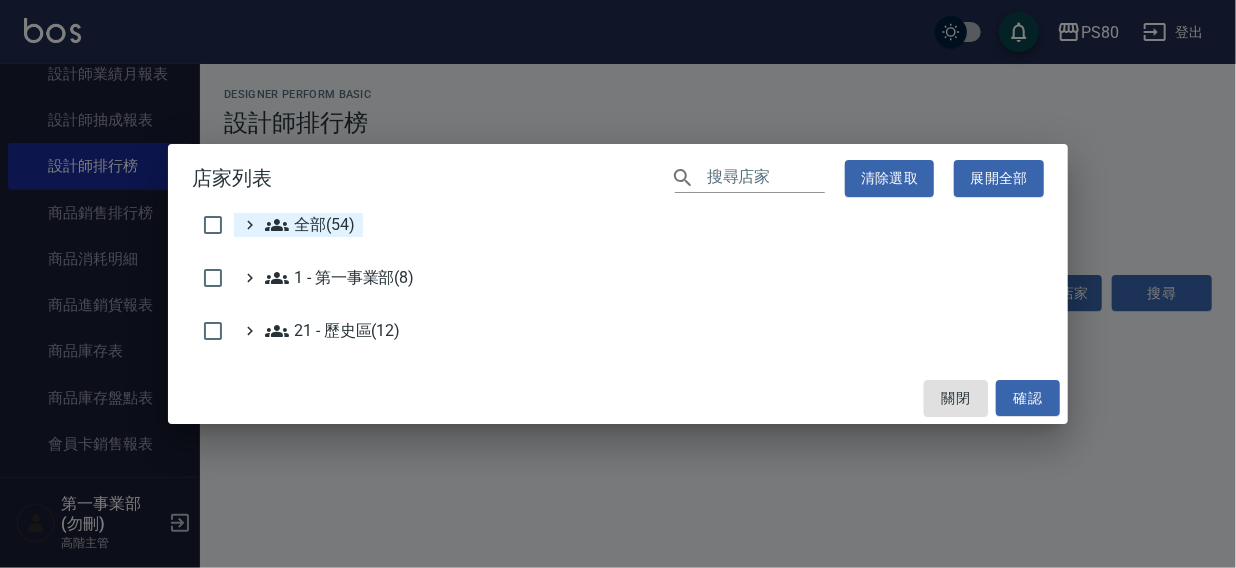 click on "全部(54)" at bounding box center [310, 225] 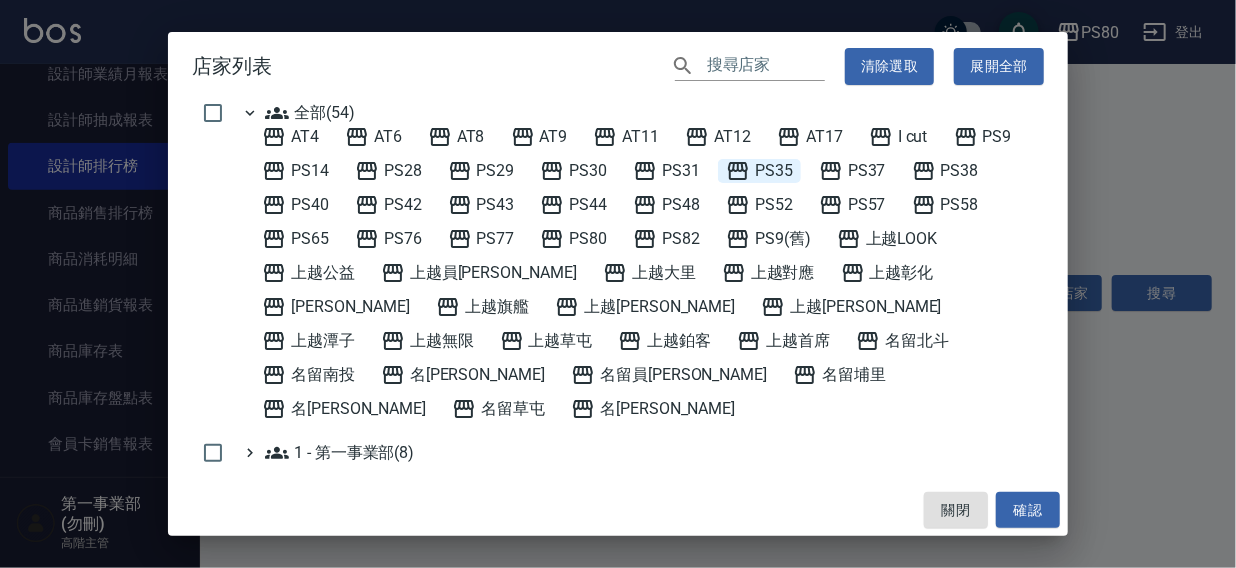 click on "PS35" at bounding box center [759, 171] 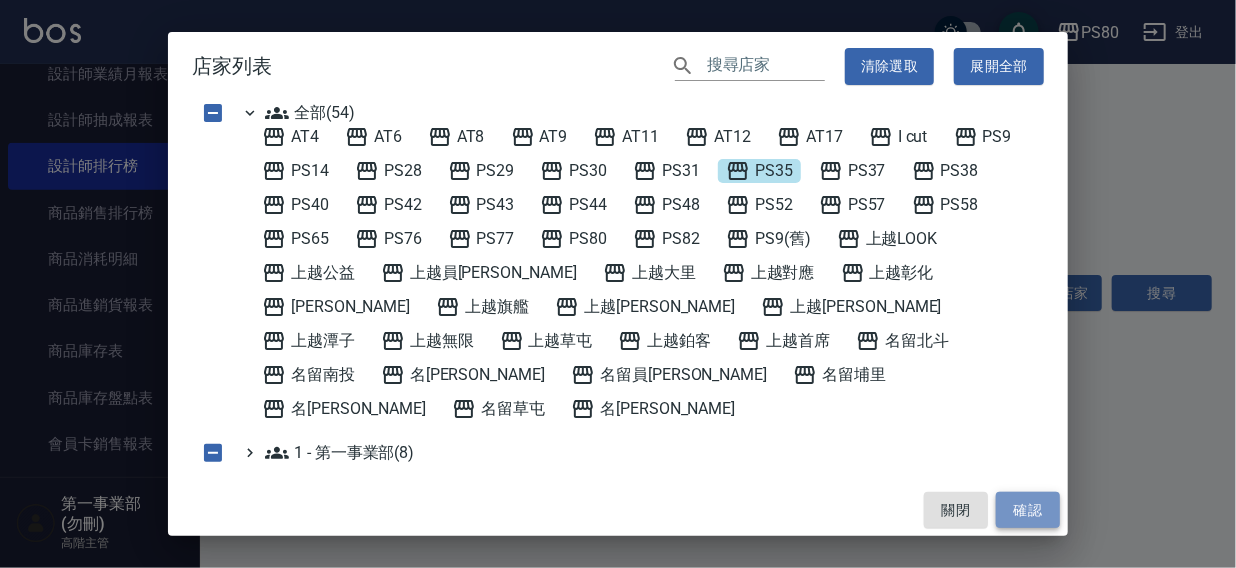 click on "確認" at bounding box center (1028, 510) 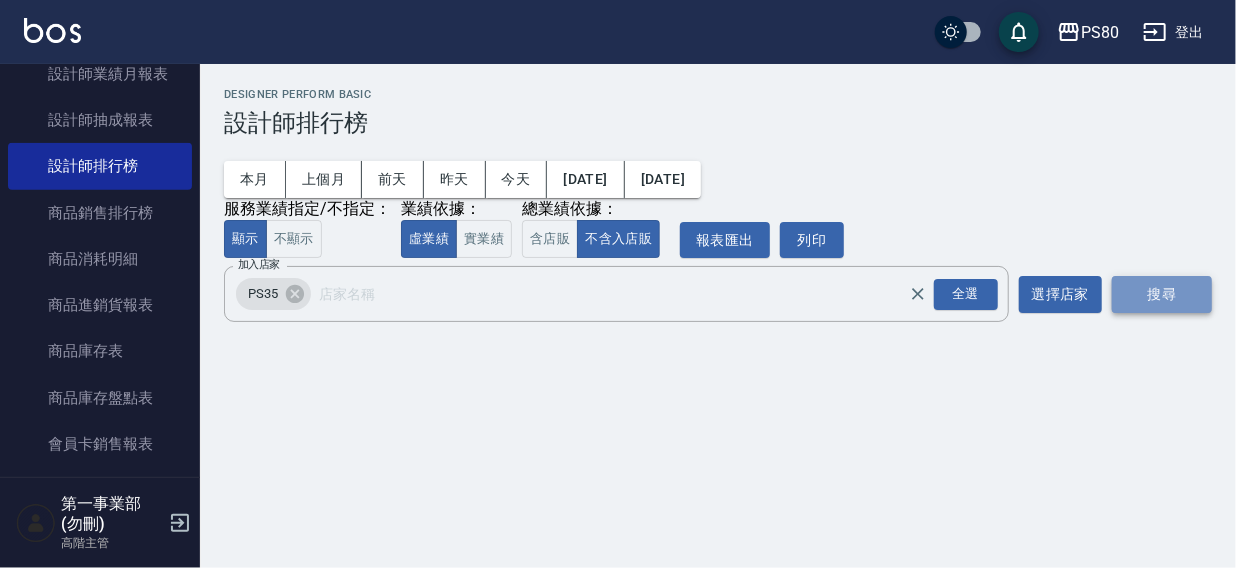 click on "搜尋" at bounding box center [1162, 294] 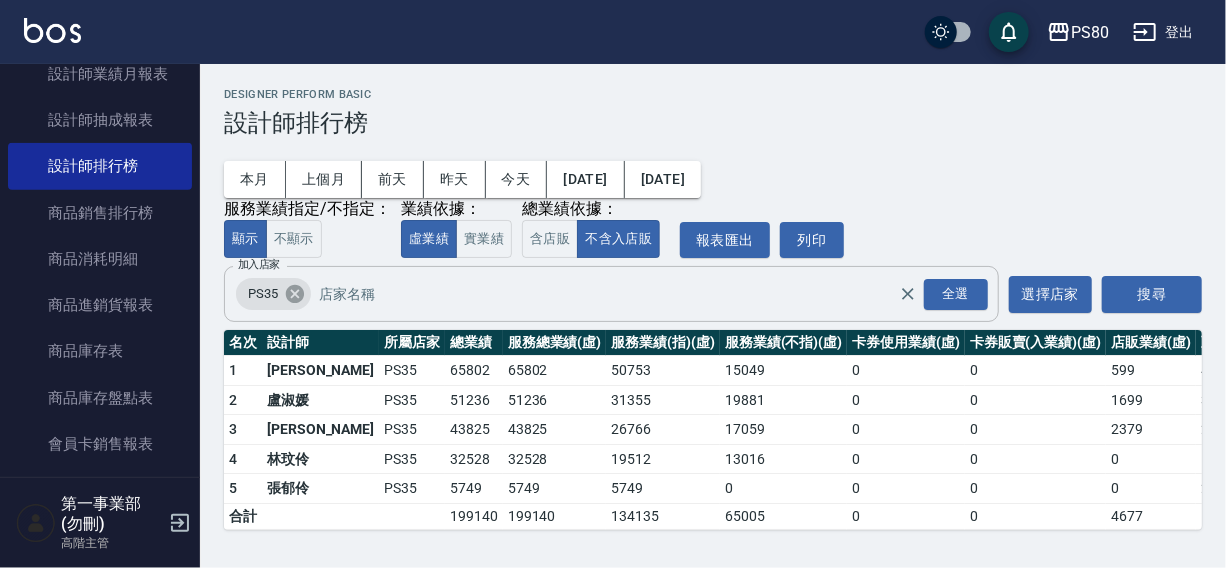 click 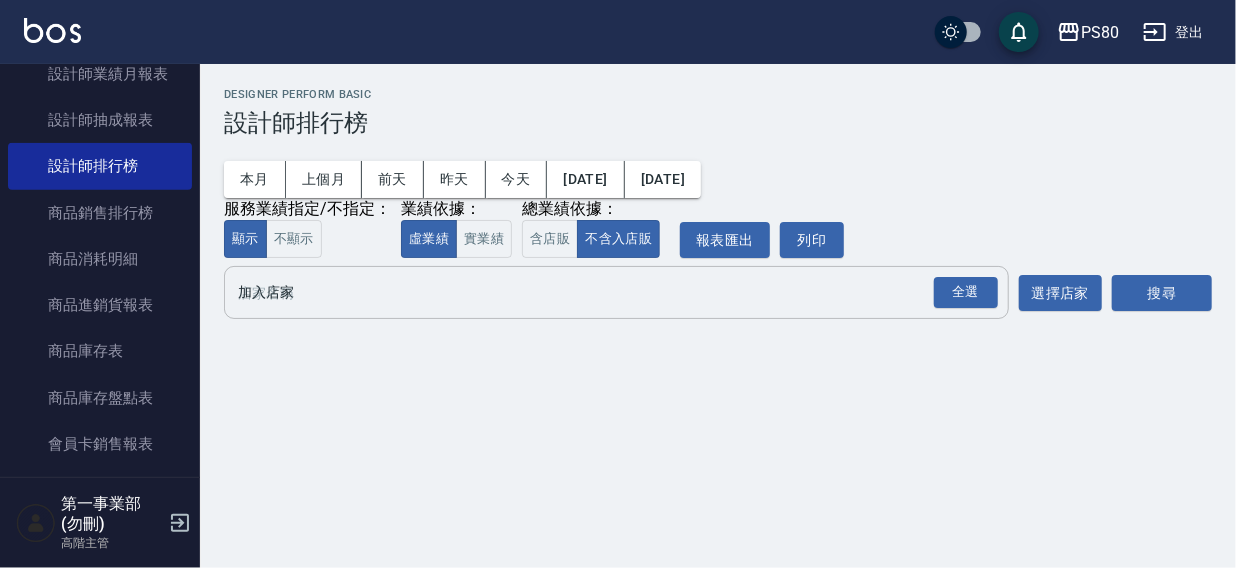 click on "加入店家" at bounding box center [601, 292] 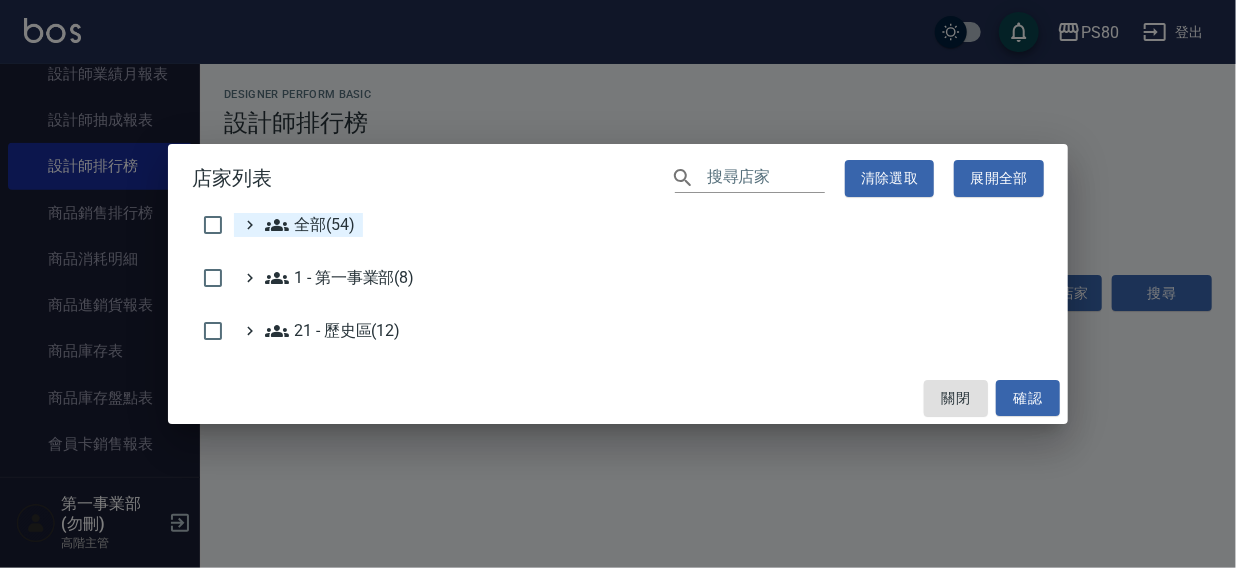 click on "全部(54)" at bounding box center (310, 225) 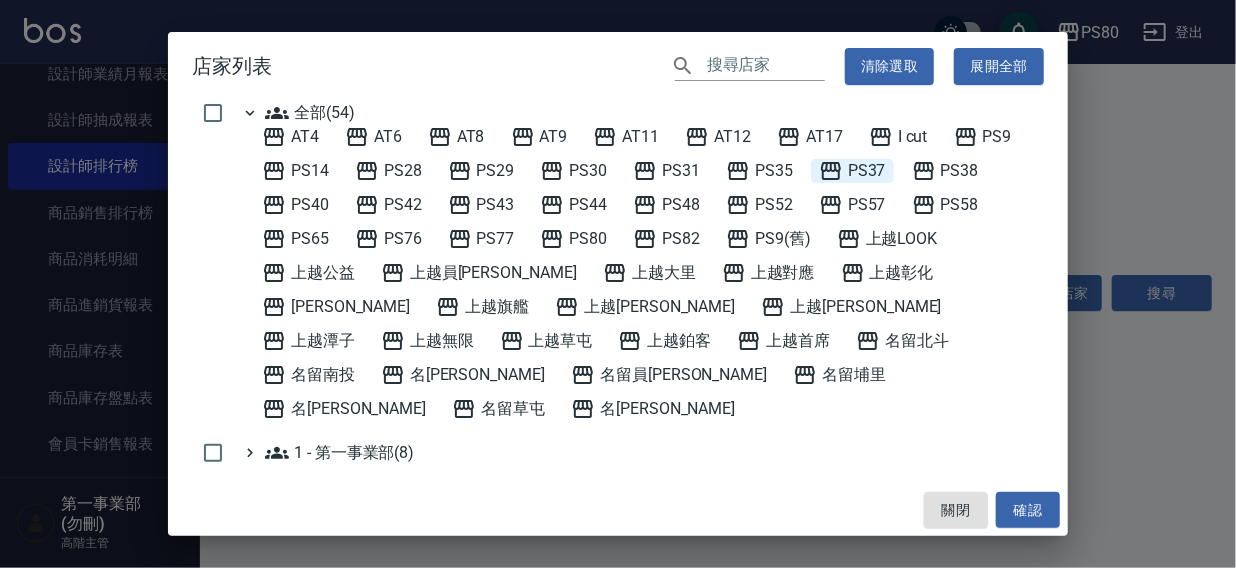click 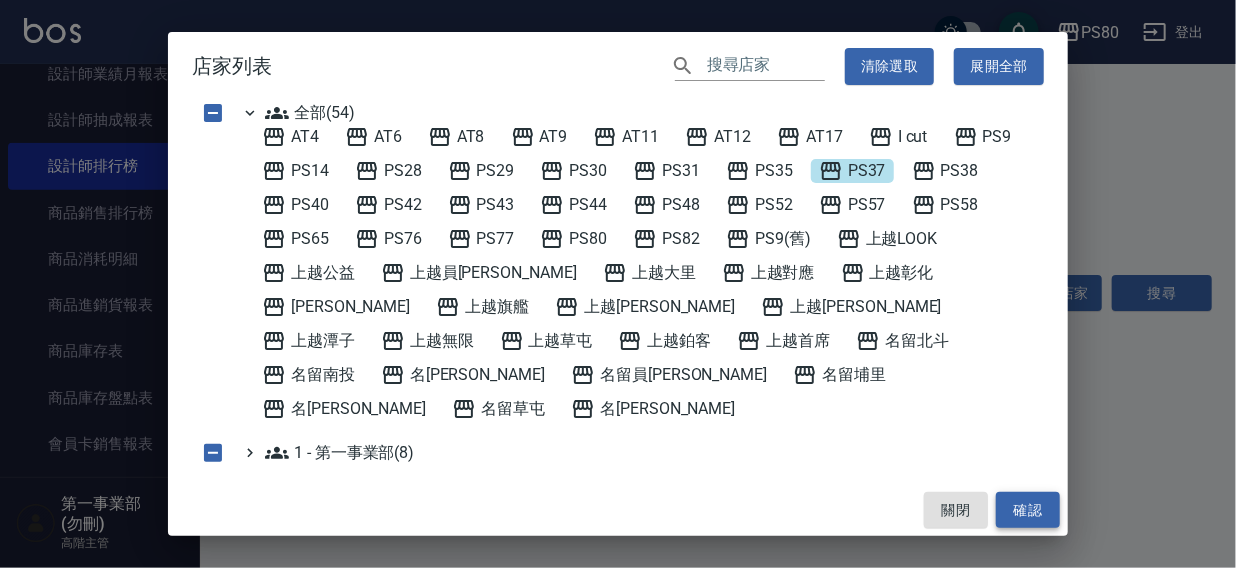 drag, startPoint x: 1022, startPoint y: 508, endPoint x: 1120, endPoint y: 349, distance: 186.77527 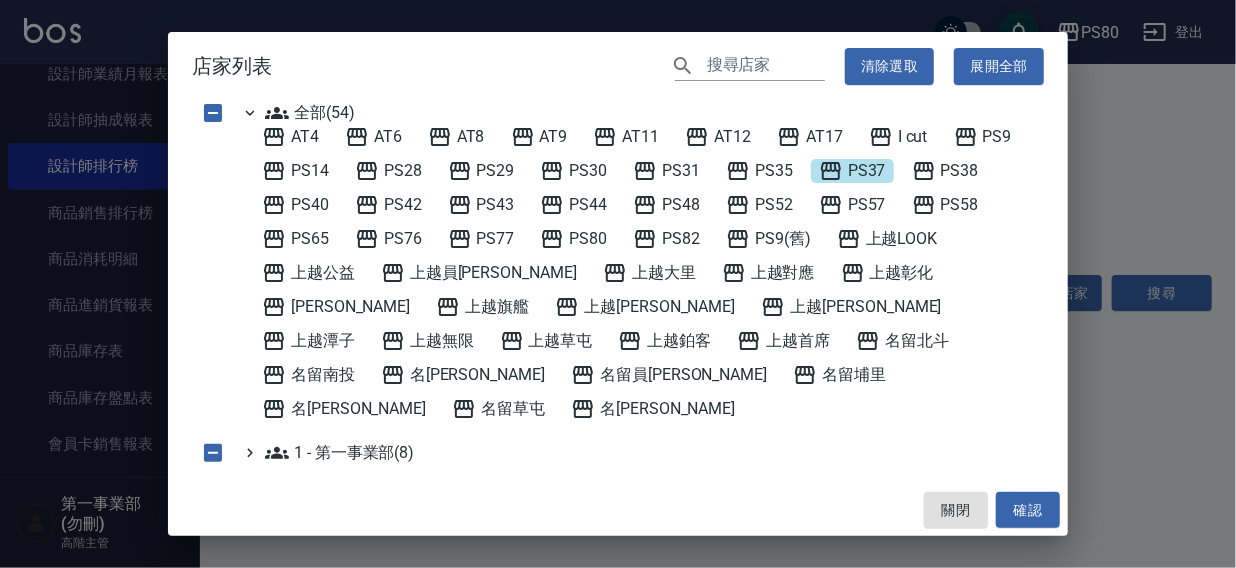click on "確認" at bounding box center (1028, 510) 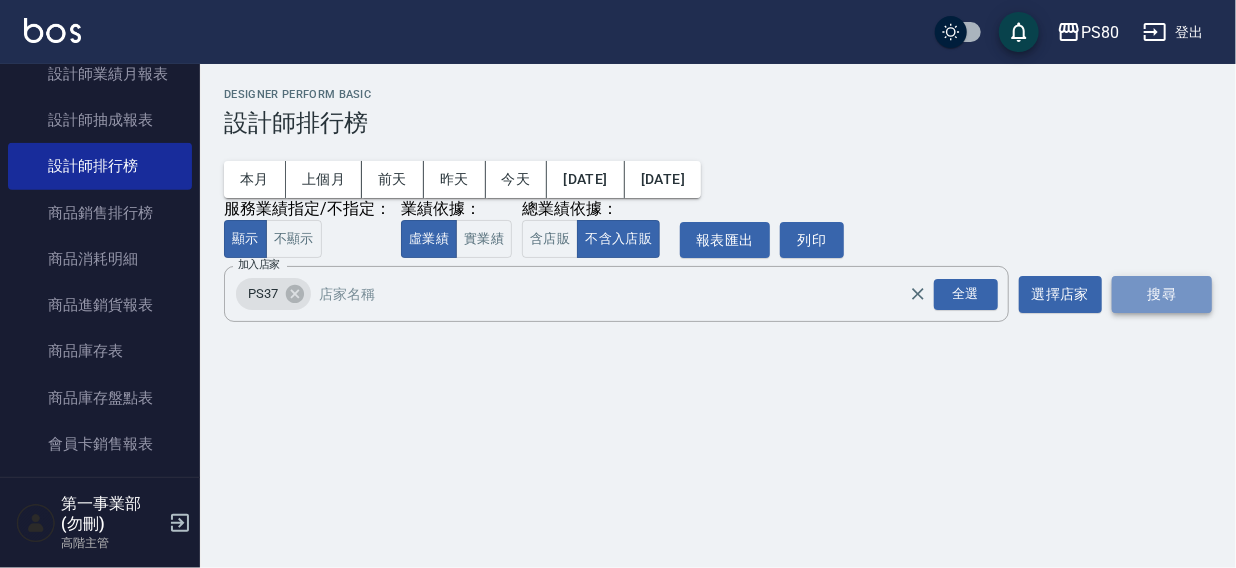 click on "搜尋" at bounding box center [1162, 294] 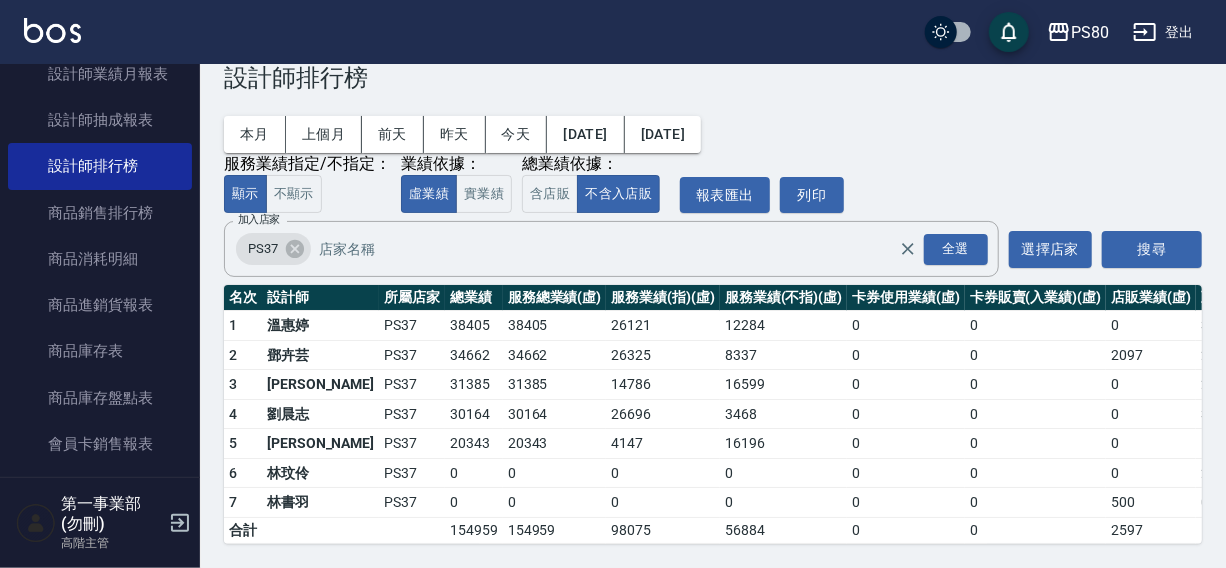 scroll, scrollTop: 60, scrollLeft: 0, axis: vertical 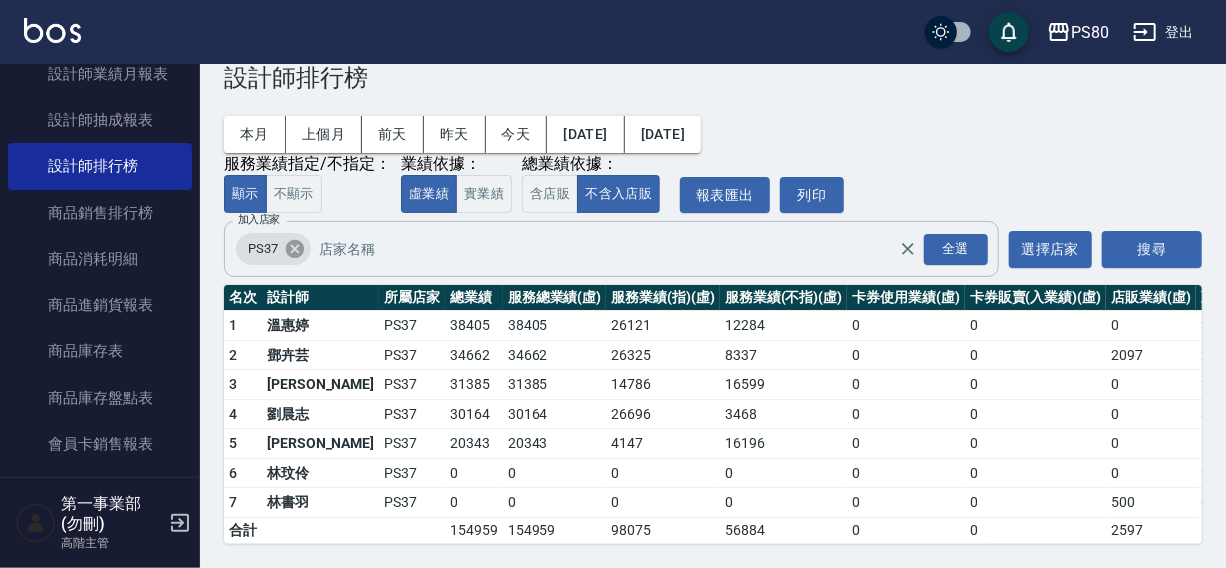 click 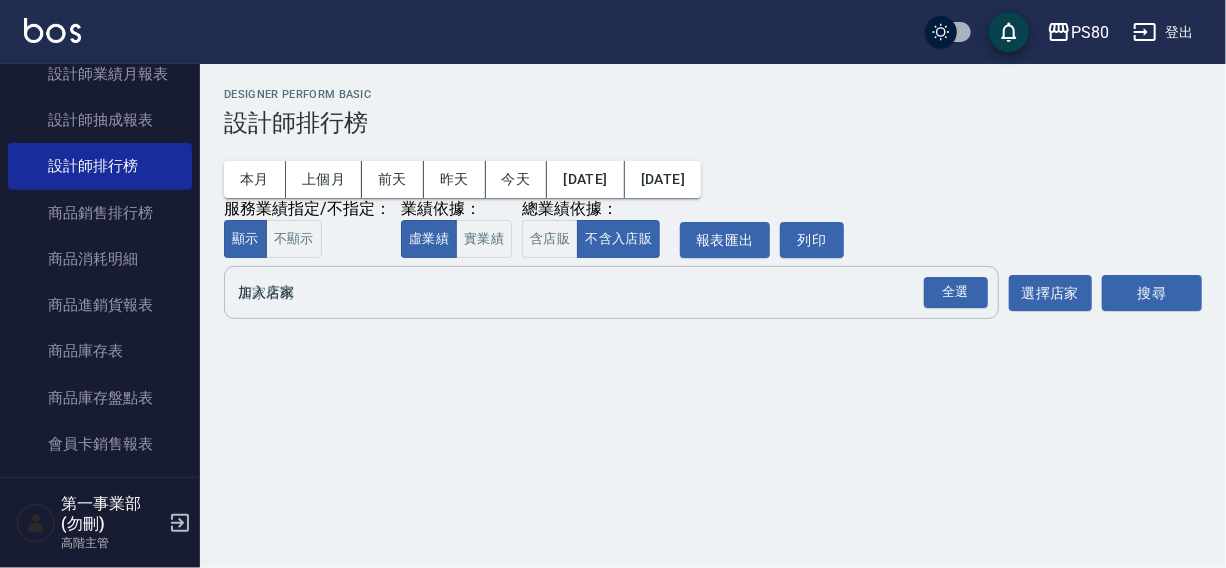 scroll, scrollTop: 0, scrollLeft: 0, axis: both 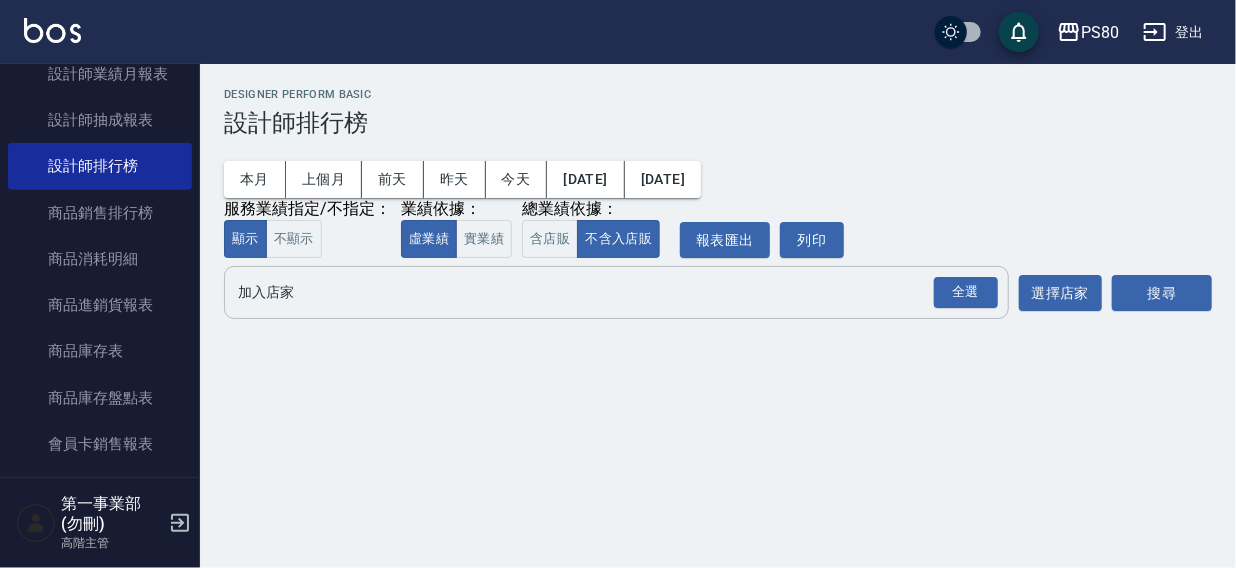 click on "加入店家" at bounding box center [601, 292] 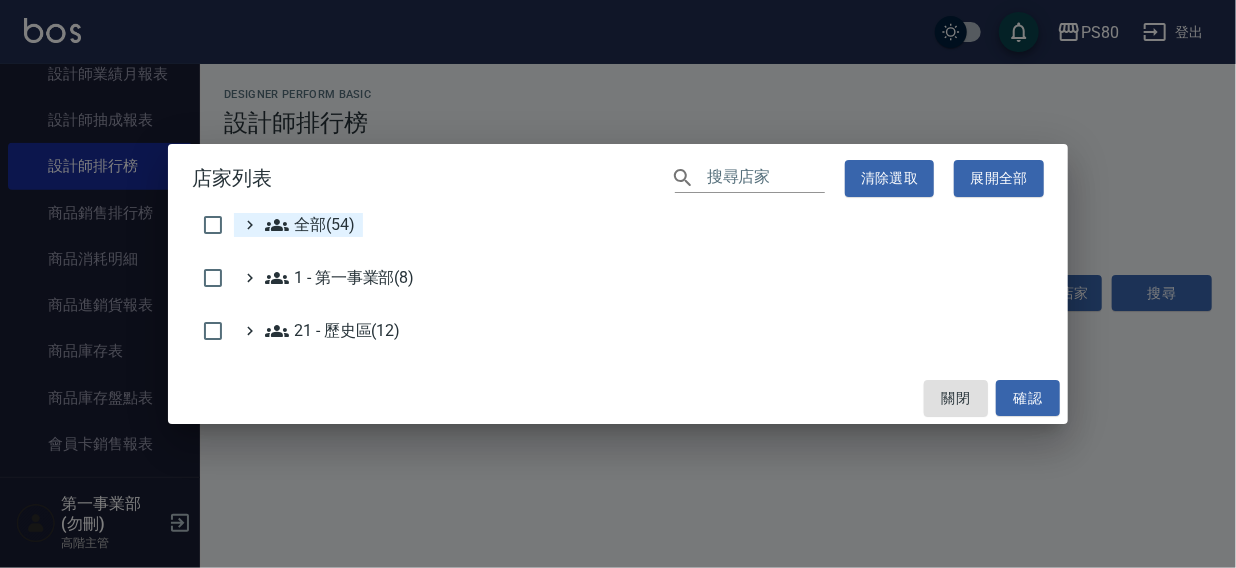 click on "全部(54)" at bounding box center (310, 225) 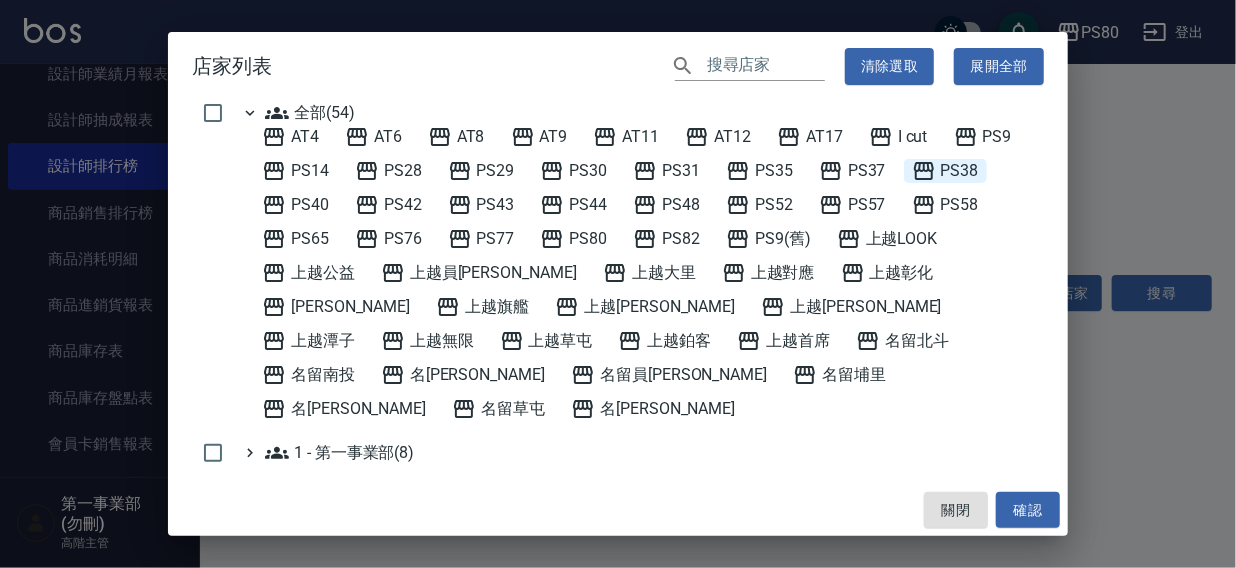 click on "PS38" at bounding box center [945, 171] 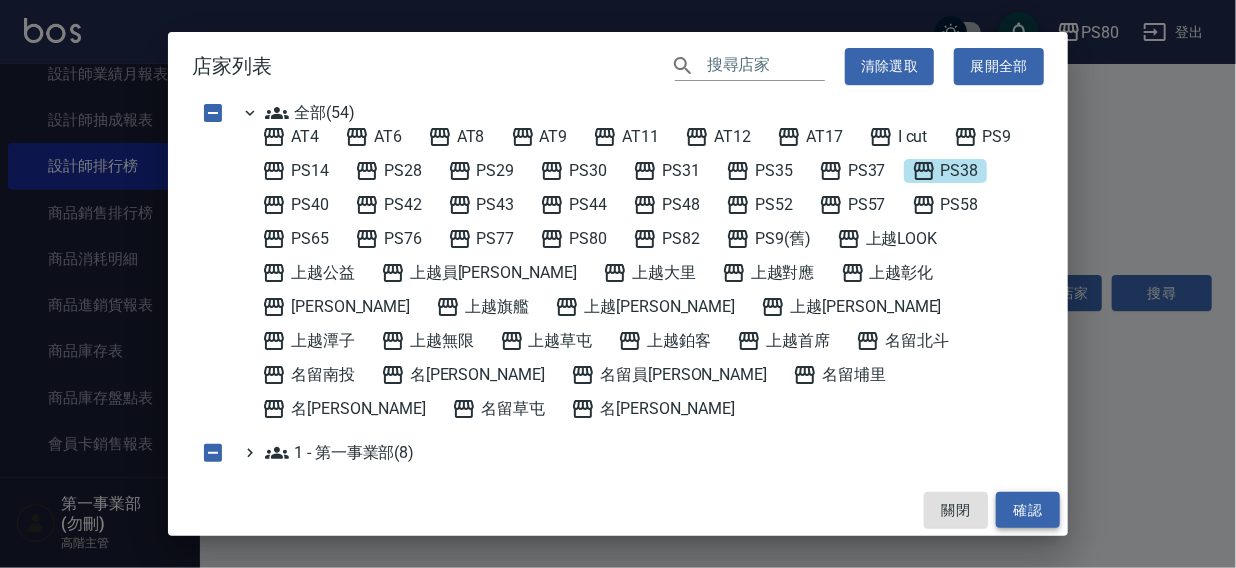 click on "確認" at bounding box center [1028, 510] 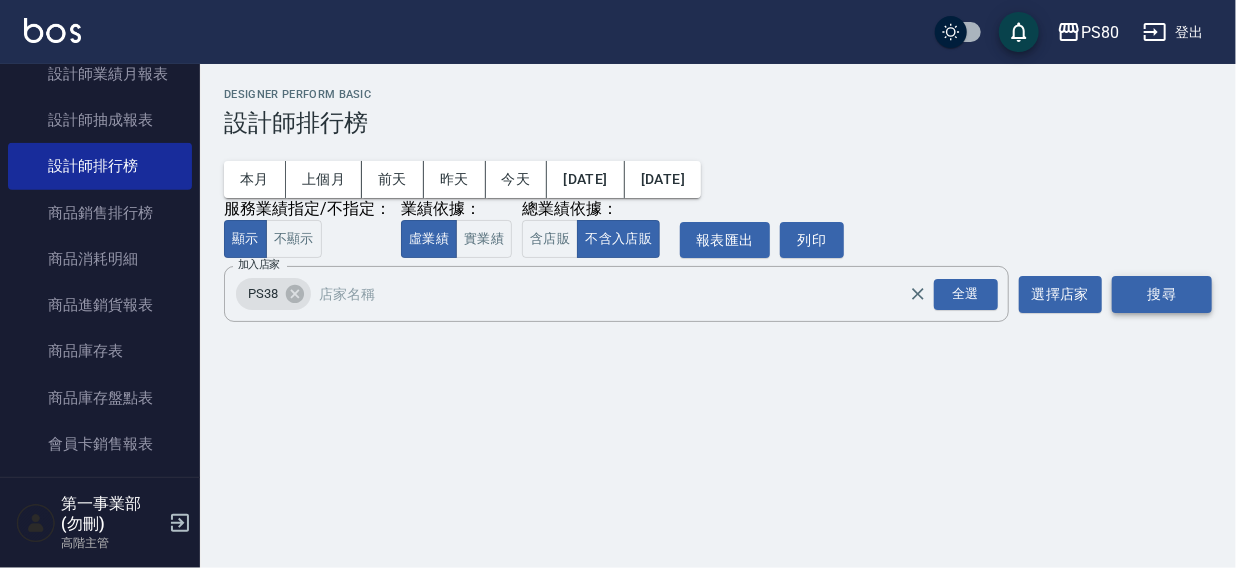 click on "搜尋" at bounding box center (1162, 294) 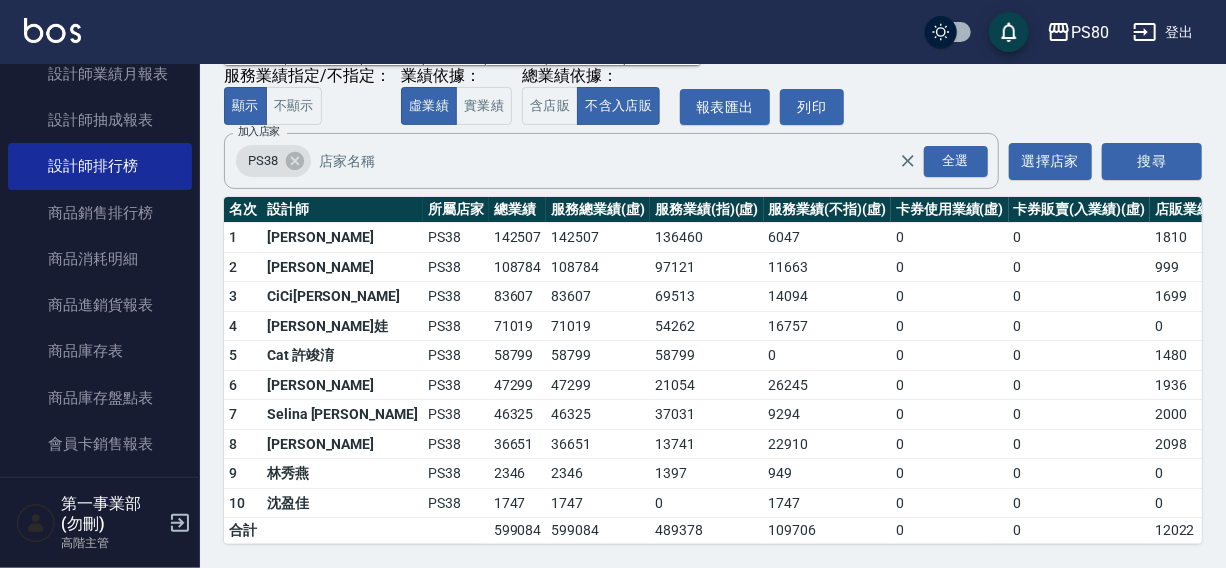 scroll, scrollTop: 138, scrollLeft: 0, axis: vertical 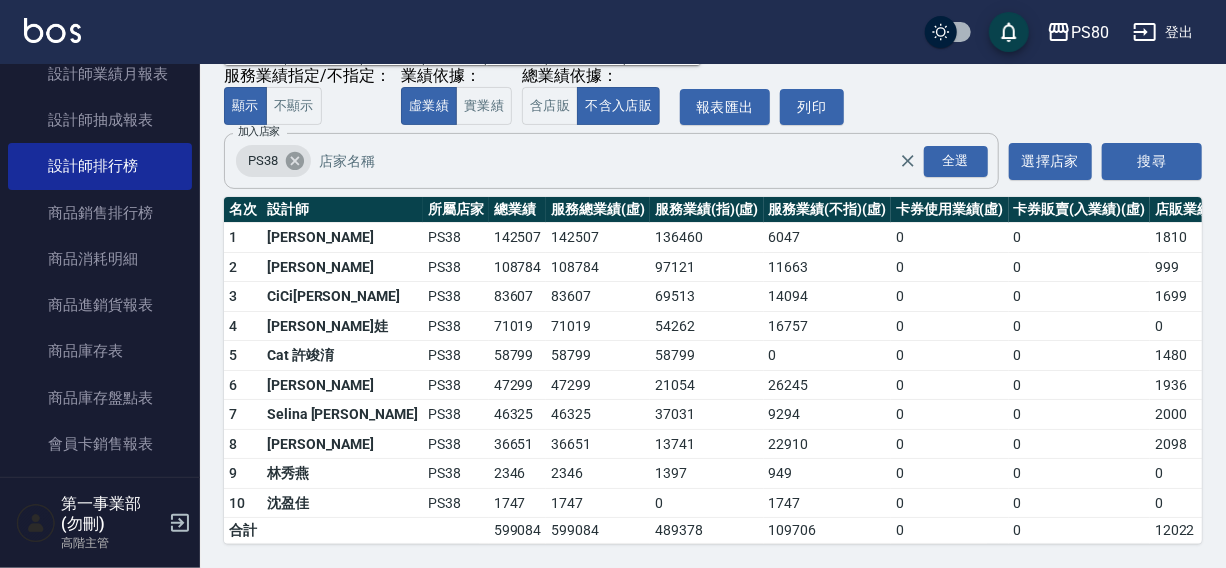 click 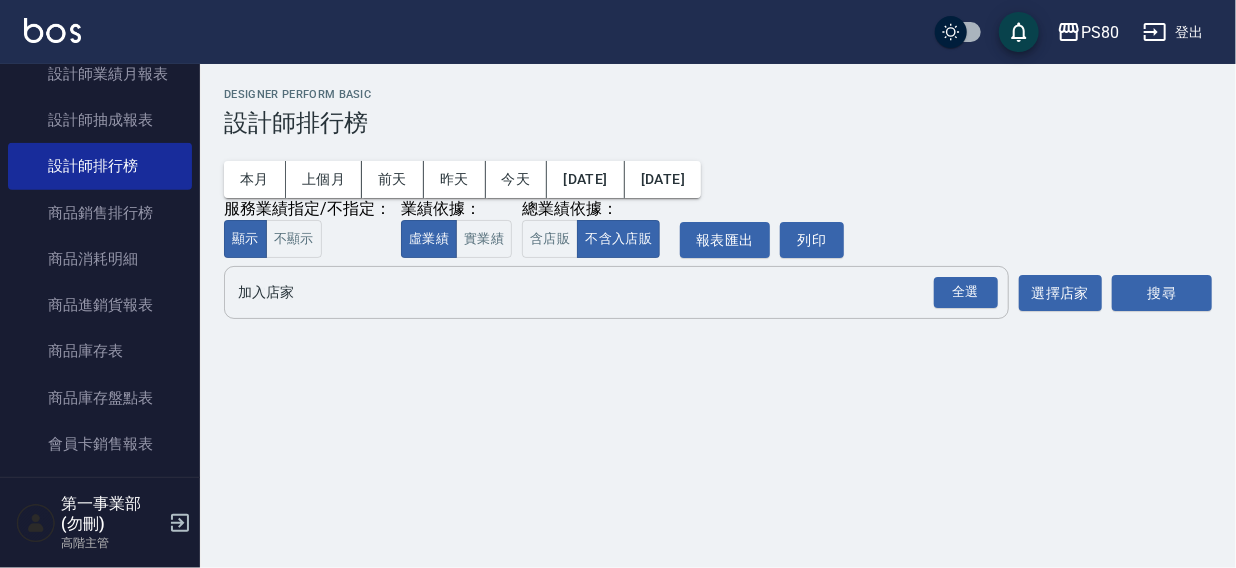 click on "加入店家" at bounding box center (601, 292) 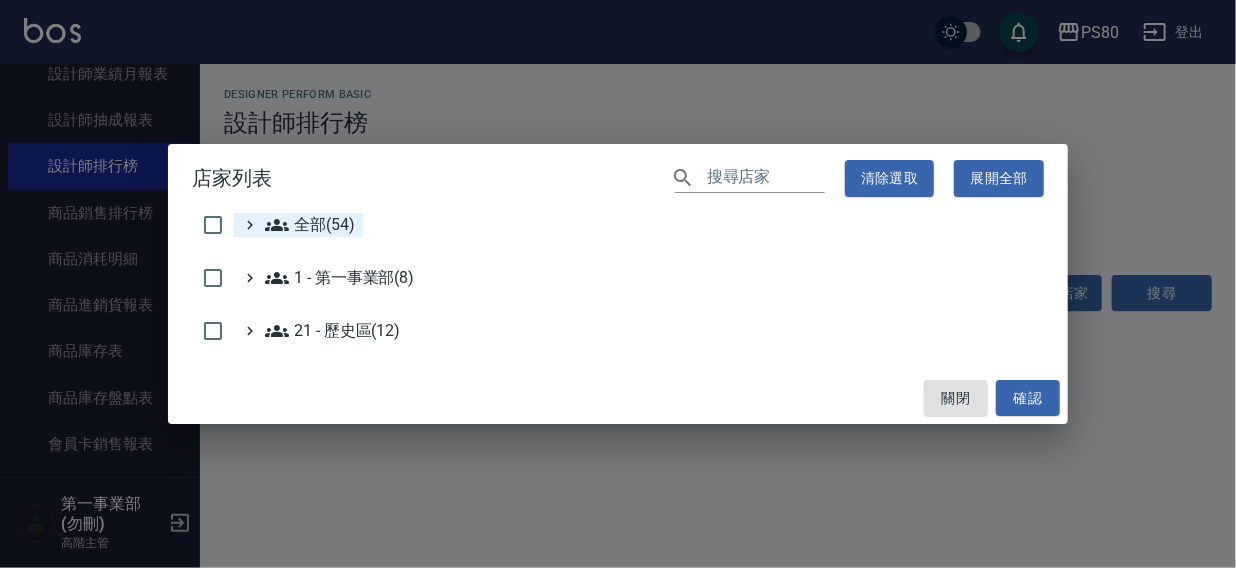 click on "全部(54)" at bounding box center [310, 225] 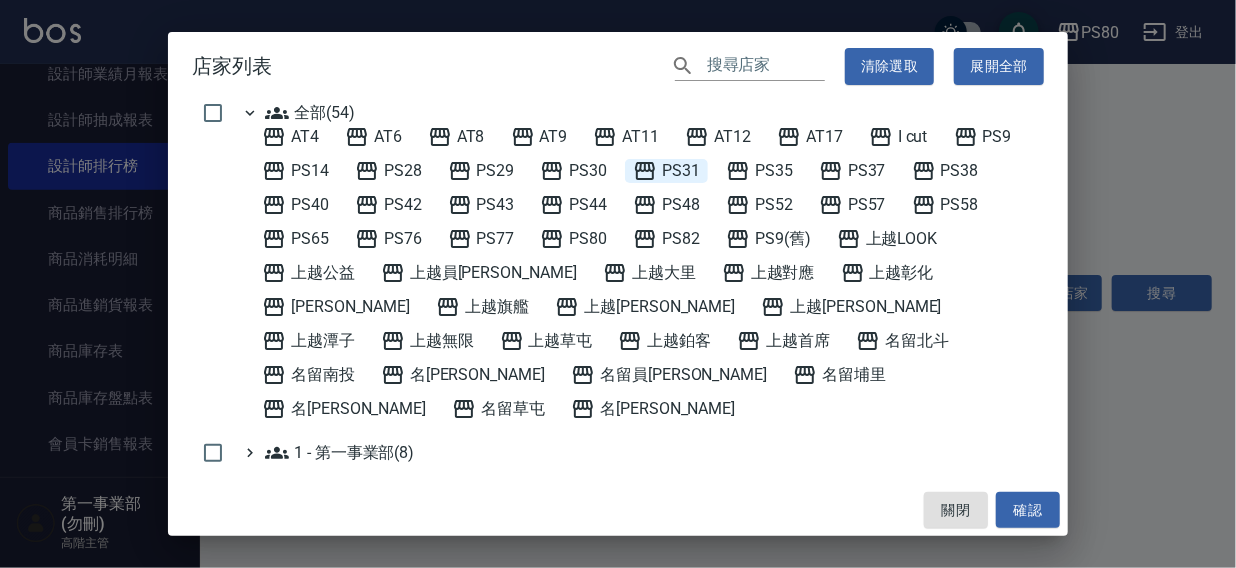 click on "PS31" at bounding box center [666, 171] 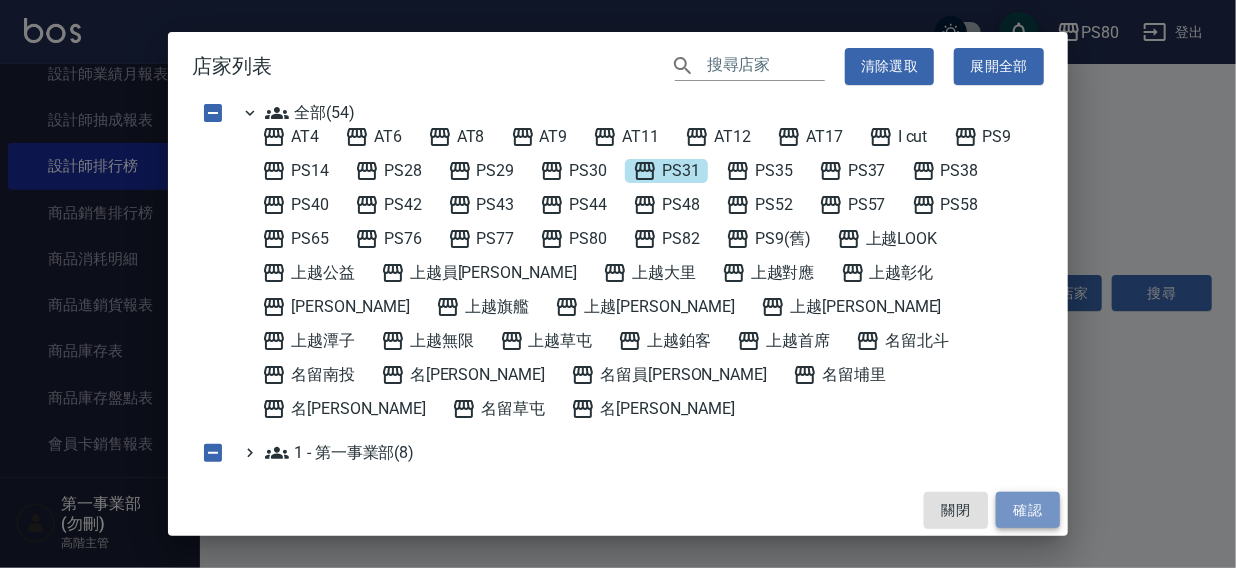 click on "確認" at bounding box center [1028, 510] 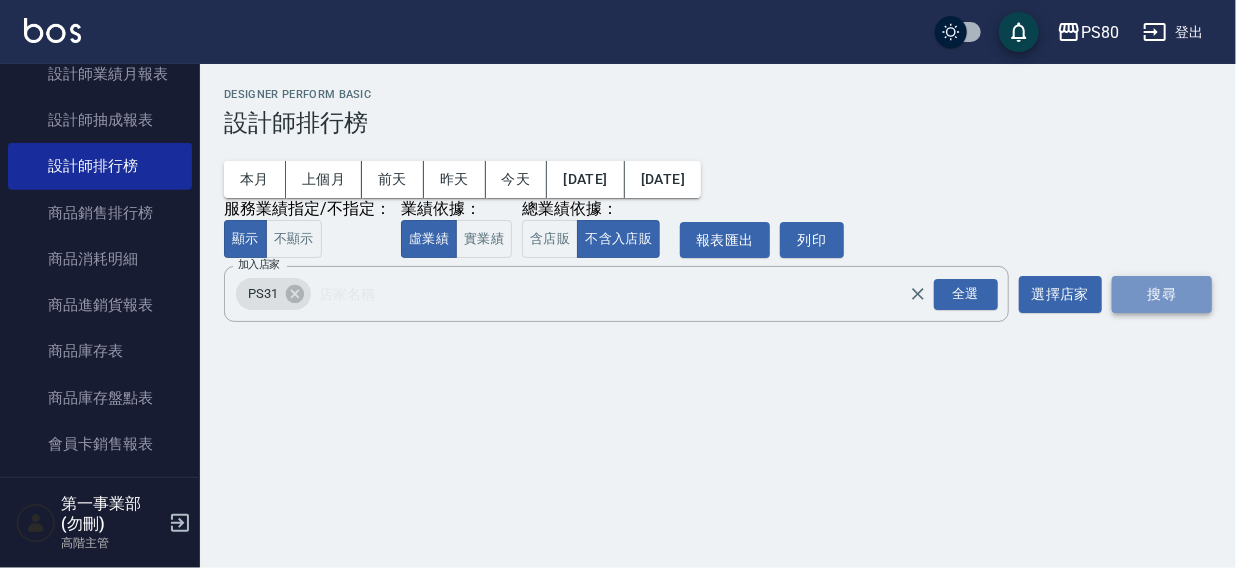 click on "搜尋" at bounding box center [1162, 294] 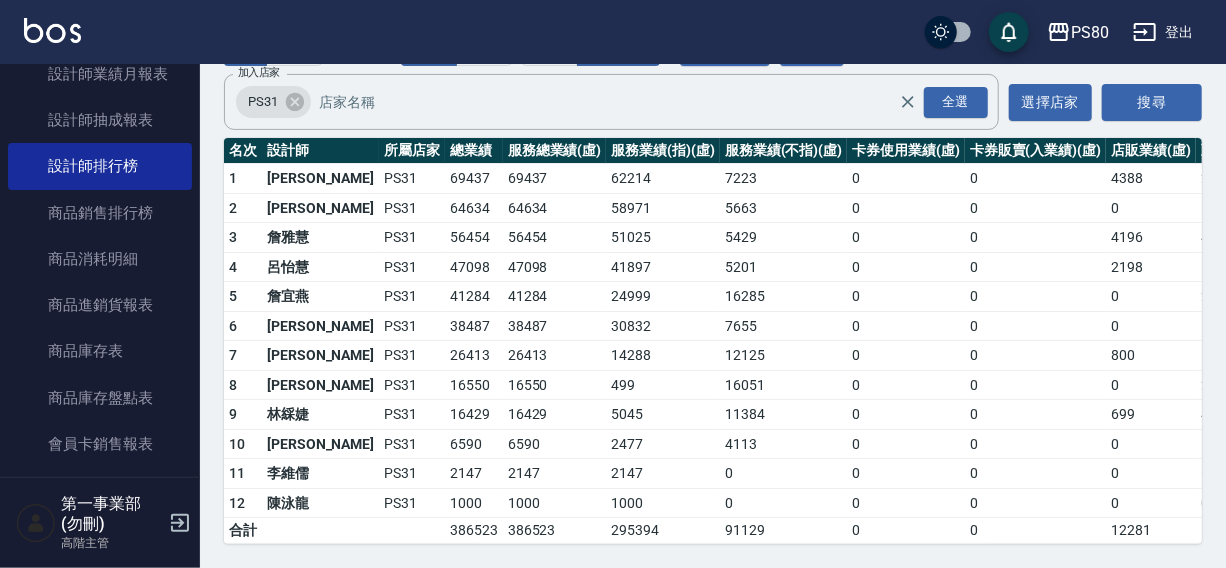 scroll, scrollTop: 207, scrollLeft: 0, axis: vertical 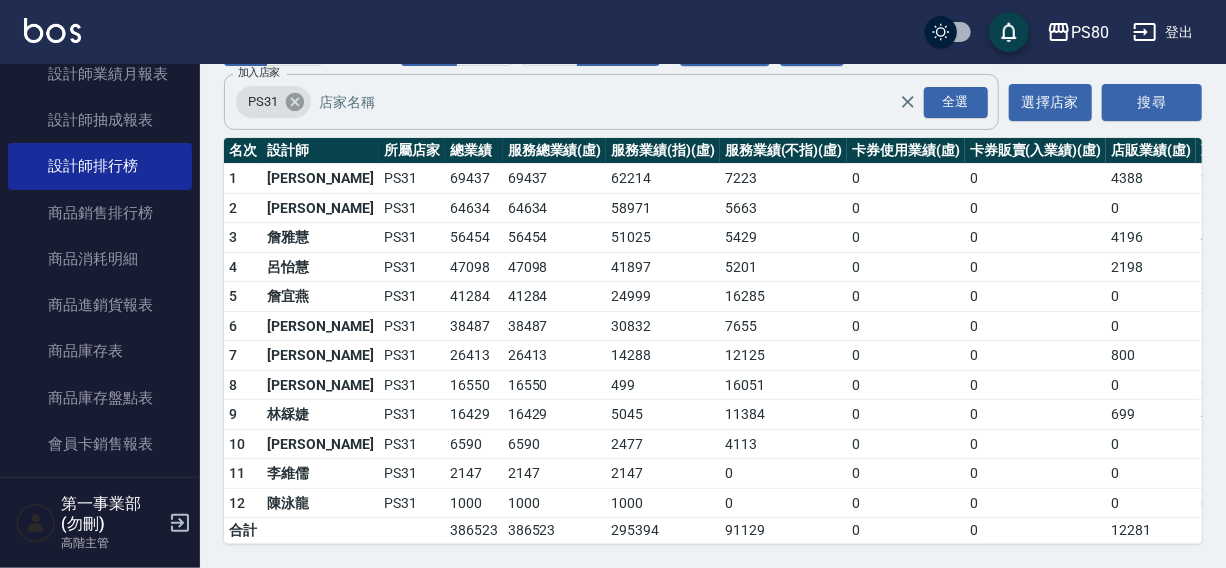 click 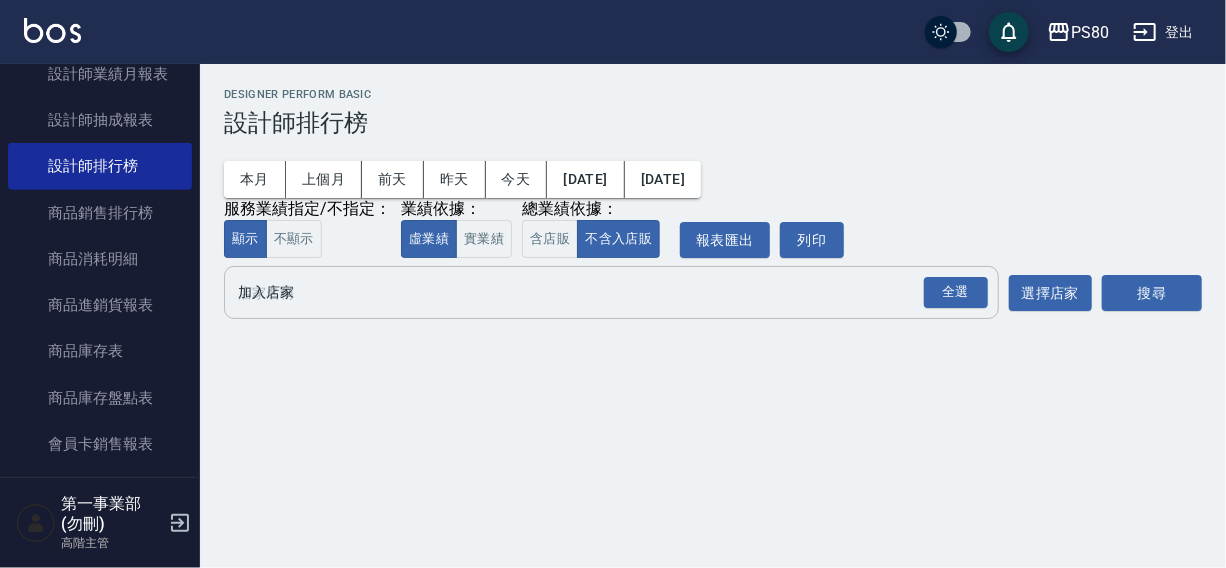 scroll, scrollTop: 0, scrollLeft: 0, axis: both 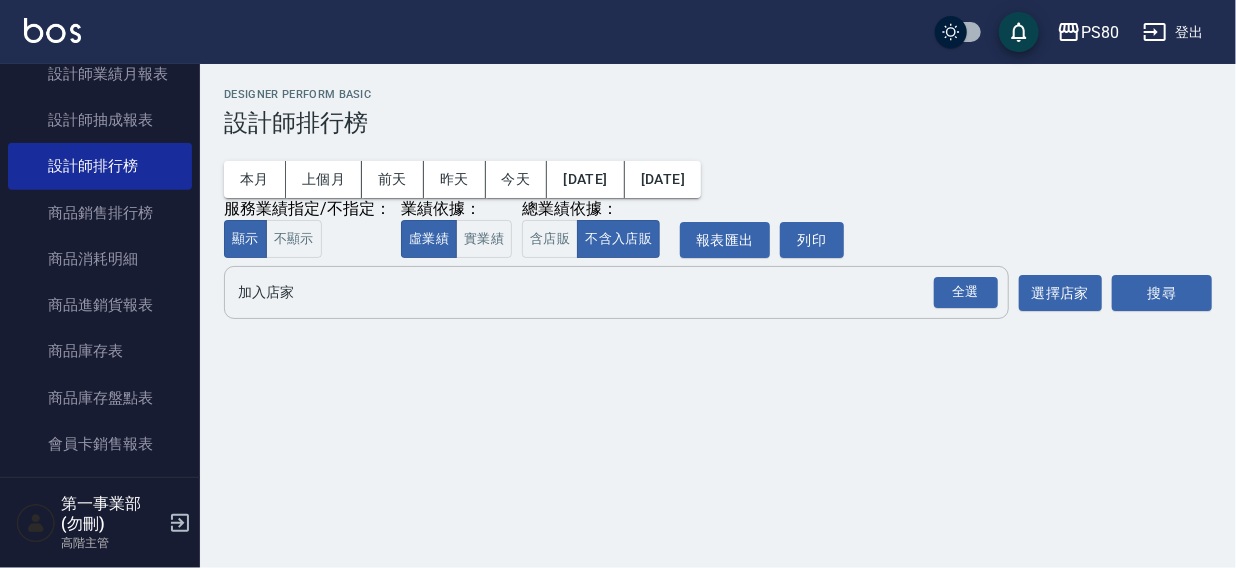 click on "加入店家" at bounding box center (601, 292) 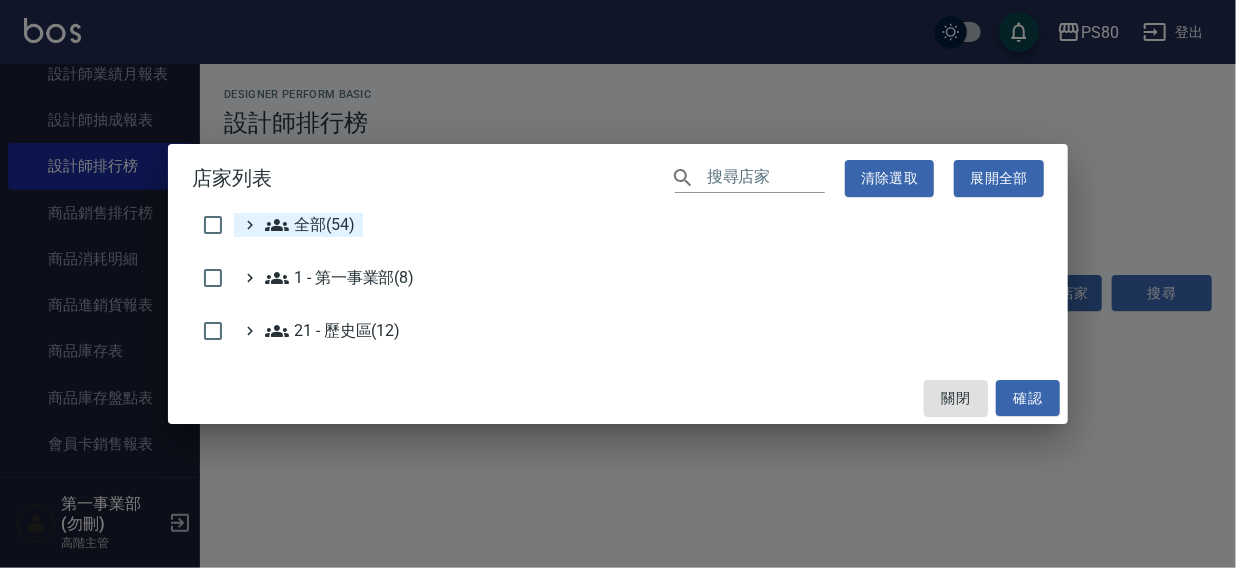 click on "全部(54)" at bounding box center (310, 225) 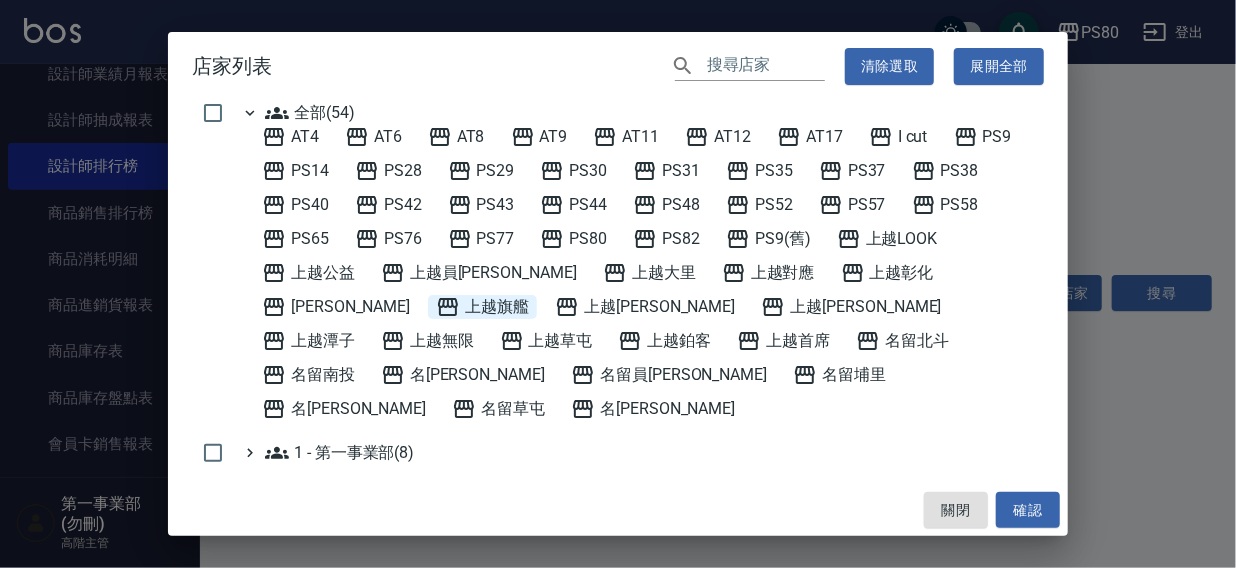 click on "上越旗艦" at bounding box center [482, 307] 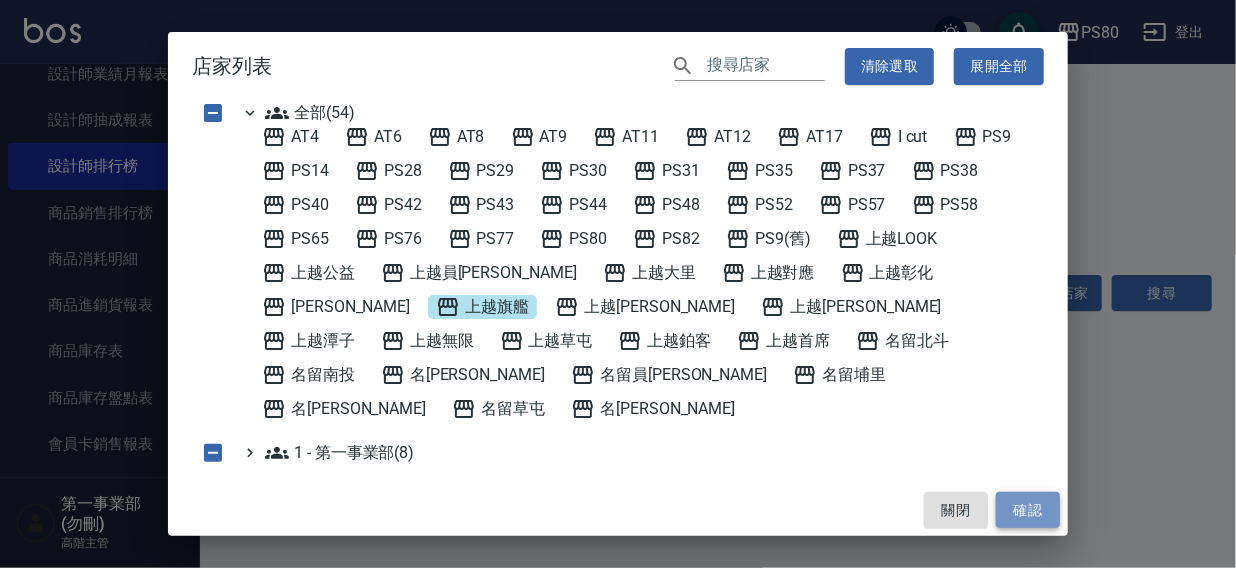click on "確認" at bounding box center (1028, 510) 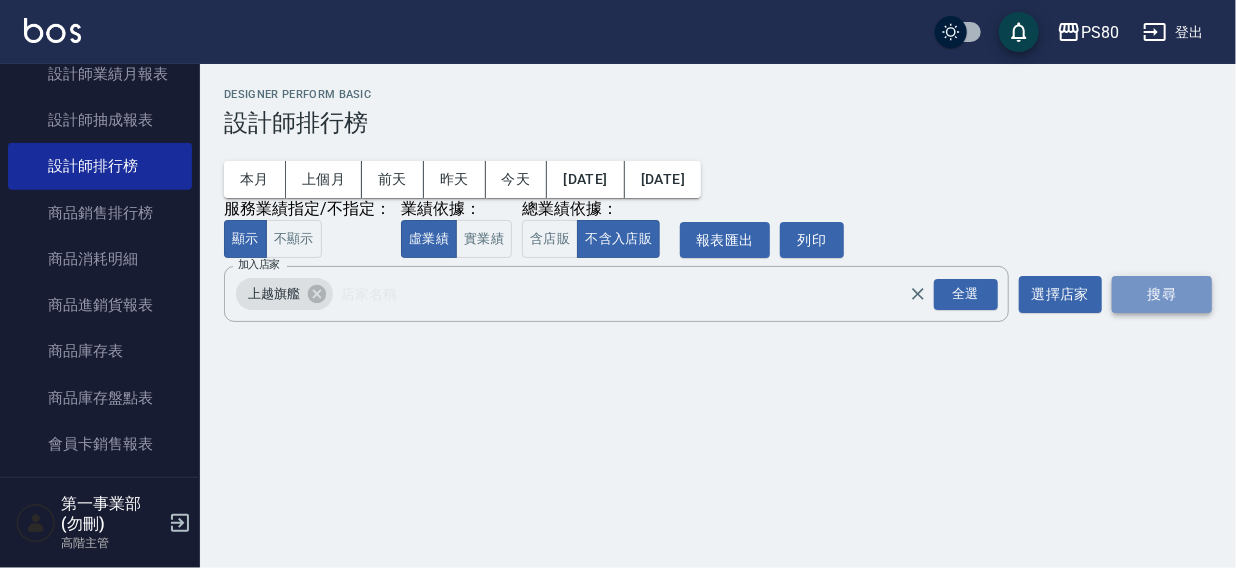 click on "搜尋" at bounding box center [1162, 294] 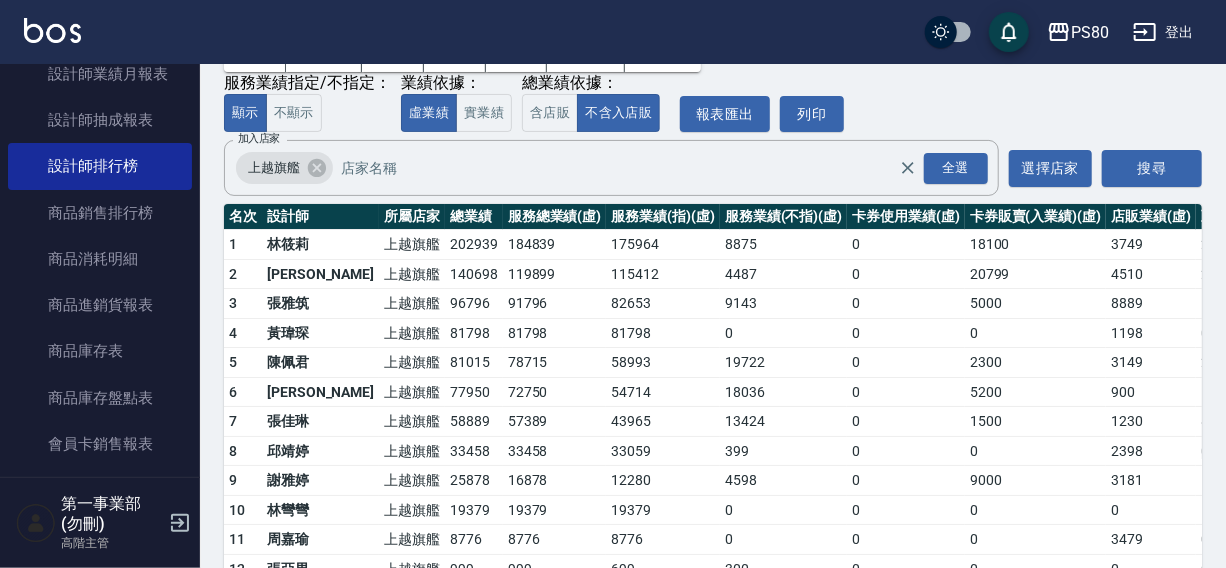 scroll, scrollTop: 0, scrollLeft: 0, axis: both 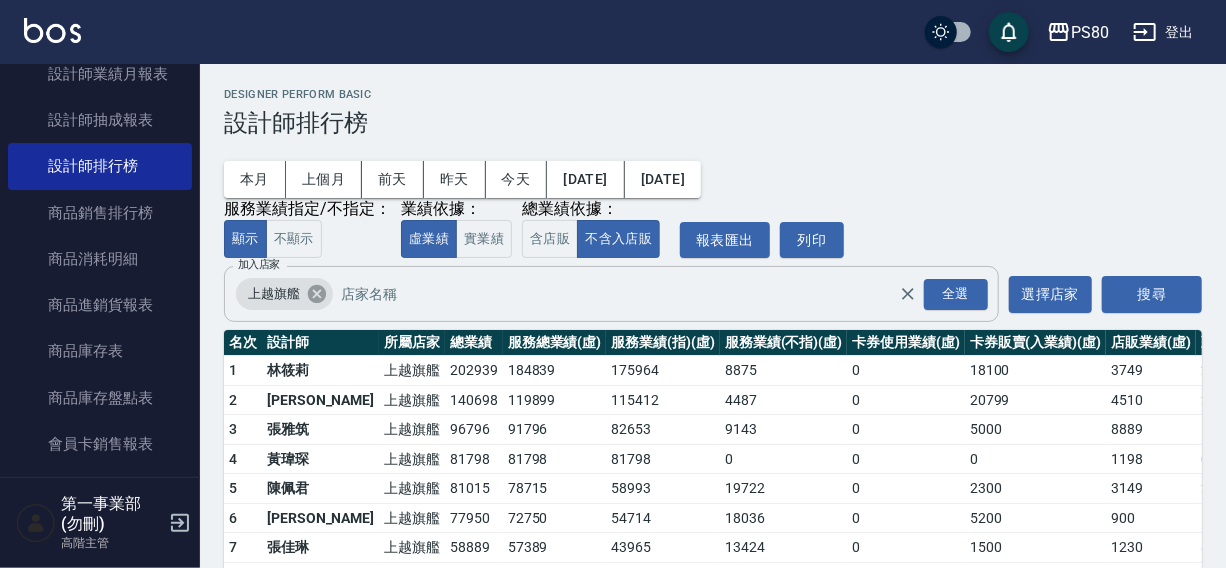 click 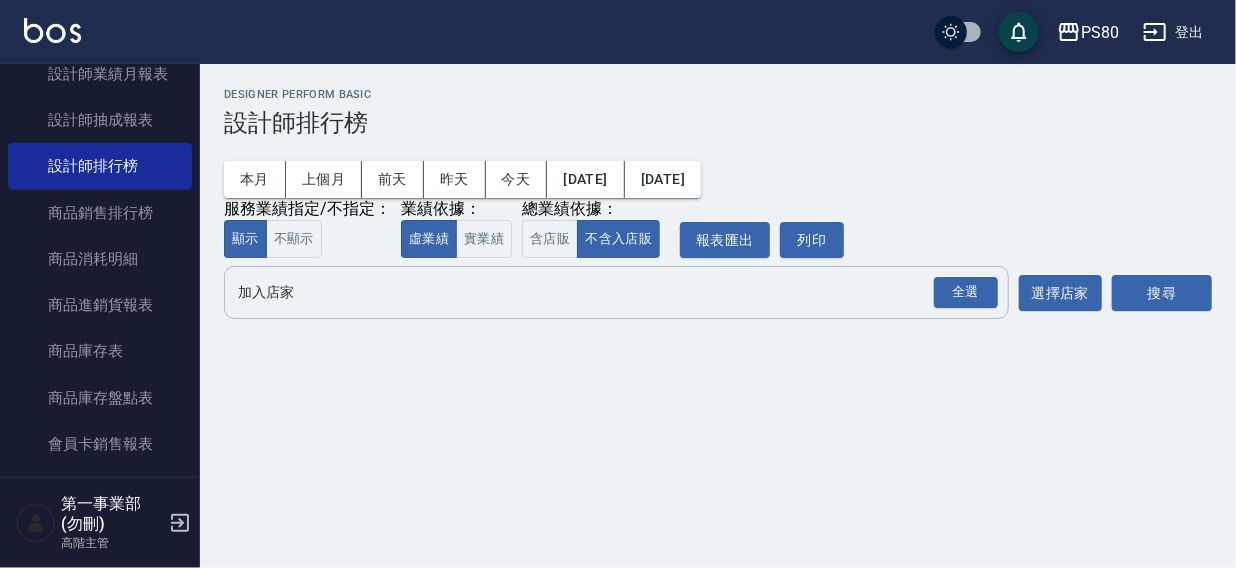 click on "加入店家" at bounding box center (601, 292) 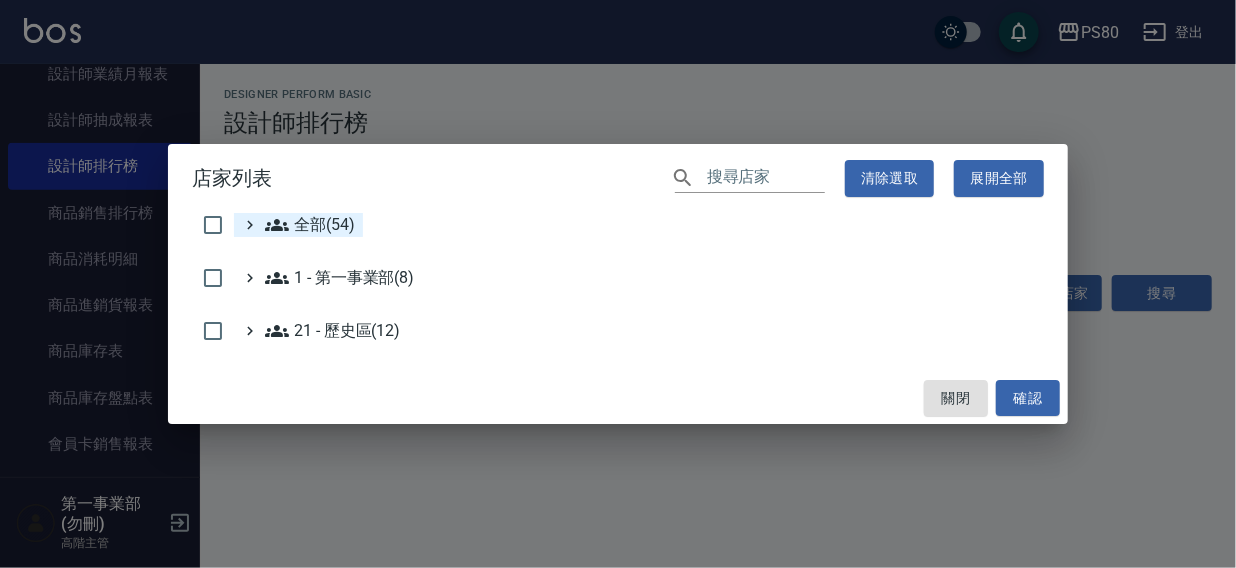 click on "全部(54)" at bounding box center [310, 225] 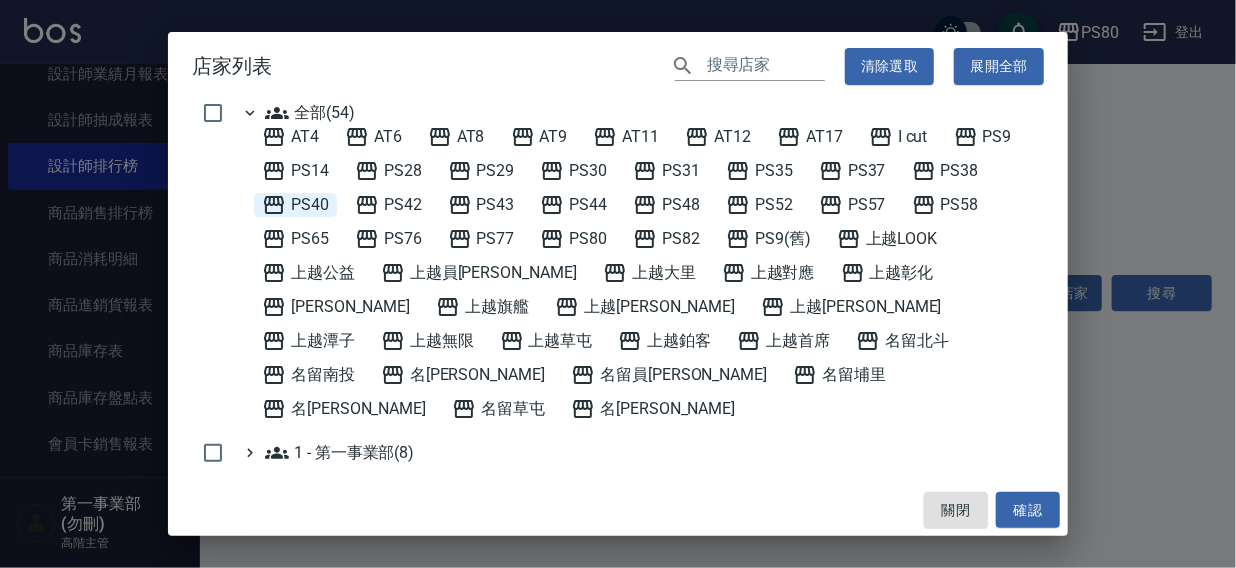 click on "PS40" at bounding box center (295, 205) 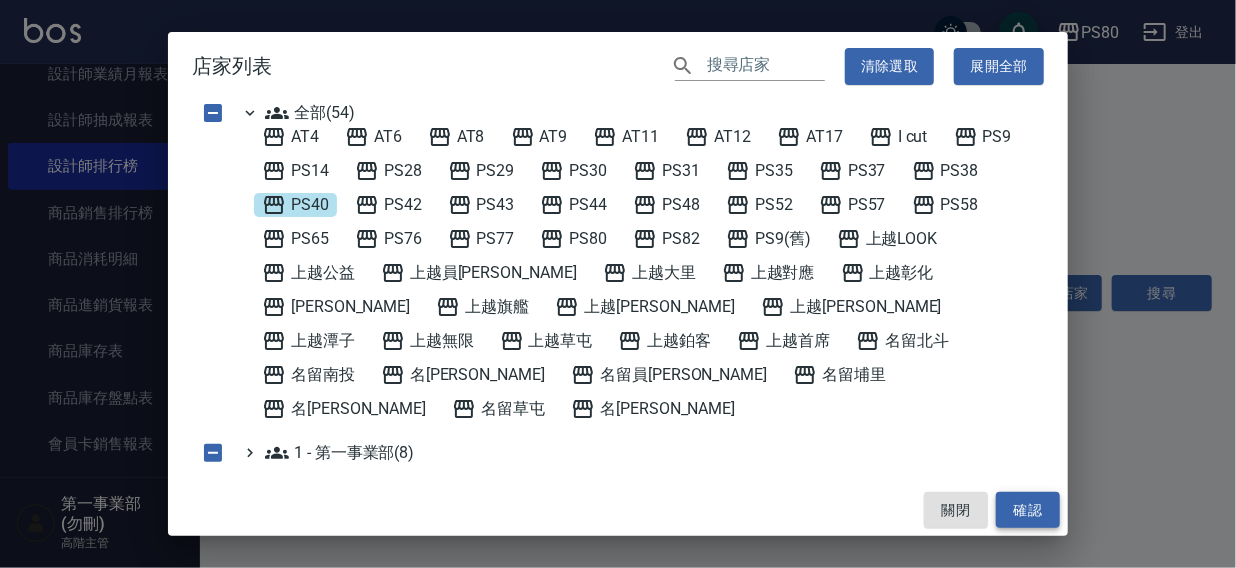 click on "確認" at bounding box center [1028, 510] 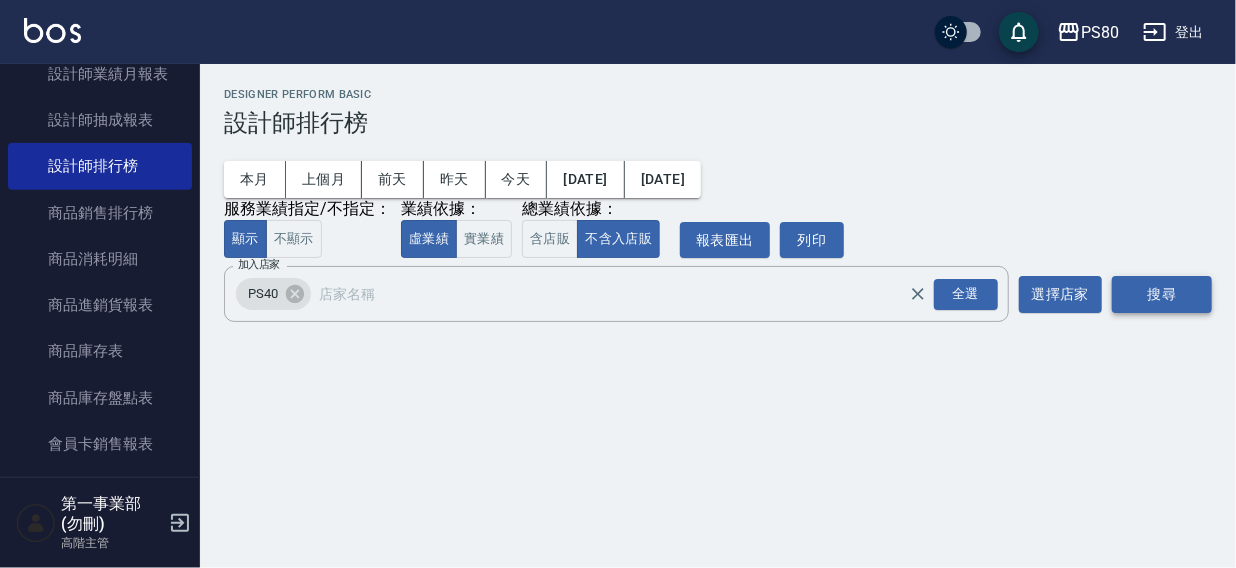 click on "搜尋" at bounding box center (1162, 294) 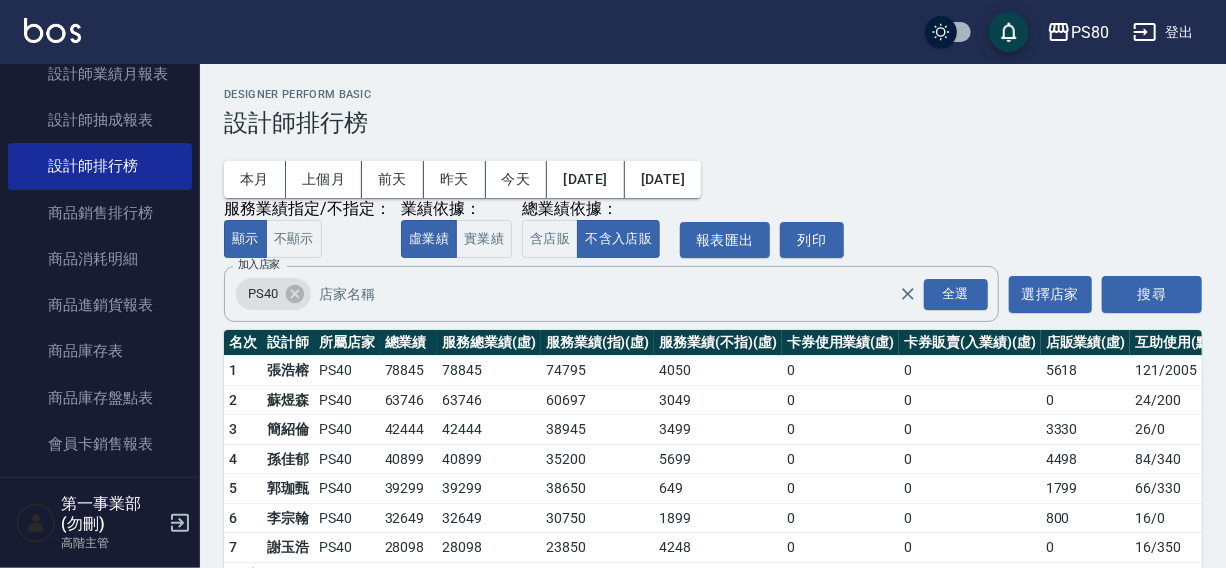 scroll, scrollTop: 60, scrollLeft: 0, axis: vertical 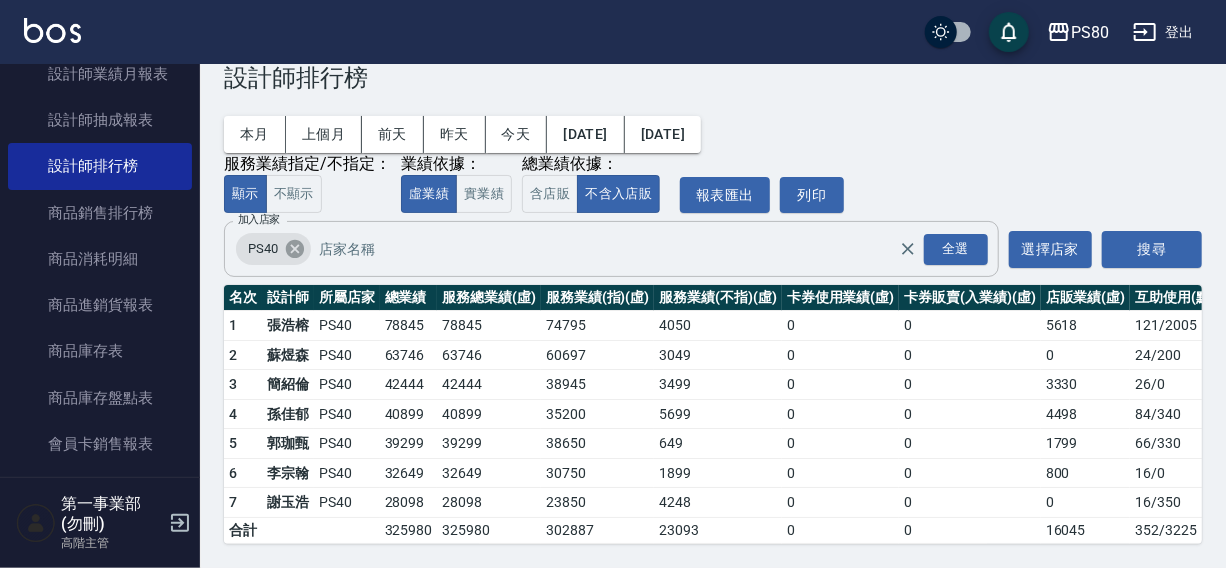 click 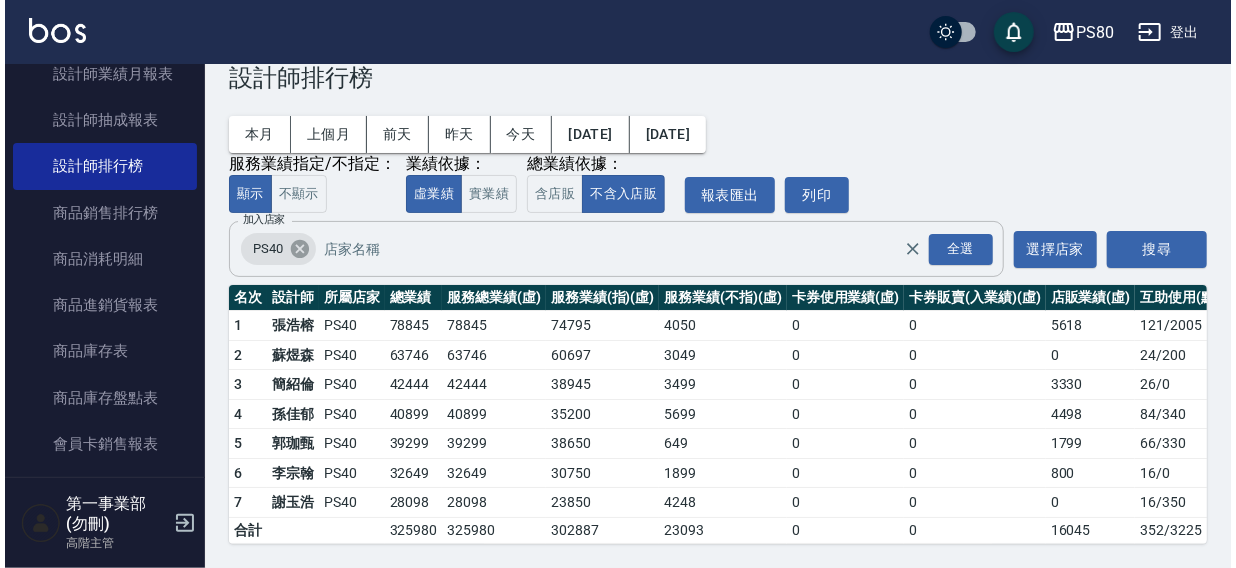 scroll, scrollTop: 0, scrollLeft: 0, axis: both 